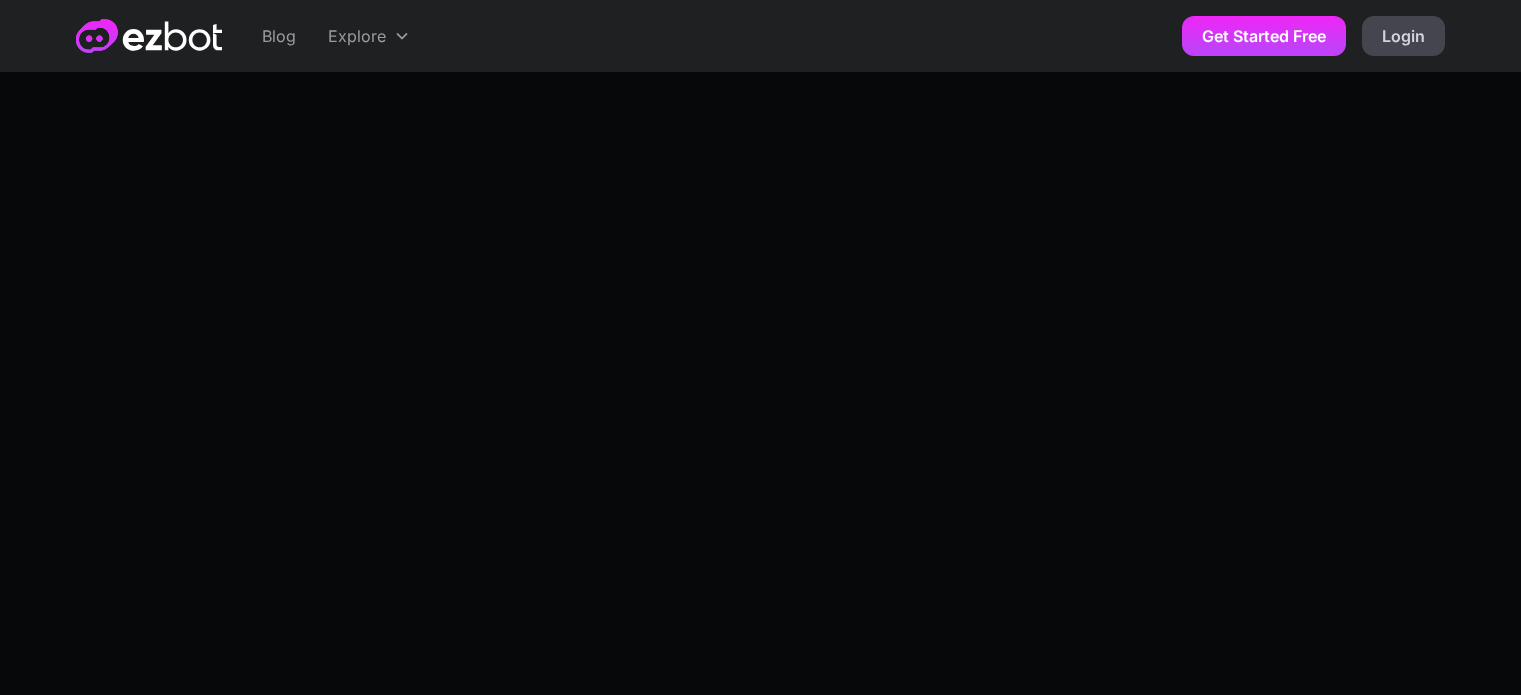 scroll, scrollTop: 0, scrollLeft: 0, axis: both 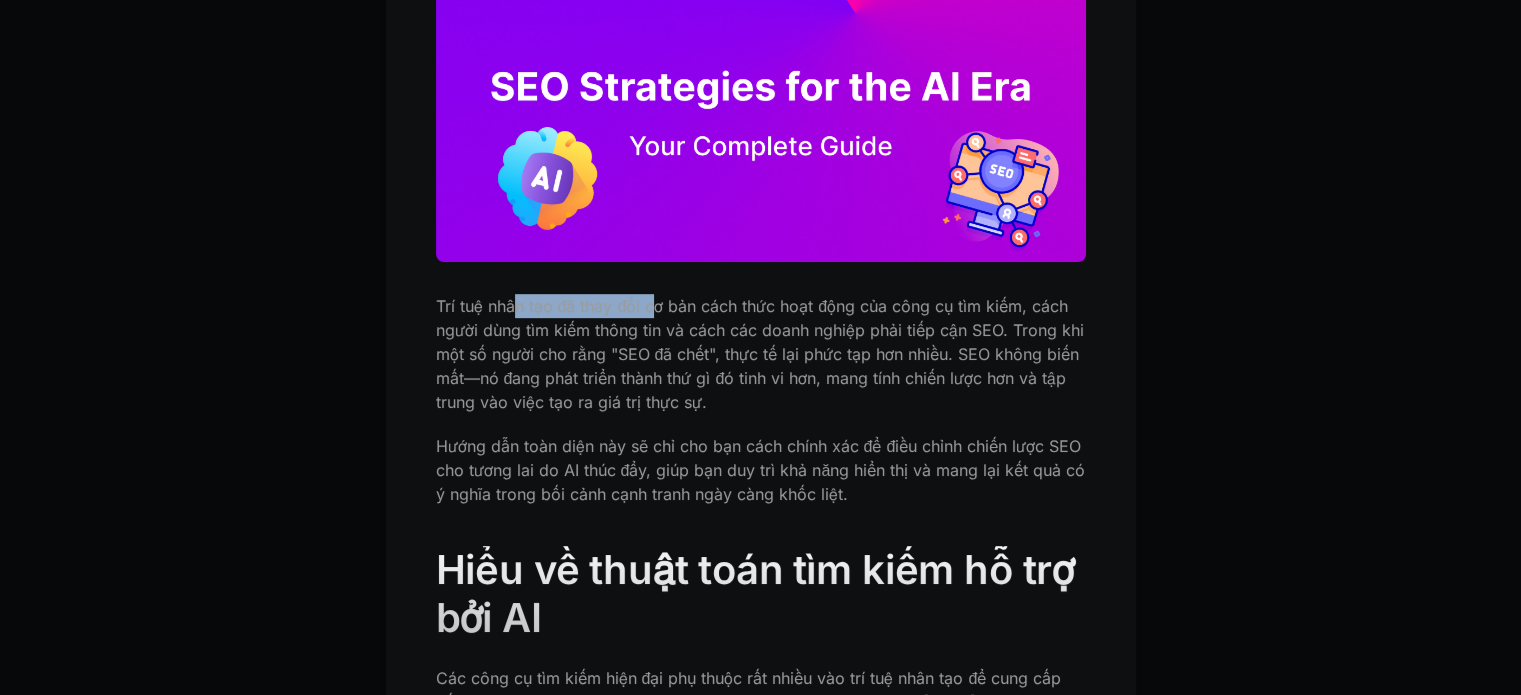 click on "Trí tuệ nhân tạo đã thay đổi cơ bản cách thức hoạt động của công cụ tìm kiếm, cách người dùng tìm kiếm thông tin và cách các doanh nghiệp phải tiếp cận SEO. Trong khi một số người cho rằng "SEO đã chết", thực tế lại phức tạp hơn nhiều. SEO không biến mất—nó đang phát triển thành thứ gì đó tinh vi hơn, mang tính chiến lược hơn và tập trung vào việc tạo ra giá trị thực sự." at bounding box center [760, 354] 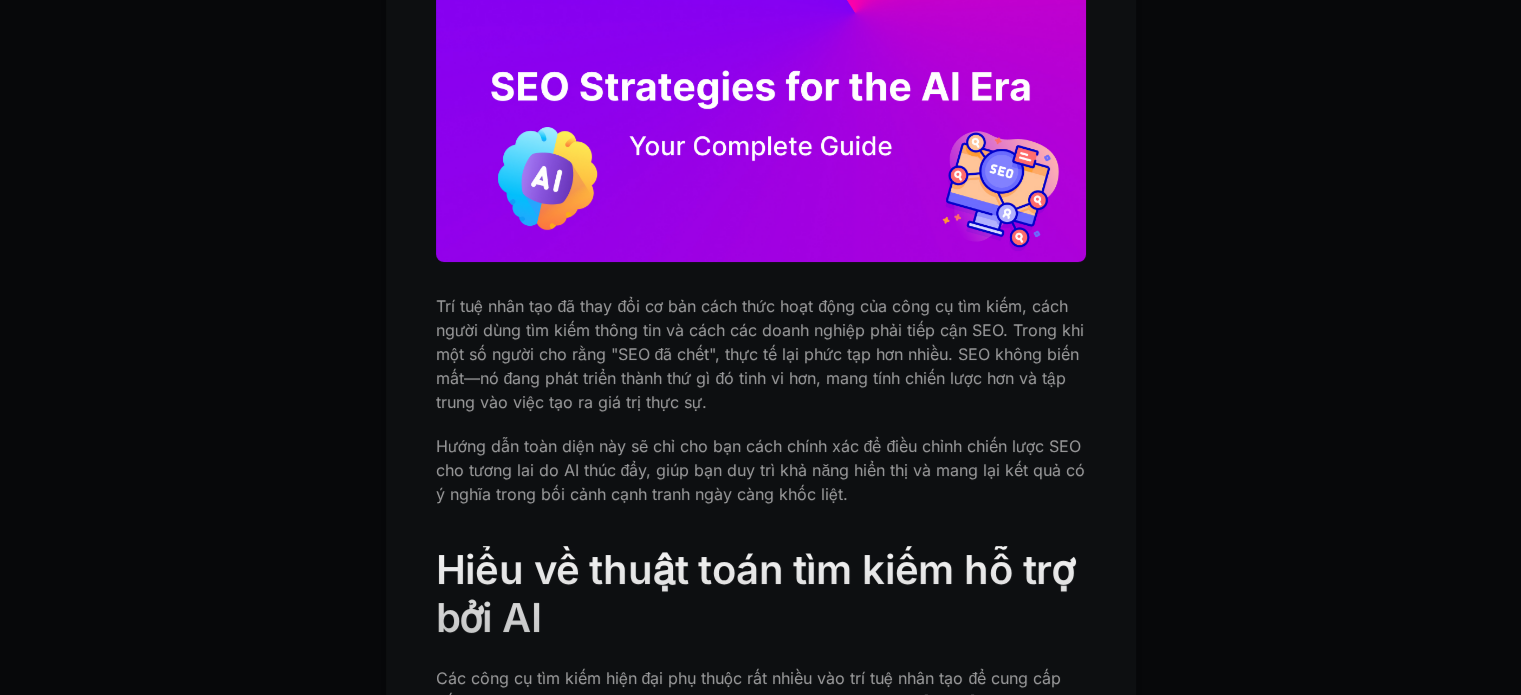 click on "Trí tuệ nhân tạo đã thay đổi cơ bản cách thức hoạt động của công cụ tìm kiếm, cách người dùng tìm kiếm thông tin và cách các doanh nghiệp phải tiếp cận SEO. Trong khi một số người cho rằng "SEO đã chết", thực tế lại phức tạp hơn nhiều. SEO không biến mất—nó đang phát triển thành thứ gì đó tinh vi hơn, mang tính chiến lược hơn và tập trung vào việc tạo ra giá trị thực sự." at bounding box center [760, 354] 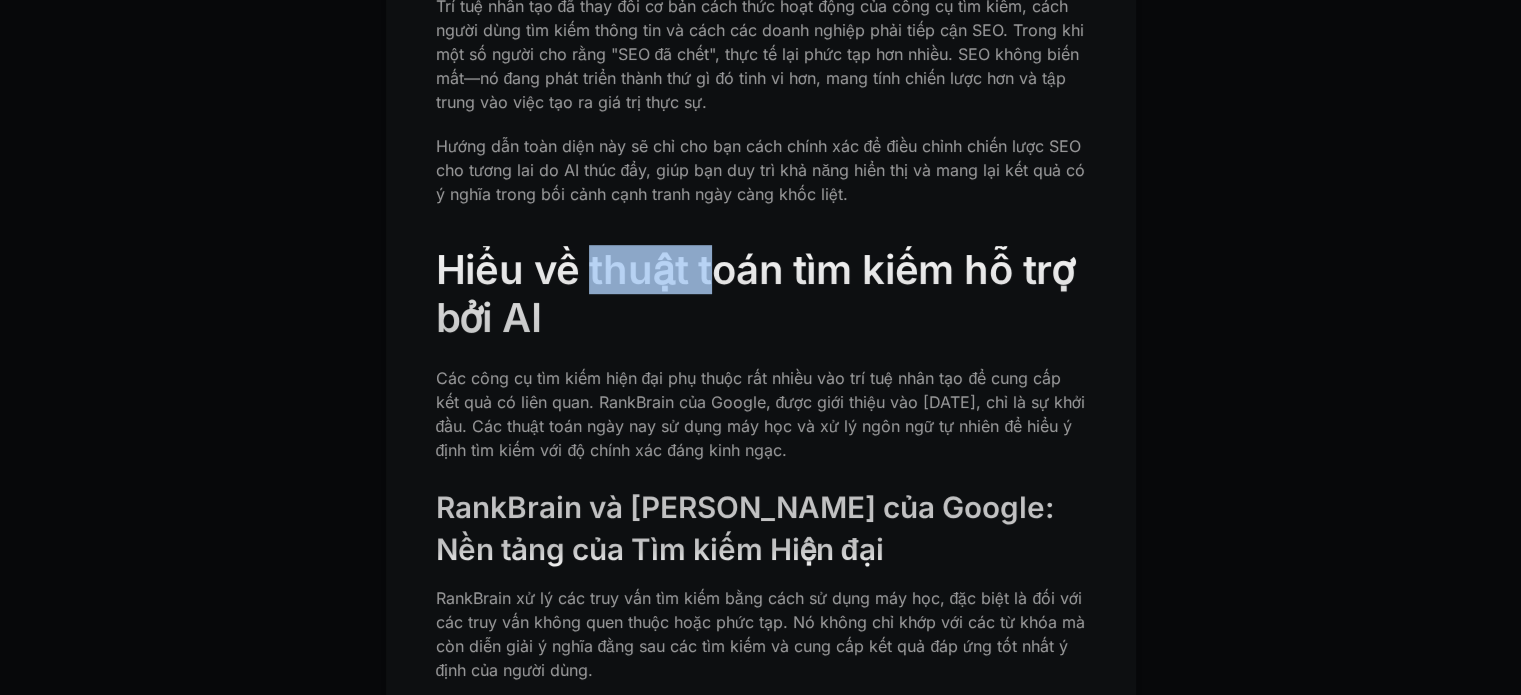 drag, startPoint x: 719, startPoint y: 269, endPoint x: 734, endPoint y: 270, distance: 15.033297 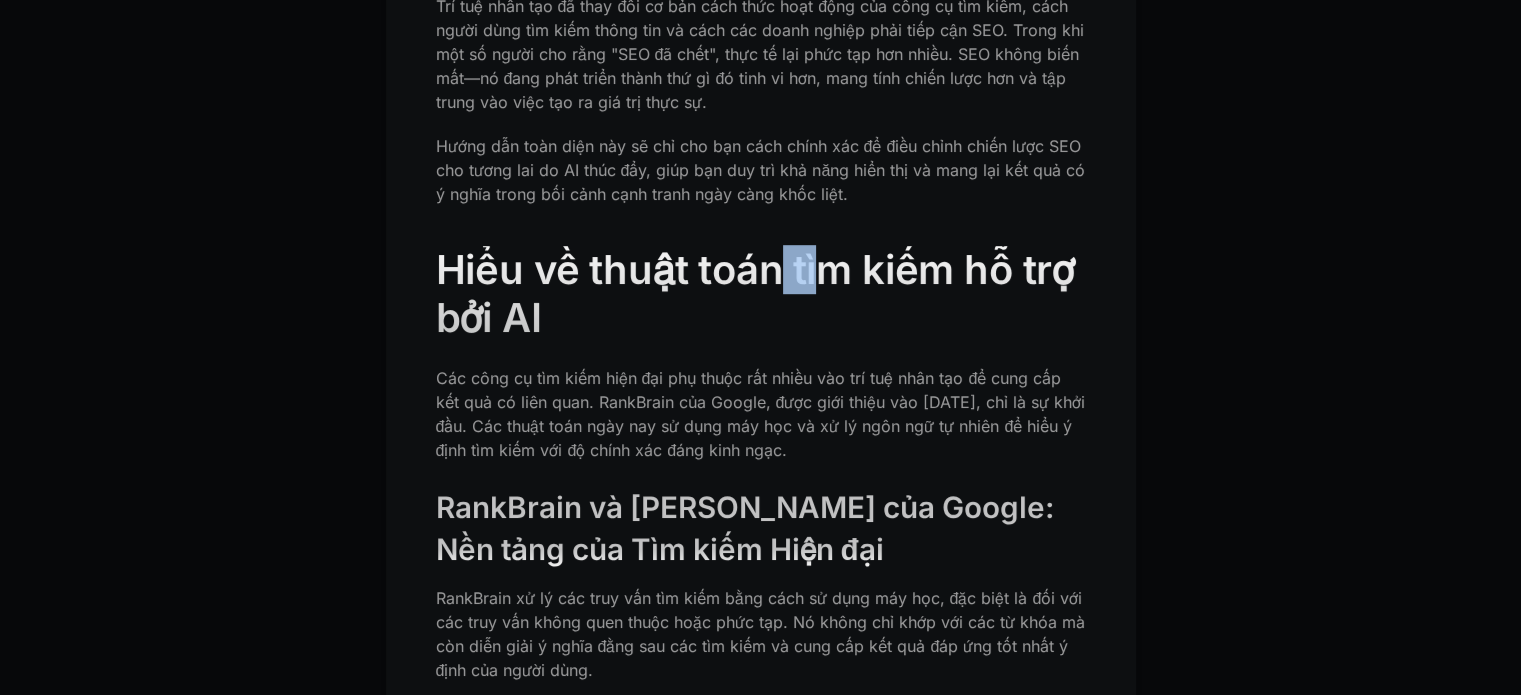 drag, startPoint x: 804, startPoint y: 270, endPoint x: 845, endPoint y: 270, distance: 41 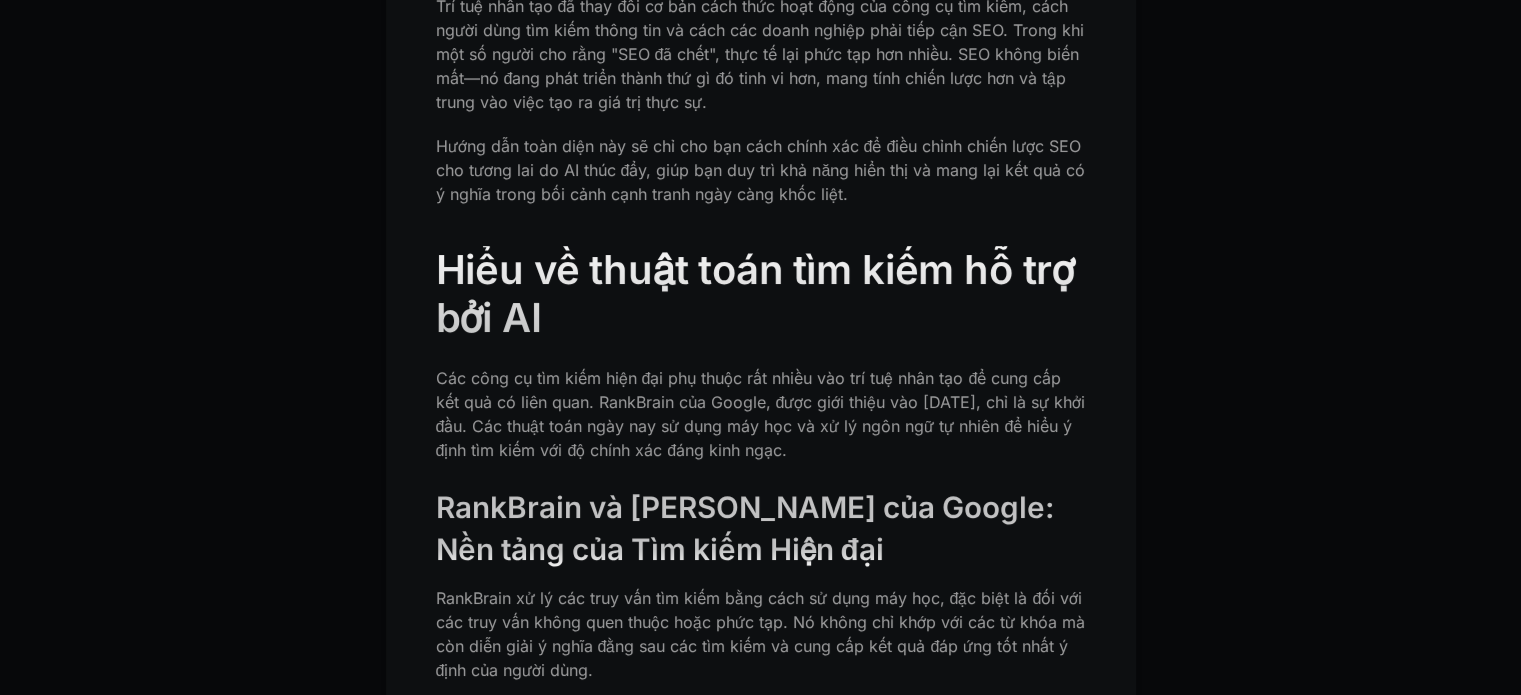 click on "Hiểu về thuật toán tìm kiếm hỗ trợ bởi AI" at bounding box center (755, 293) 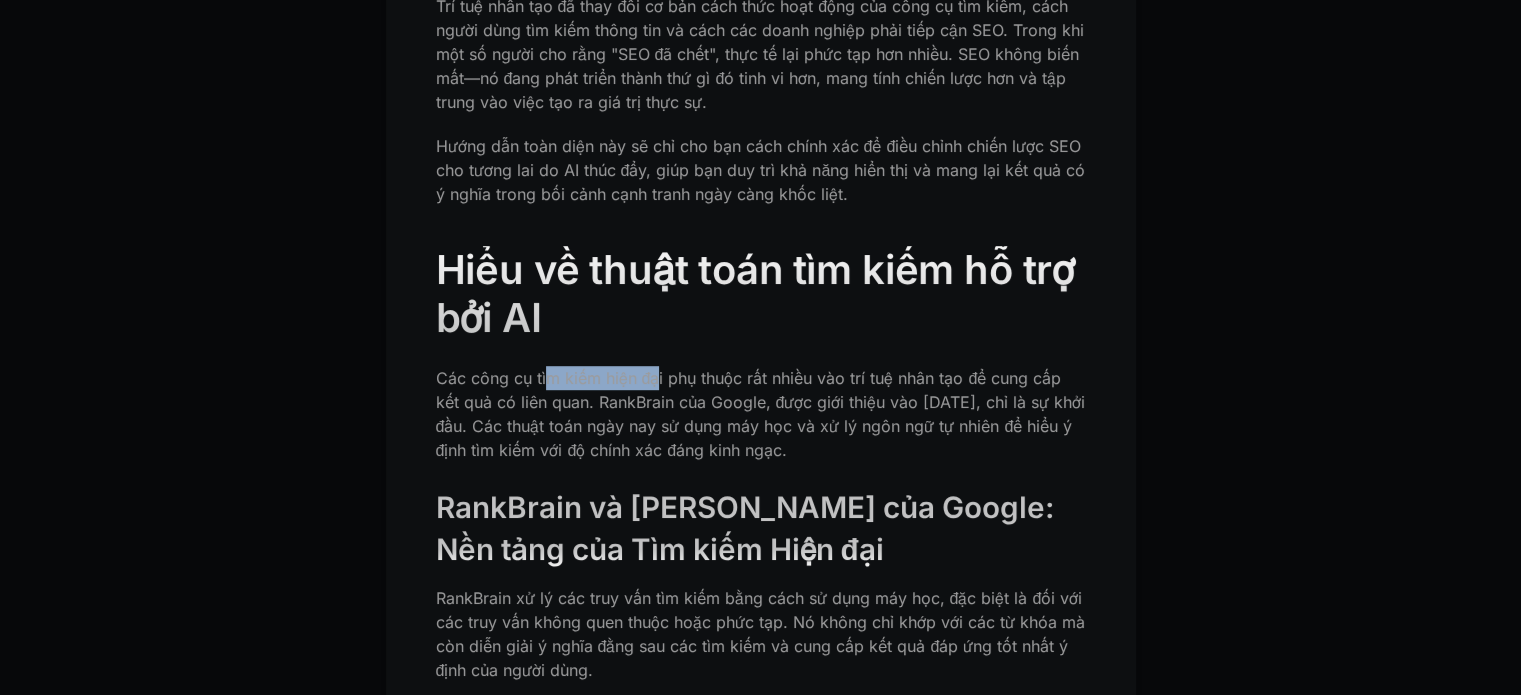 drag, startPoint x: 572, startPoint y: 377, endPoint x: 718, endPoint y: 377, distance: 146 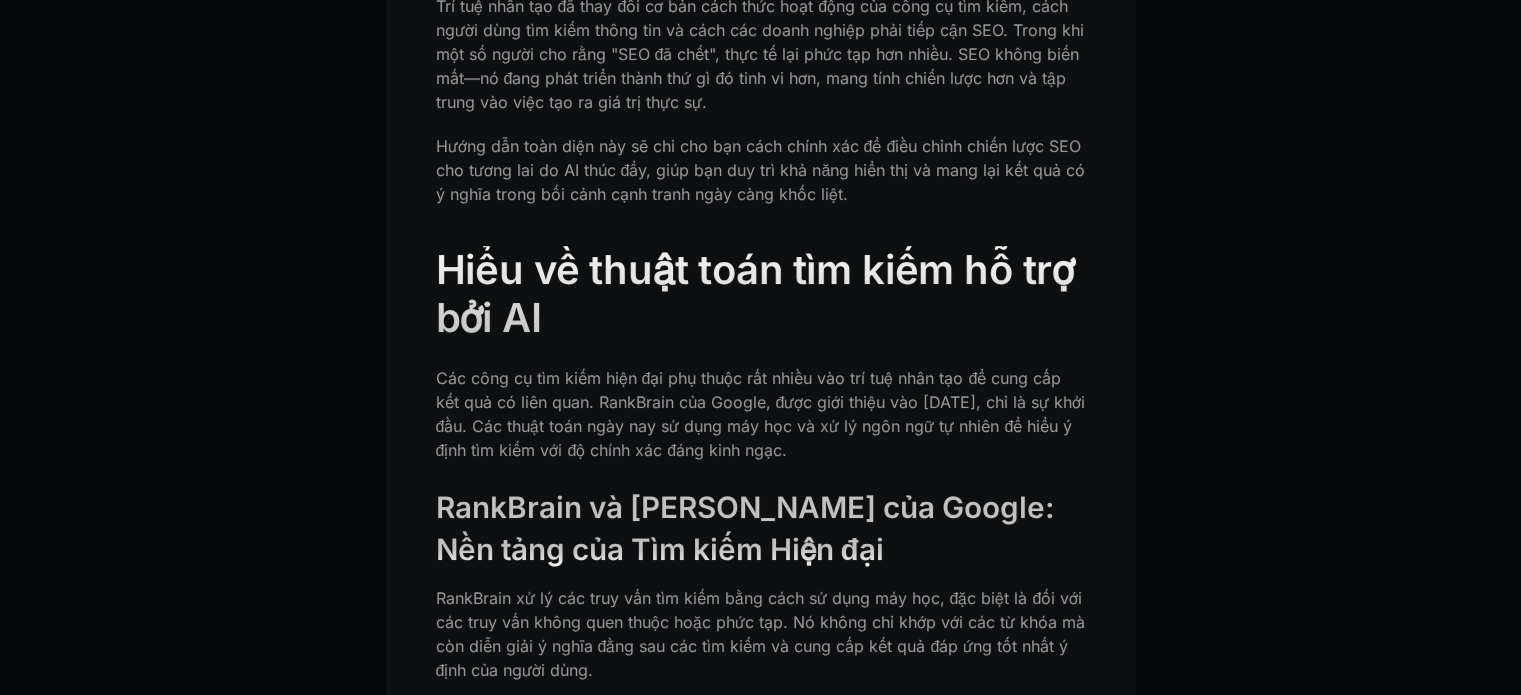 click on "Các công cụ tìm kiếm hiện đại phụ thuộc rất nhiều vào trí tuệ nhân tạo để cung cấp kết quả có liên quan. RankBrain của Google, được giới thiệu vào [DATE], chỉ là sự khởi đầu. Các thuật toán ngày nay sử dụng máy học và xử lý ngôn ngữ tự nhiên để hiểu ý định tìm kiếm với độ chính xác đáng kinh ngạc." at bounding box center [761, 414] 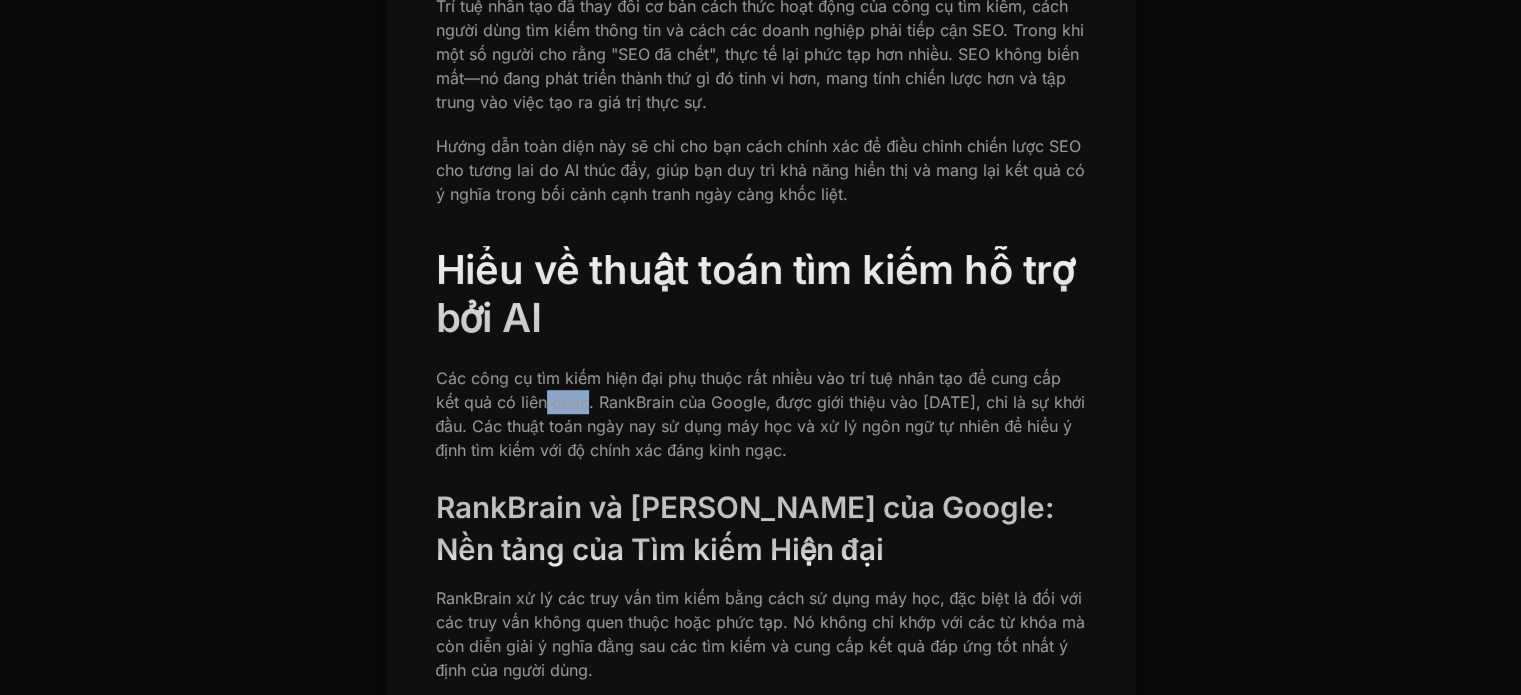 drag, startPoint x: 544, startPoint y: 410, endPoint x: 599, endPoint y: 410, distance: 55 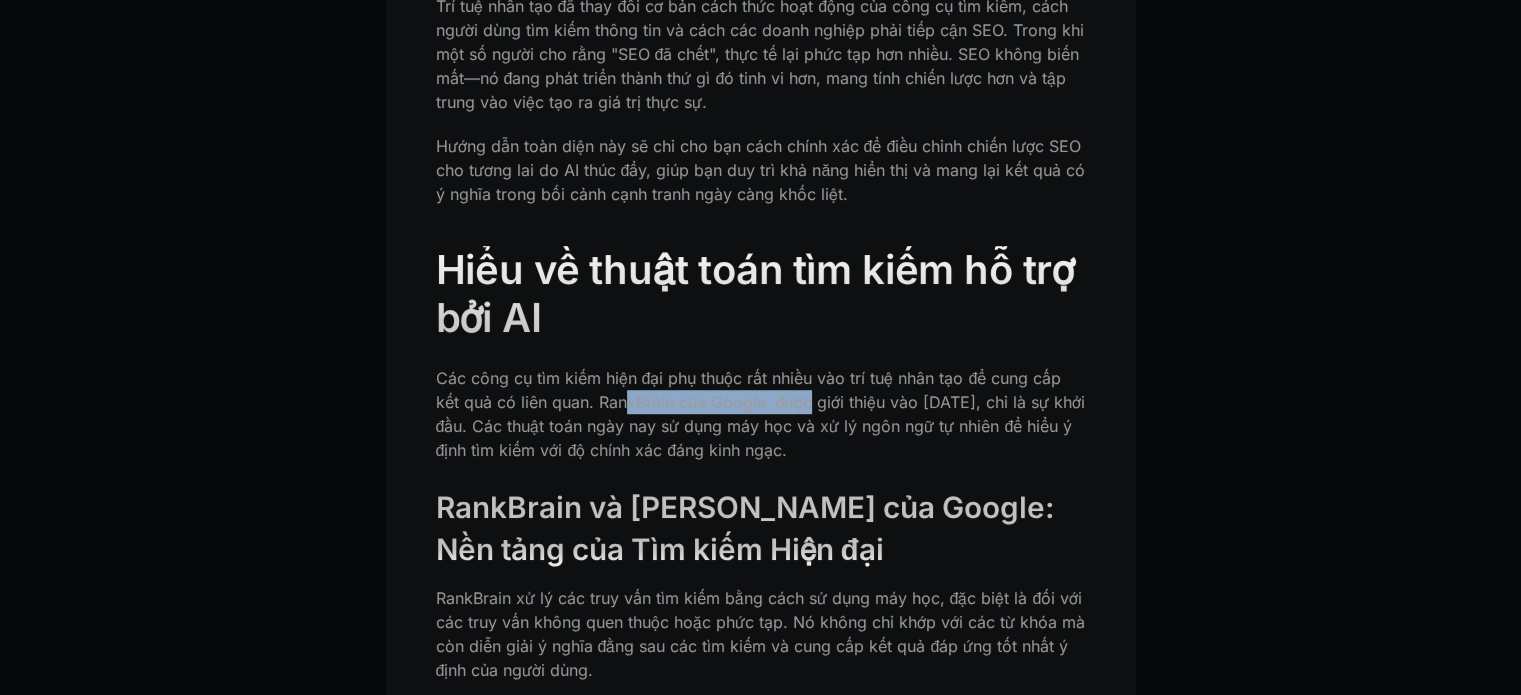 drag, startPoint x: 645, startPoint y: 411, endPoint x: 814, endPoint y: 412, distance: 169.00296 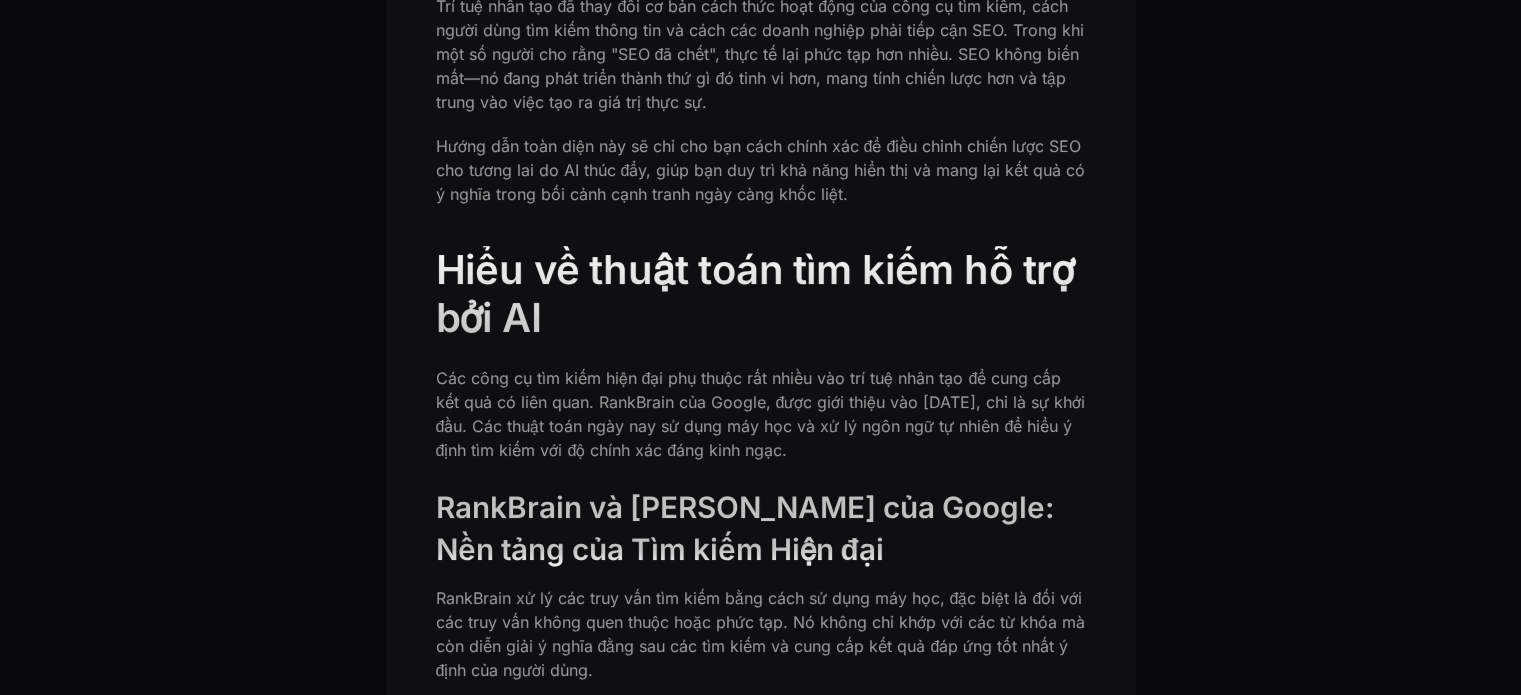 drag, startPoint x: 814, startPoint y: 412, endPoint x: 855, endPoint y: 411, distance: 41.01219 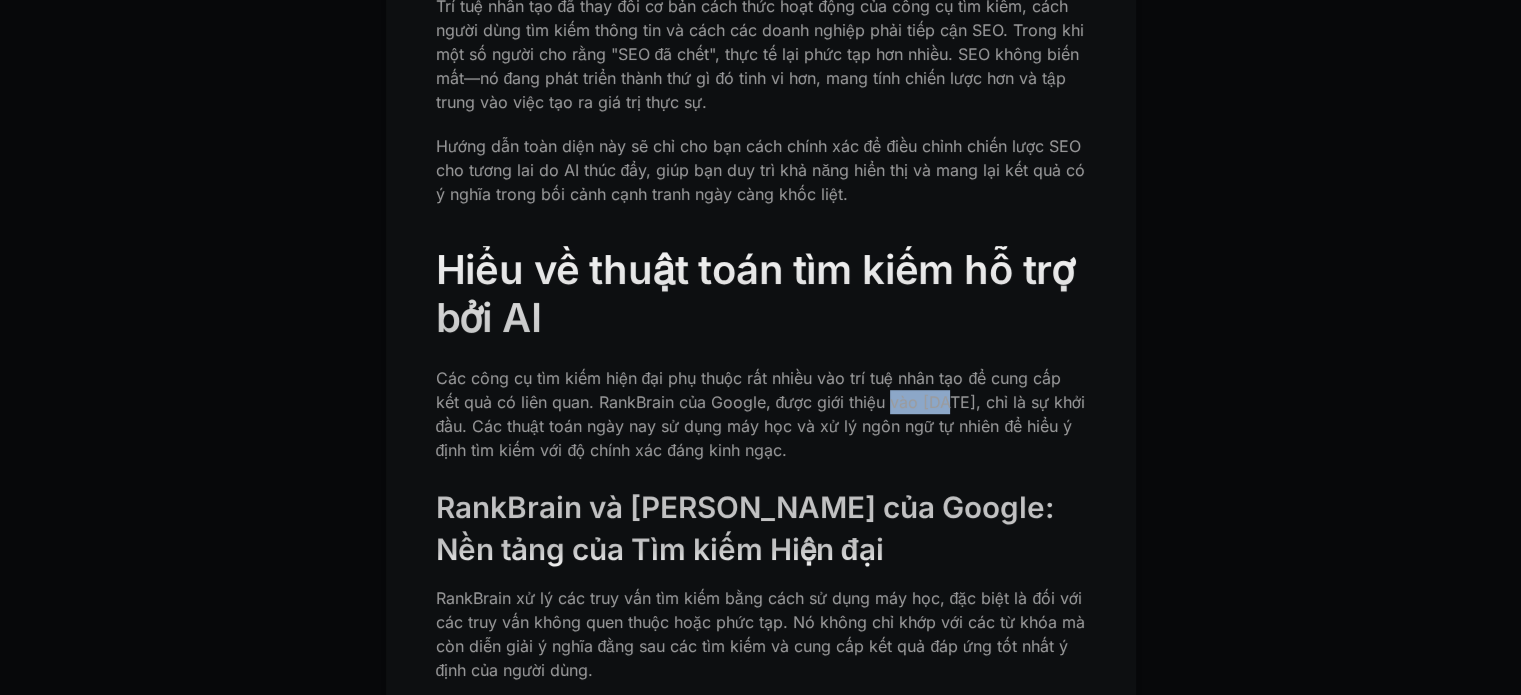 drag, startPoint x: 926, startPoint y: 408, endPoint x: 952, endPoint y: 407, distance: 26.019224 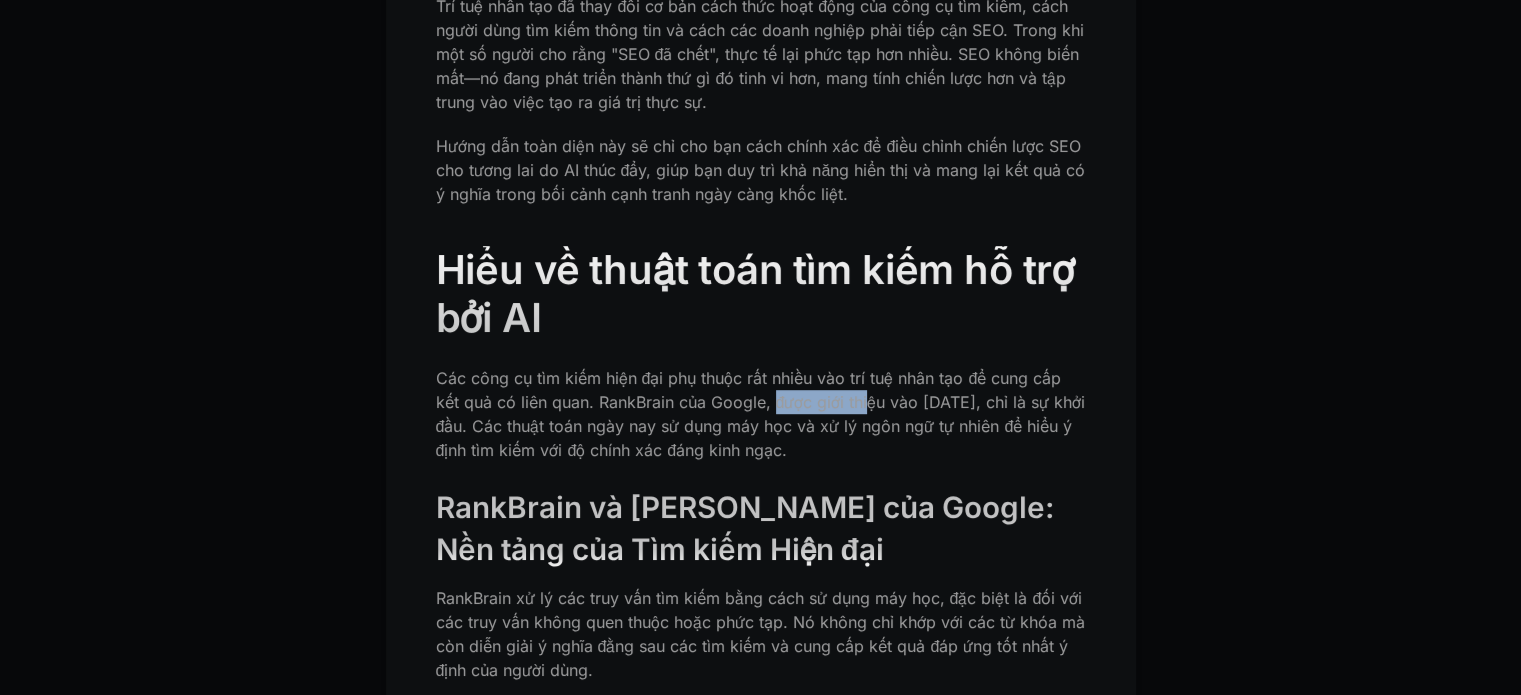 drag, startPoint x: 777, startPoint y: 402, endPoint x: 872, endPoint y: 403, distance: 95.005264 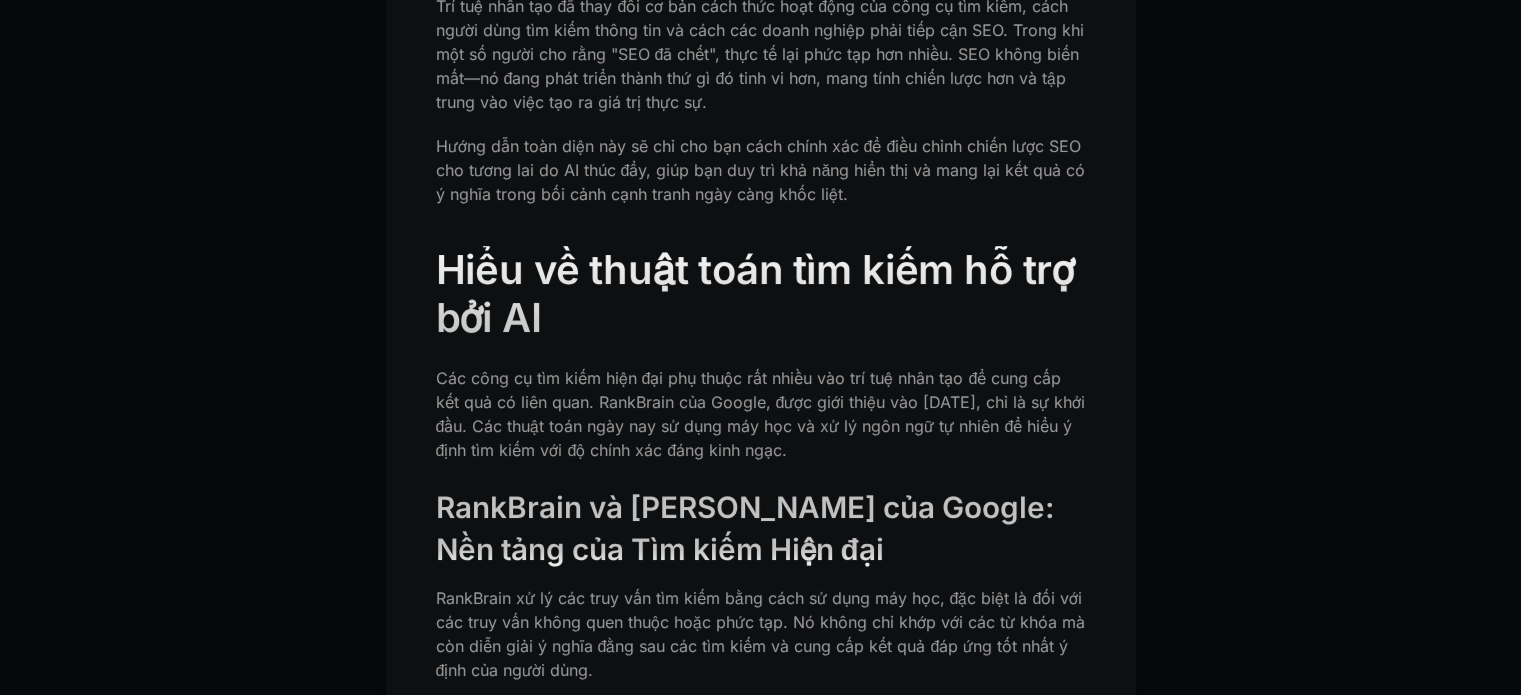 click on "Các công cụ tìm kiếm hiện đại phụ thuộc rất nhiều vào trí tuệ nhân tạo để cung cấp kết quả có liên quan. RankBrain của Google, được giới thiệu vào [DATE], chỉ là sự khởi đầu. Các thuật toán ngày nay sử dụng máy học và xử lý ngôn ngữ tự nhiên để hiểu ý định tìm kiếm với độ chính xác đáng kinh ngạc." at bounding box center [761, 414] 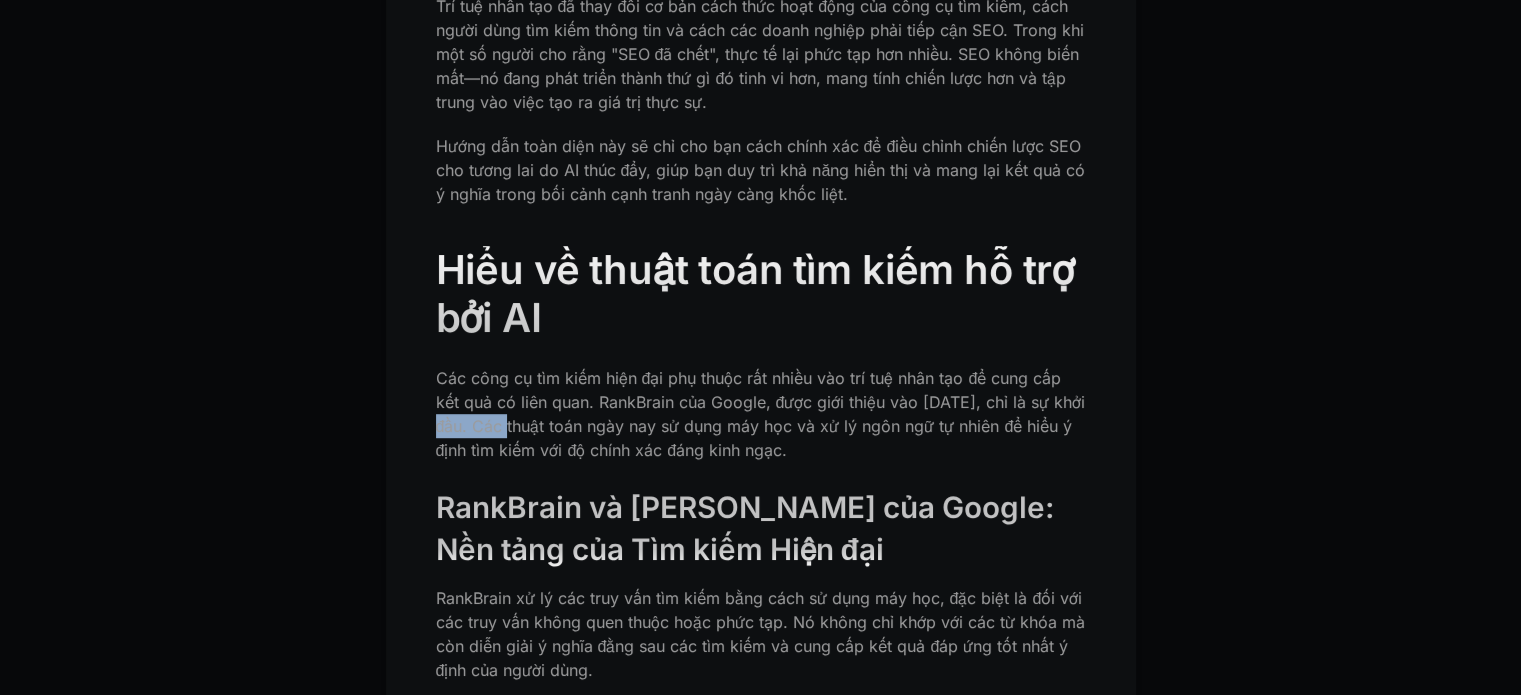 drag, startPoint x: 456, startPoint y: 429, endPoint x: 537, endPoint y: 431, distance: 81.02469 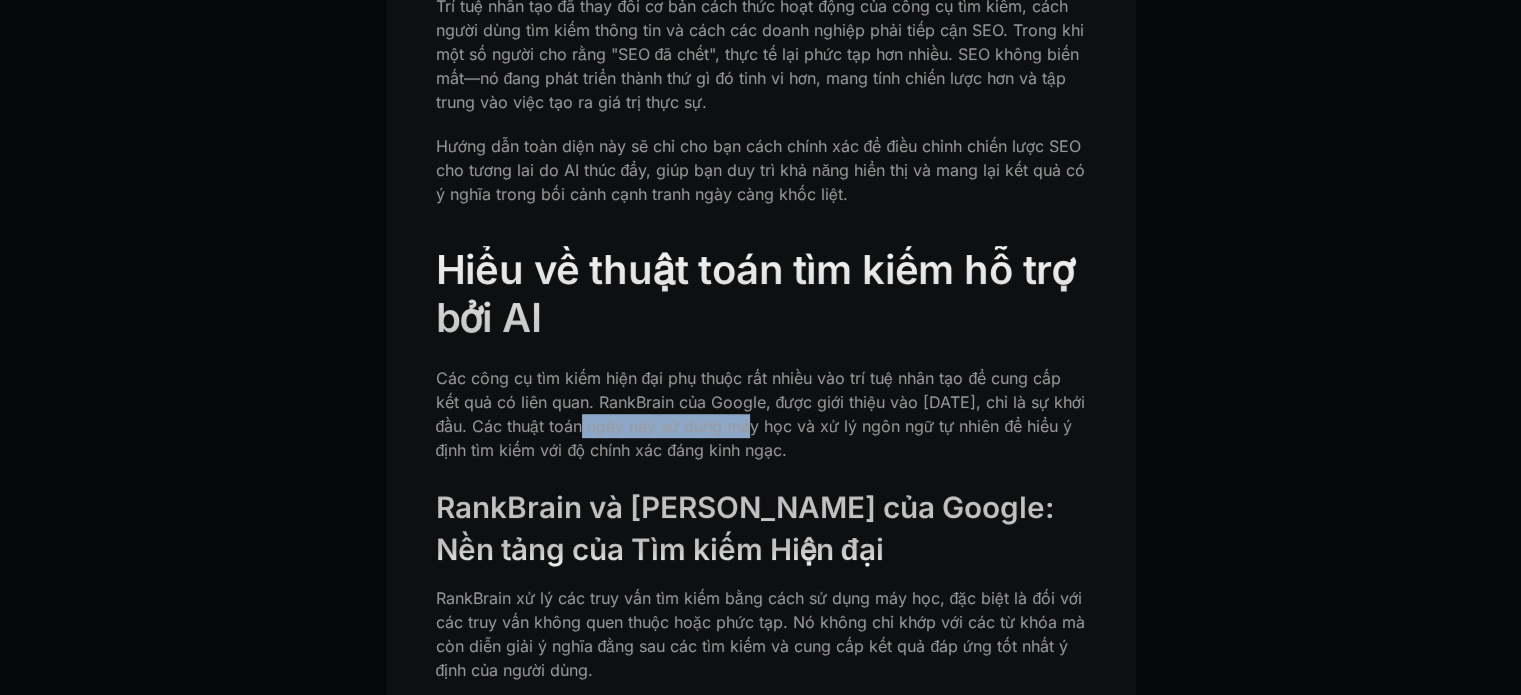 drag, startPoint x: 602, startPoint y: 432, endPoint x: 766, endPoint y: 432, distance: 164 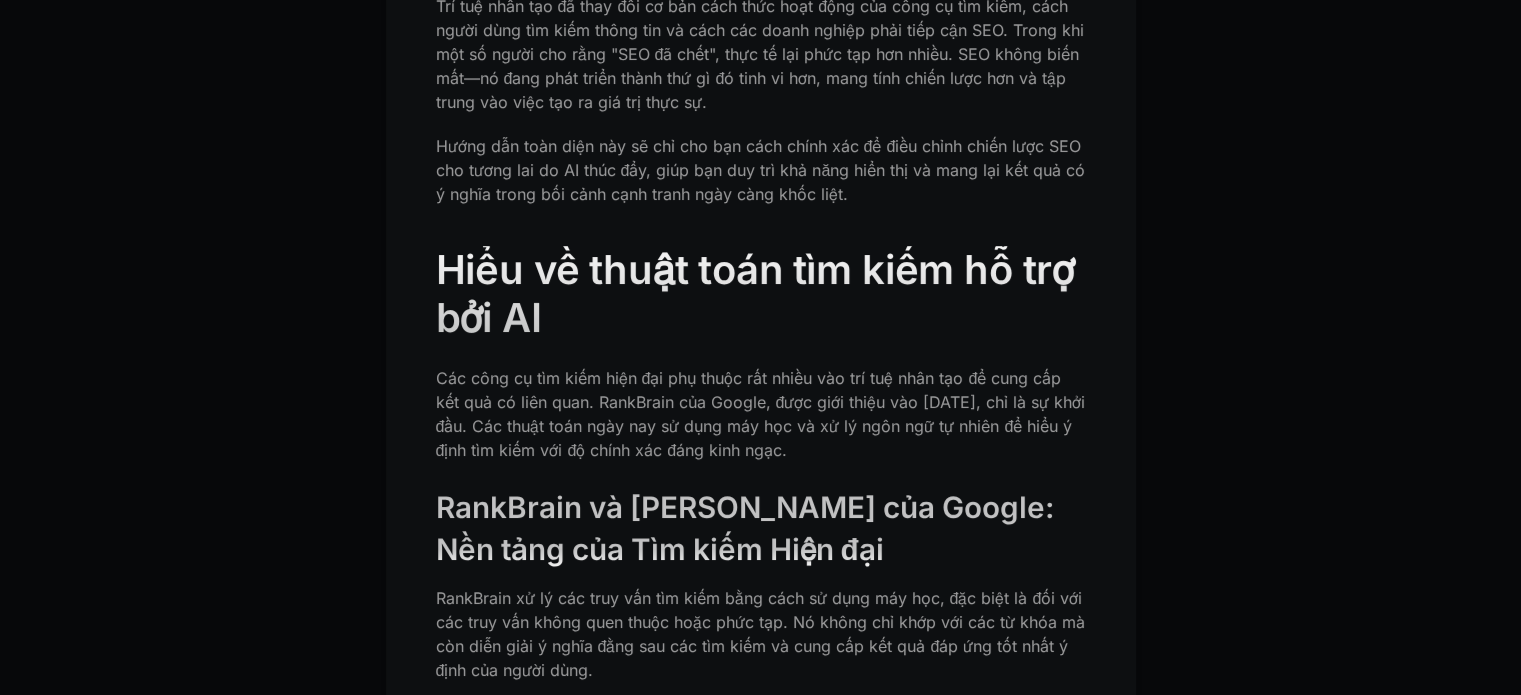 scroll, scrollTop: 1000, scrollLeft: 0, axis: vertical 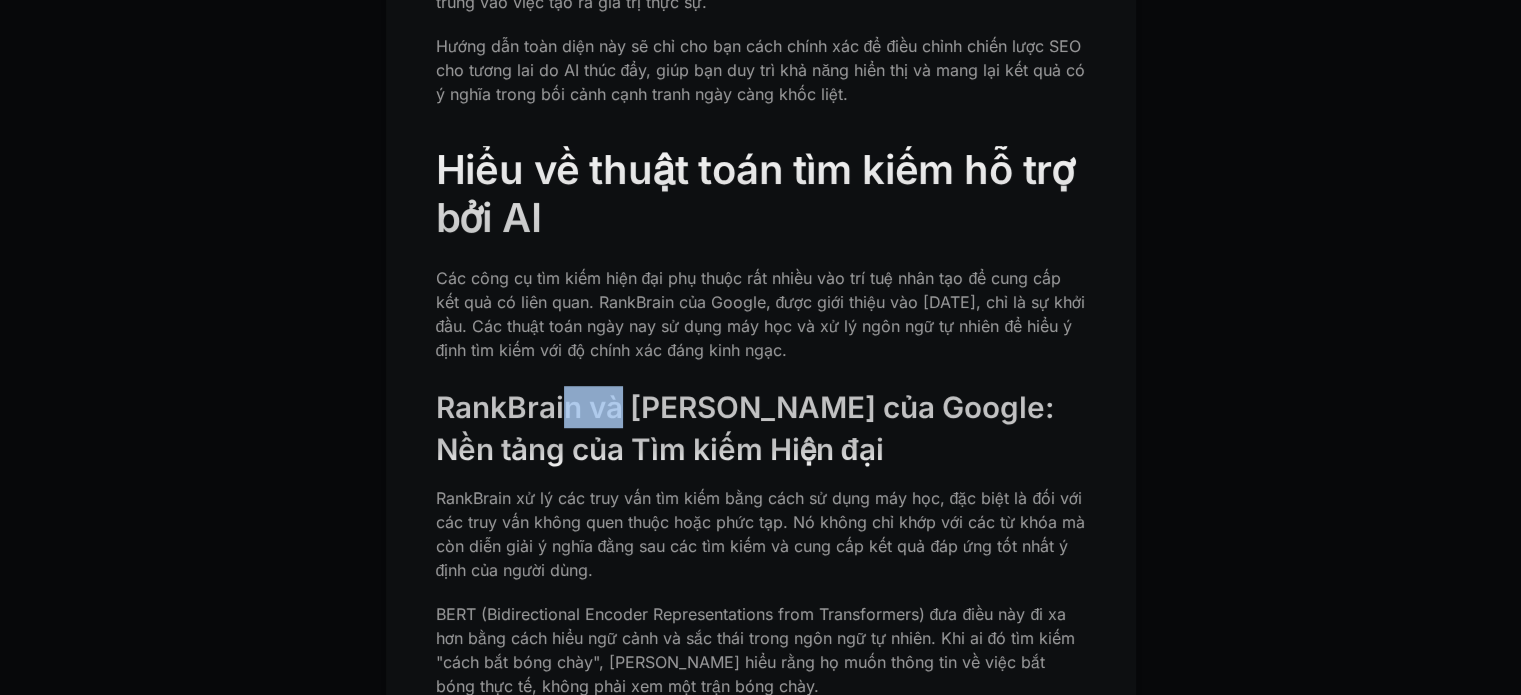 drag, startPoint x: 567, startPoint y: 401, endPoint x: 634, endPoint y: 403, distance: 67.02985 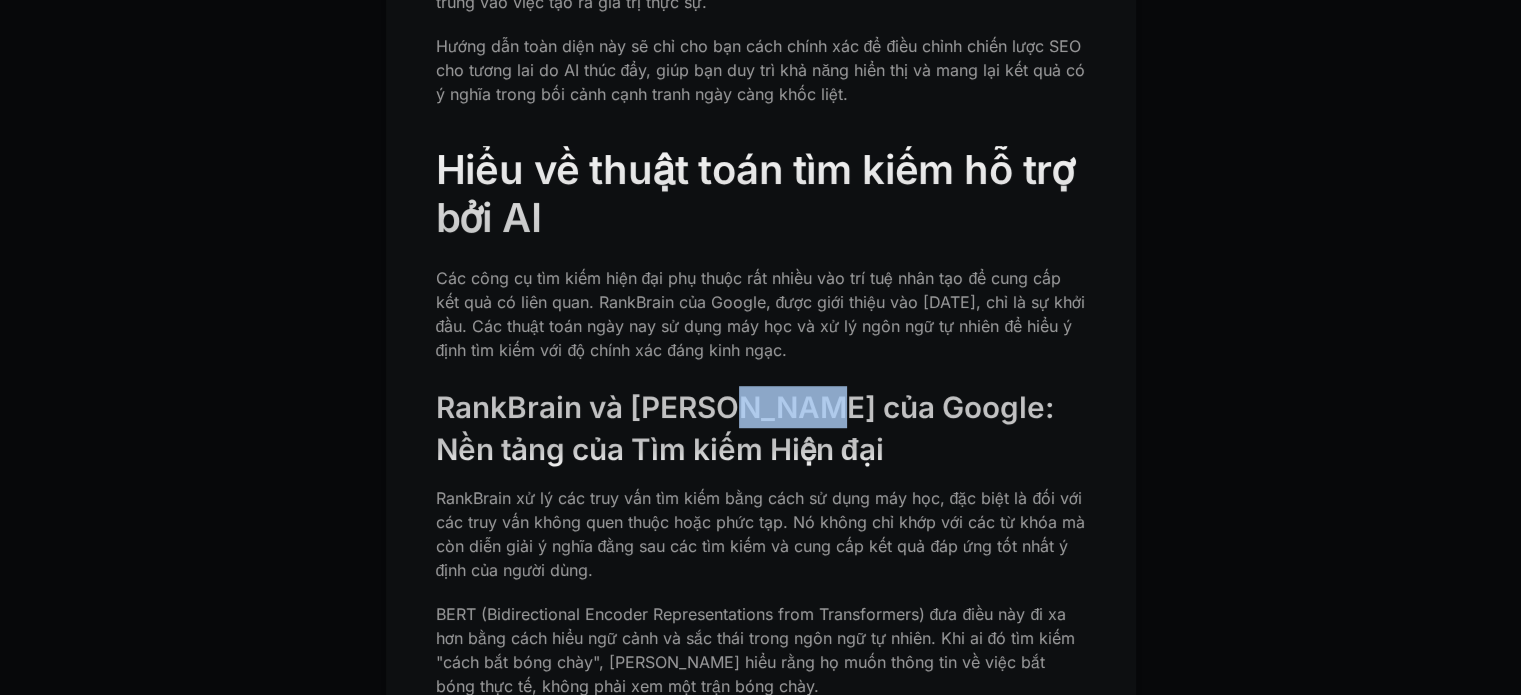 click on "RankBrain và [PERSON_NAME] của Google: Nền tảng của Tìm kiếm Hiện đại" at bounding box center [745, 428] 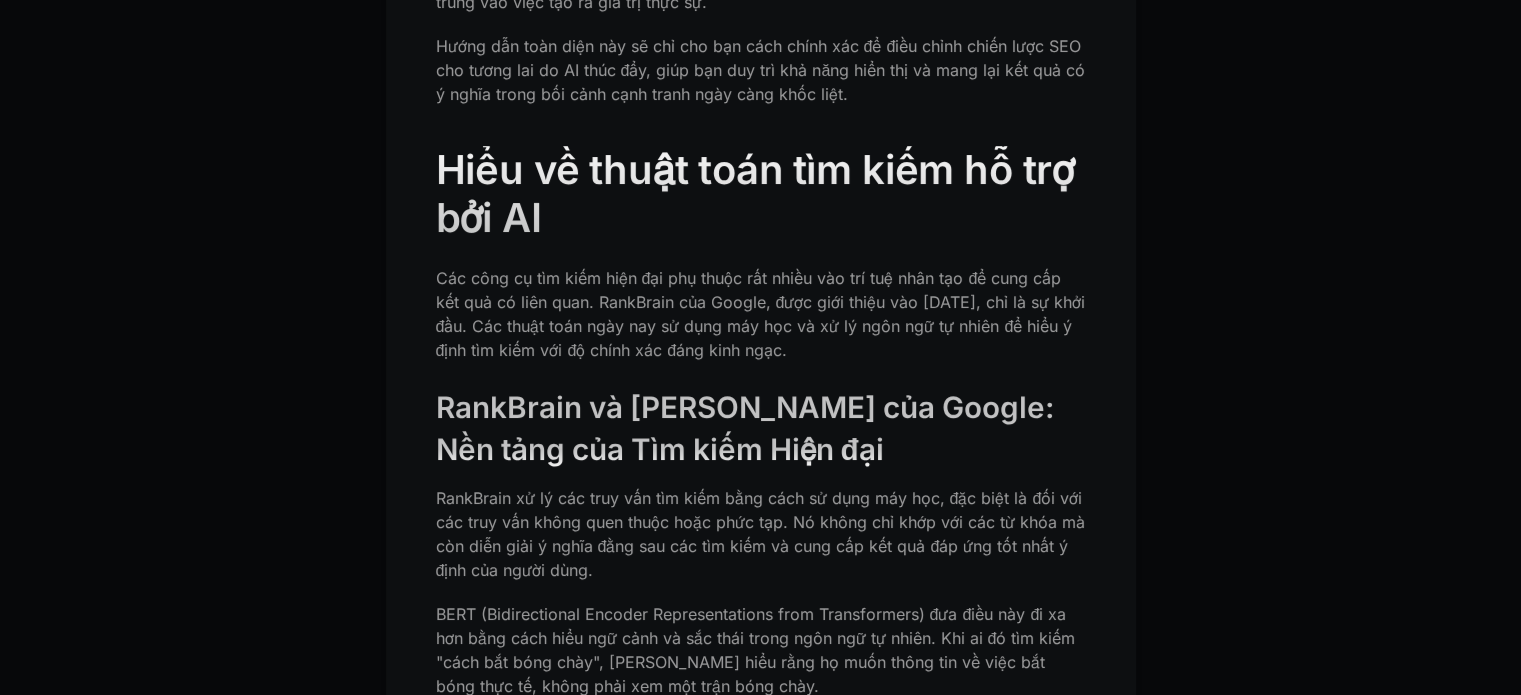 click on "RankBrain và [PERSON_NAME] của Google: Nền tảng của Tìm kiếm Hiện đại" at bounding box center (745, 428) 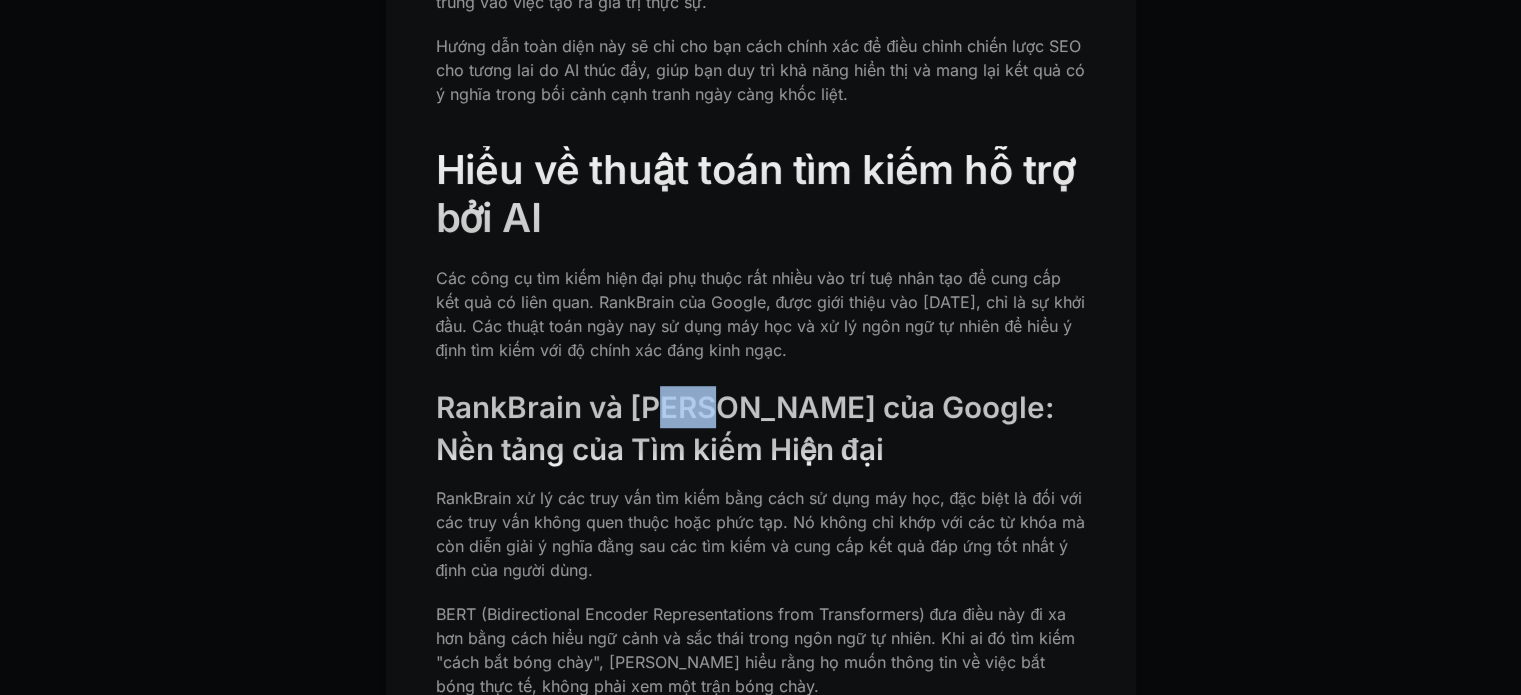 drag, startPoint x: 660, startPoint y: 395, endPoint x: 745, endPoint y: 398, distance: 85.052925 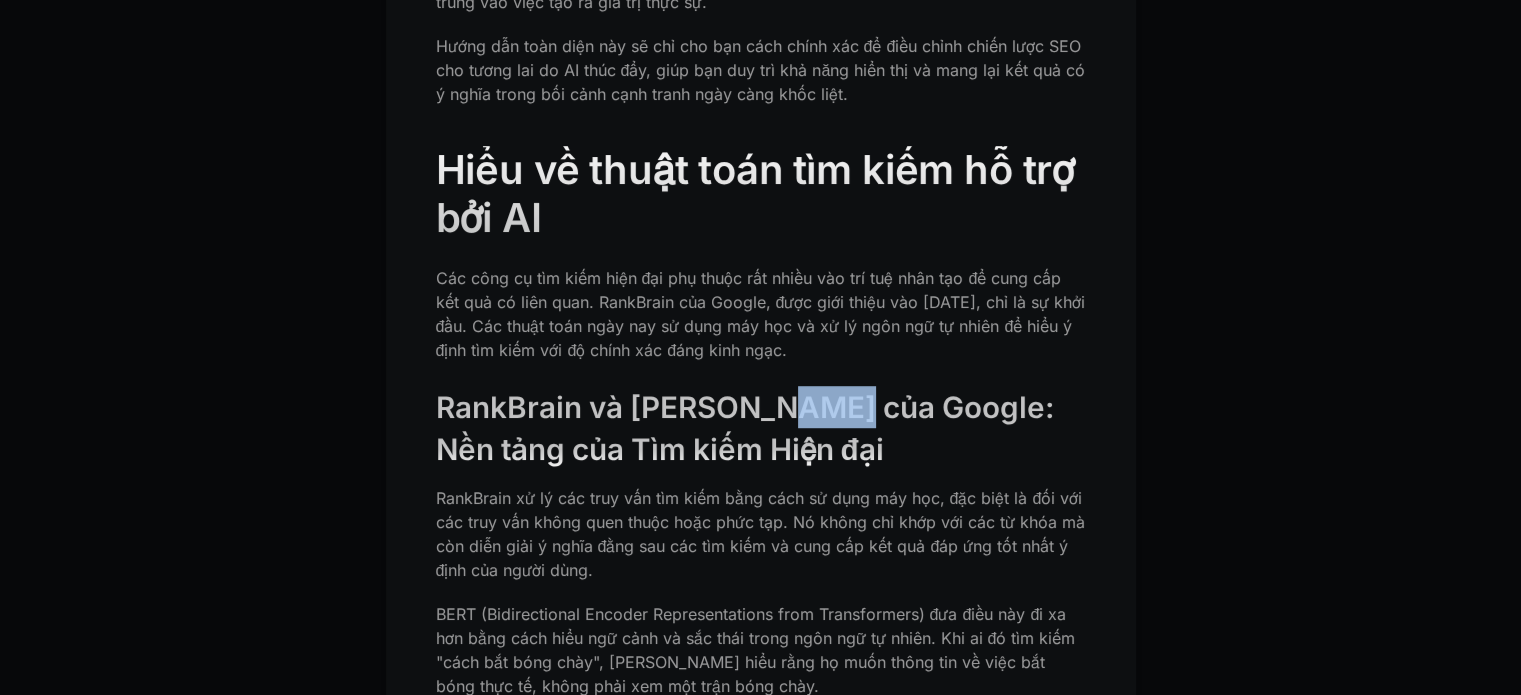 drag, startPoint x: 780, startPoint y: 400, endPoint x: 847, endPoint y: 404, distance: 67.11929 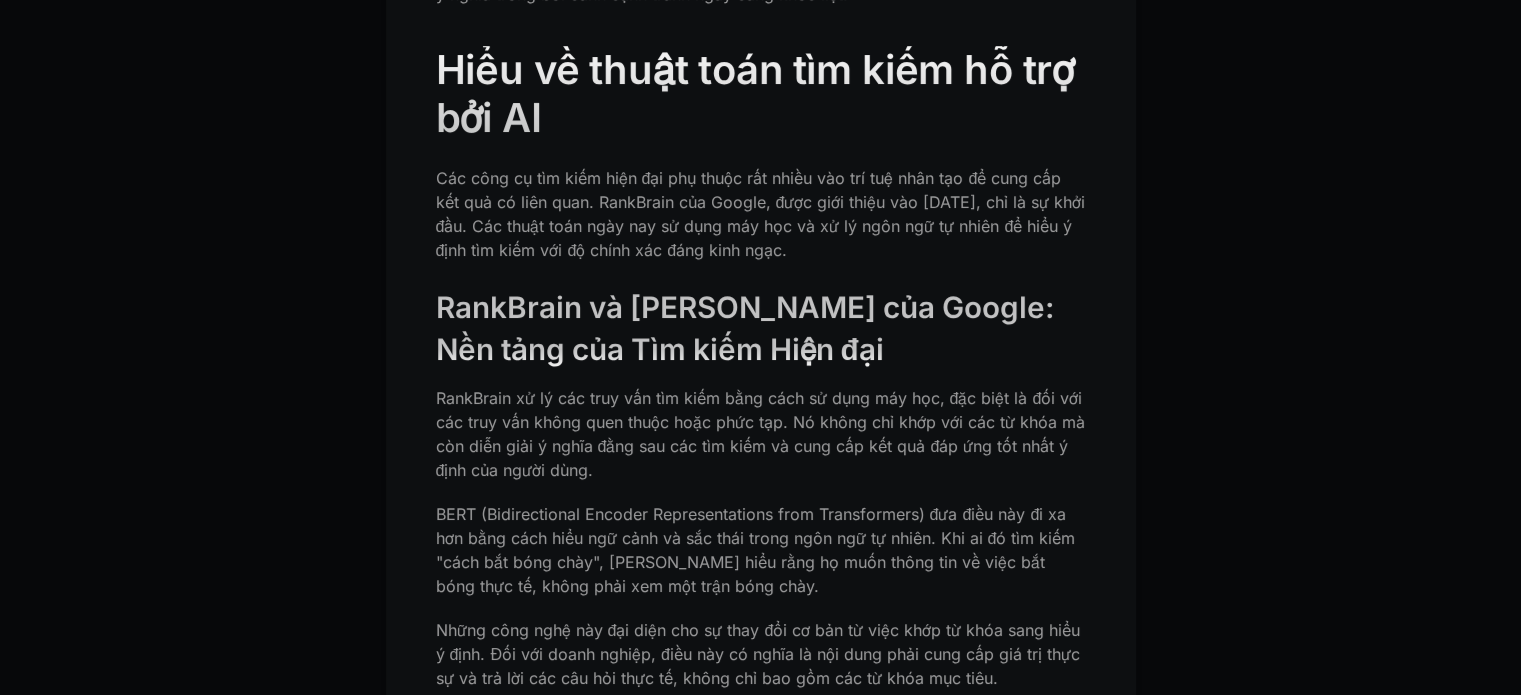 scroll, scrollTop: 1200, scrollLeft: 0, axis: vertical 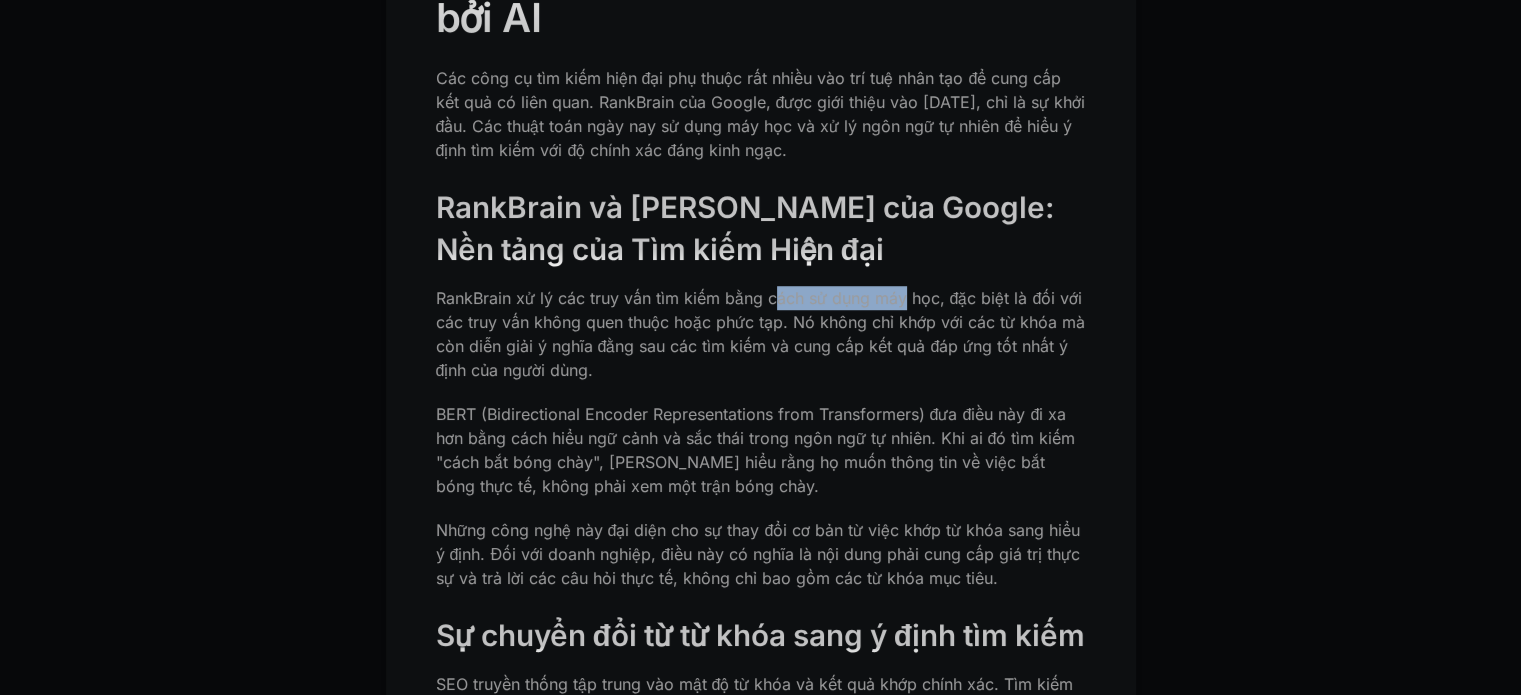 drag, startPoint x: 792, startPoint y: 286, endPoint x: 956, endPoint y: 293, distance: 164.14932 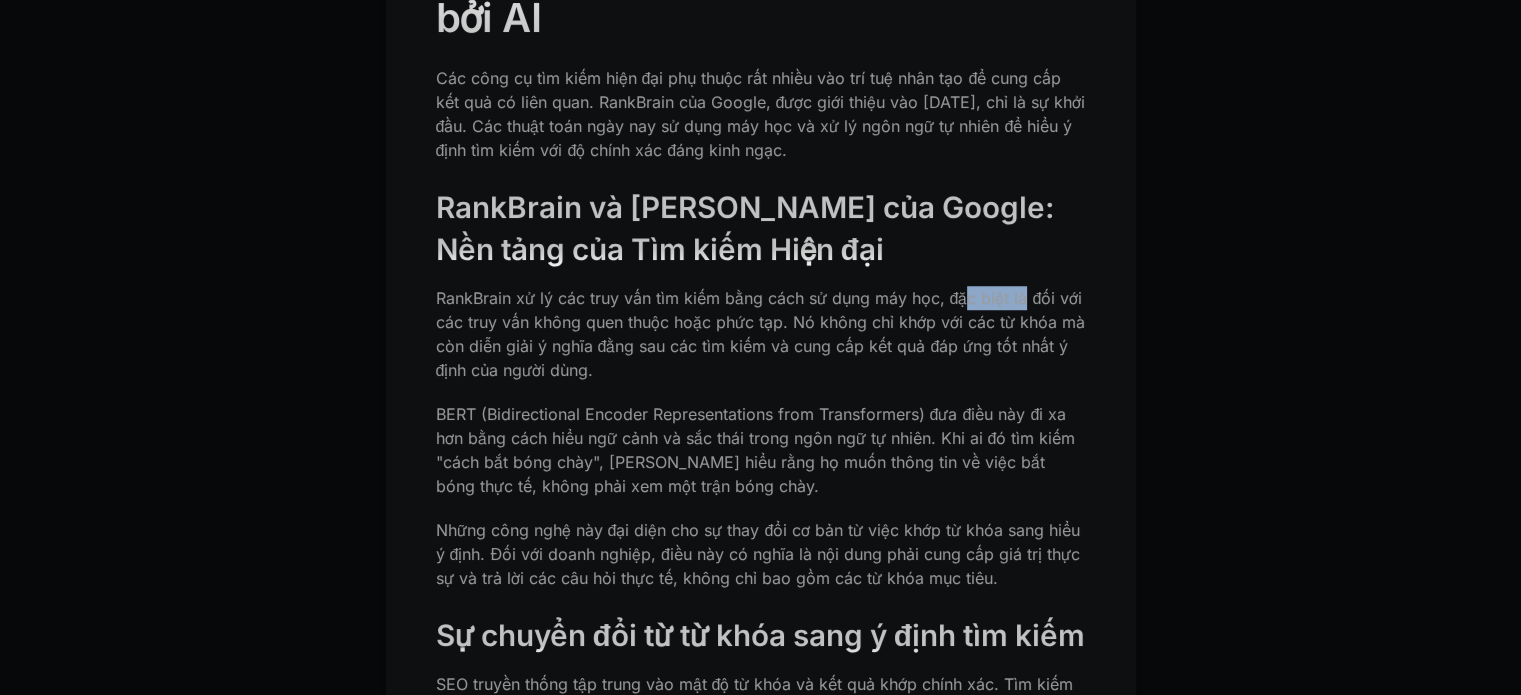 drag, startPoint x: 999, startPoint y: 295, endPoint x: 1025, endPoint y: 295, distance: 26 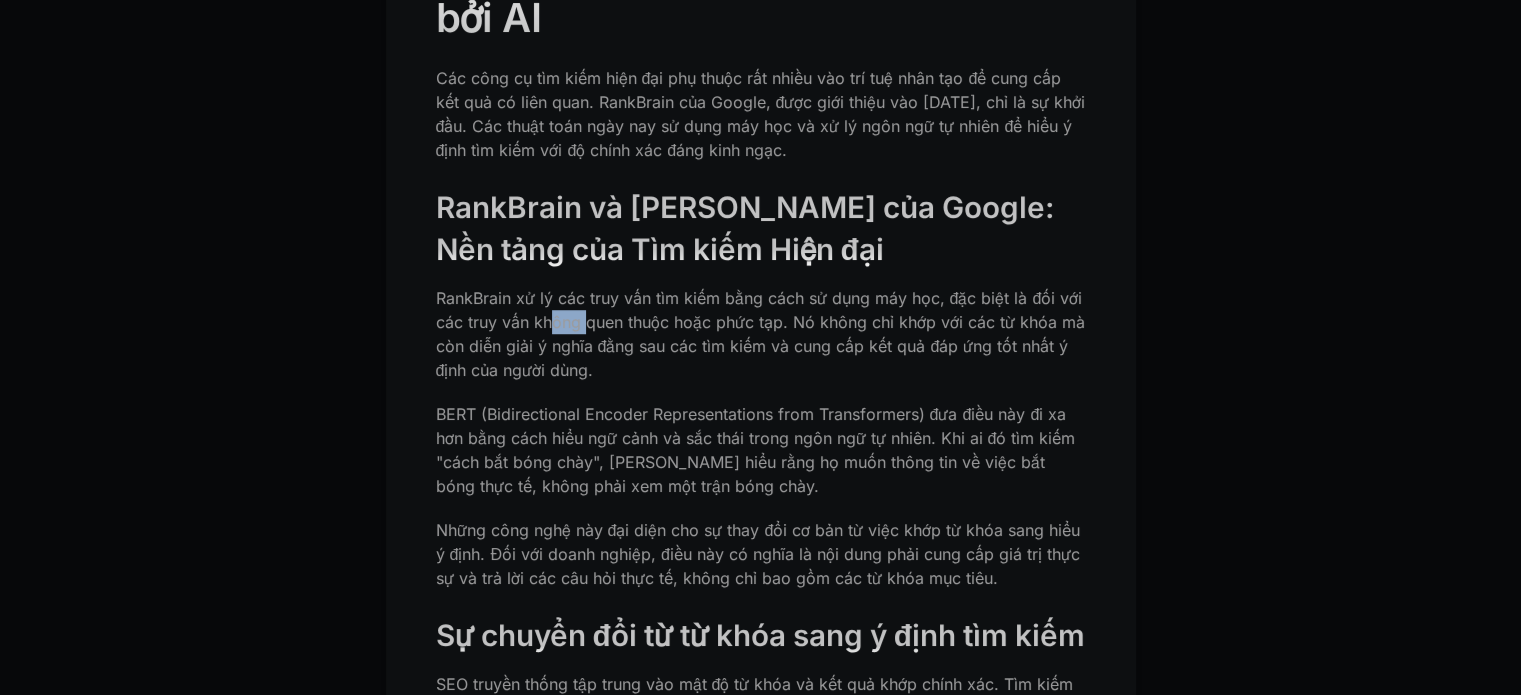 drag, startPoint x: 550, startPoint y: 326, endPoint x: 596, endPoint y: 331, distance: 46.270943 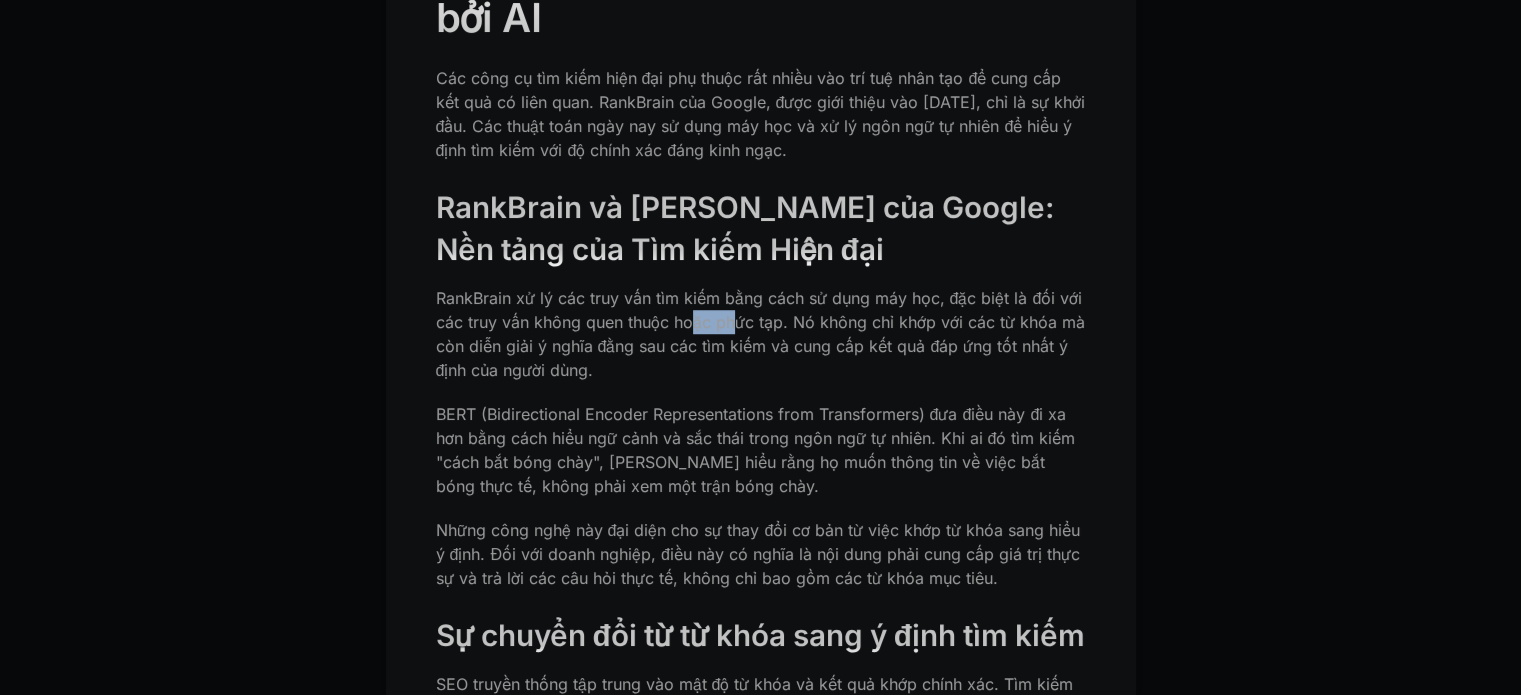 drag, startPoint x: 720, startPoint y: 332, endPoint x: 743, endPoint y: 331, distance: 23.021729 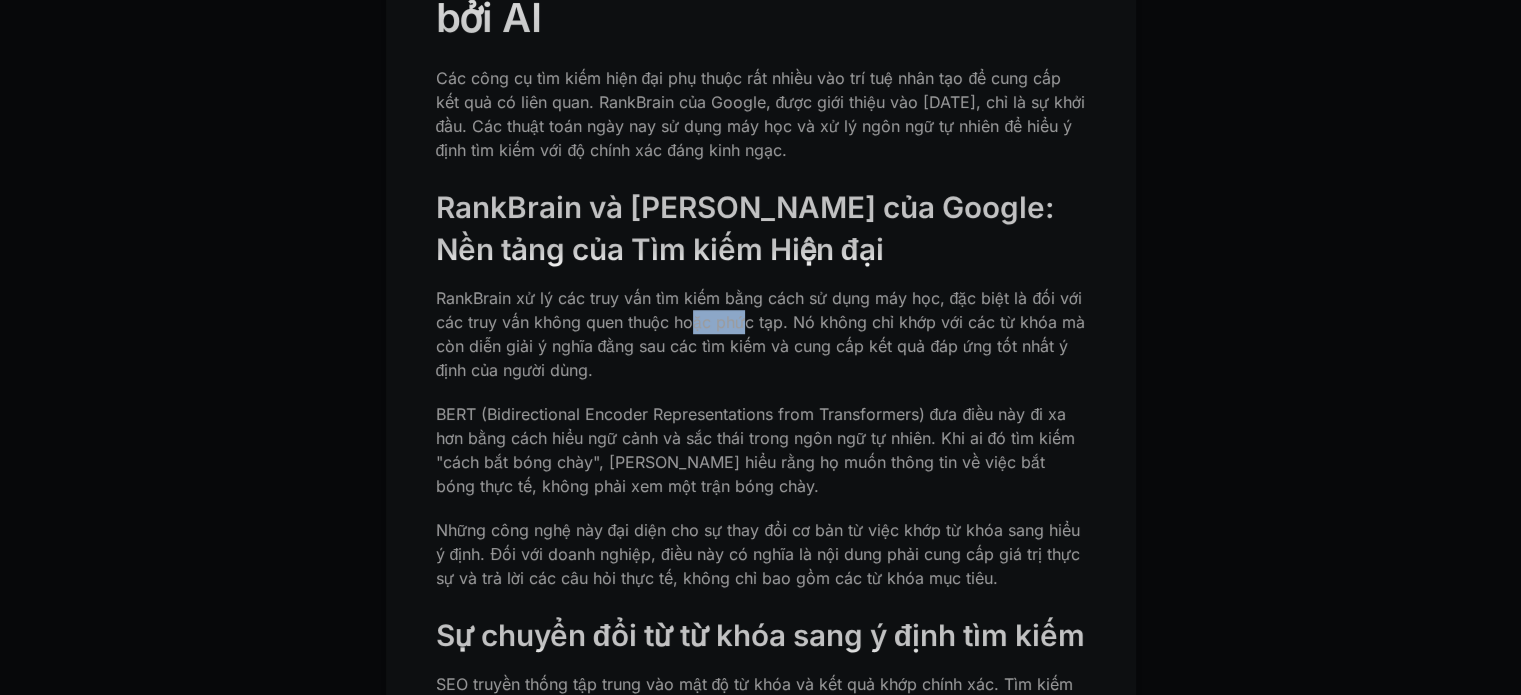 click on "RankBrain xử lý các truy vấn tìm kiếm bằng cách sử dụng máy học, đặc biệt là đối với các truy vấn không quen thuộc hoặc phức tạp. Nó không chỉ khớp với các từ khóa mà còn diễn giải ý nghĩa đằng sau các tìm kiếm và cung cấp kết quả đáp ứng tốt nhất ý định của người dùng." at bounding box center (760, 334) 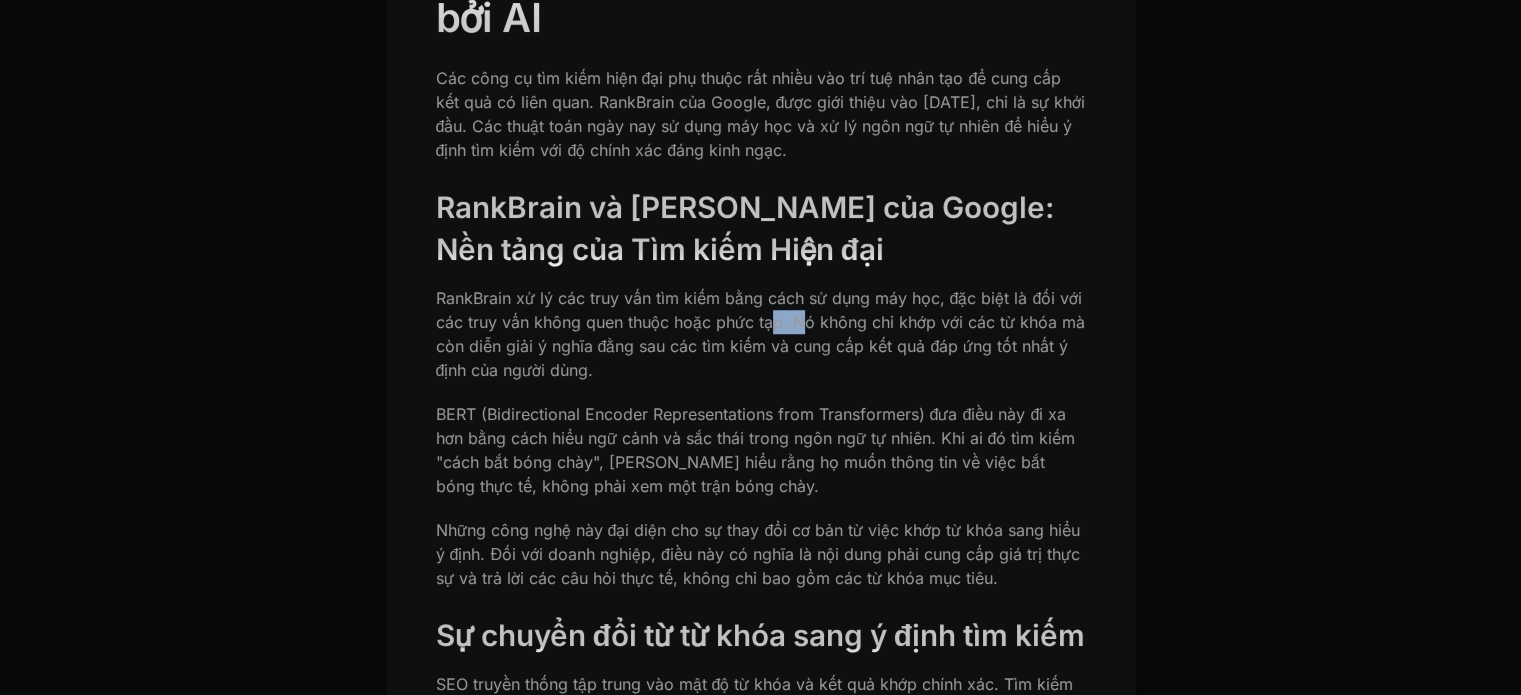 drag, startPoint x: 787, startPoint y: 323, endPoint x: 808, endPoint y: 323, distance: 21 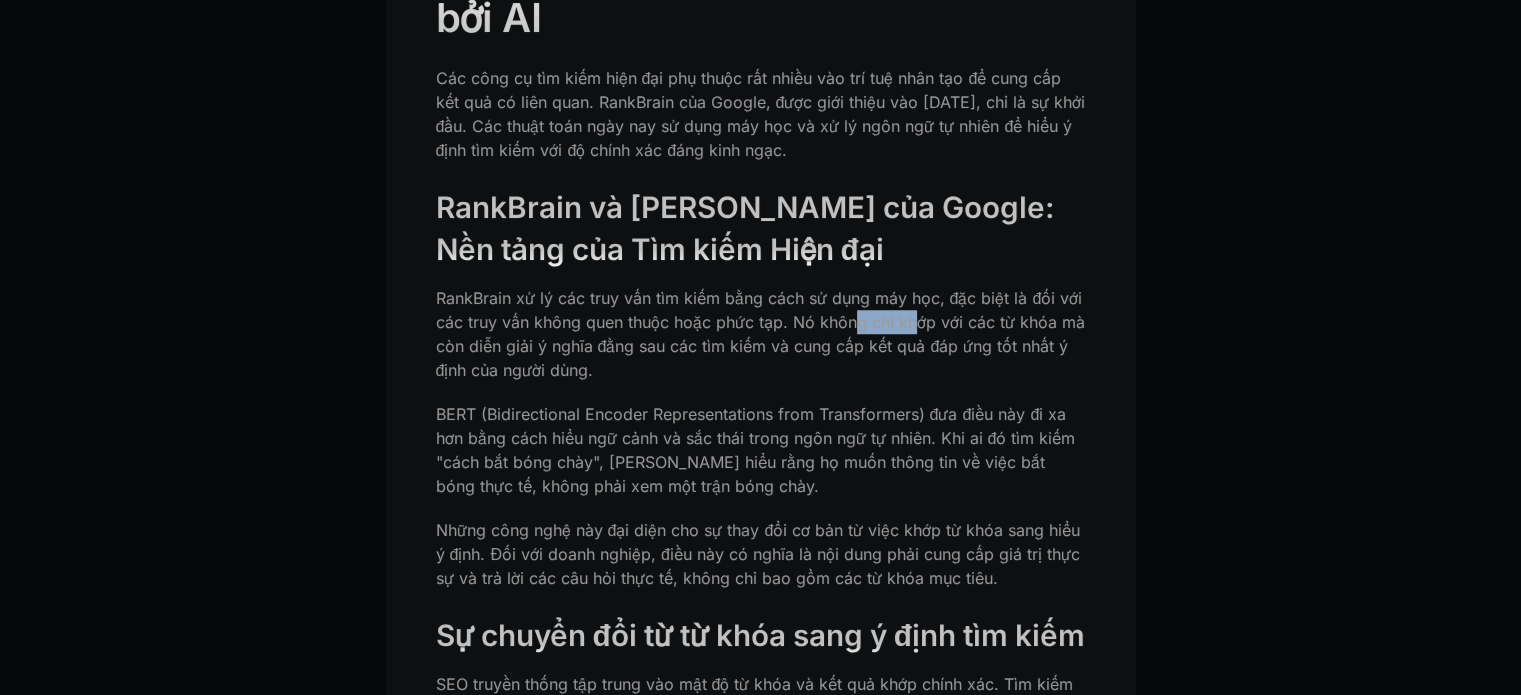 drag, startPoint x: 859, startPoint y: 325, endPoint x: 924, endPoint y: 326, distance: 65.00769 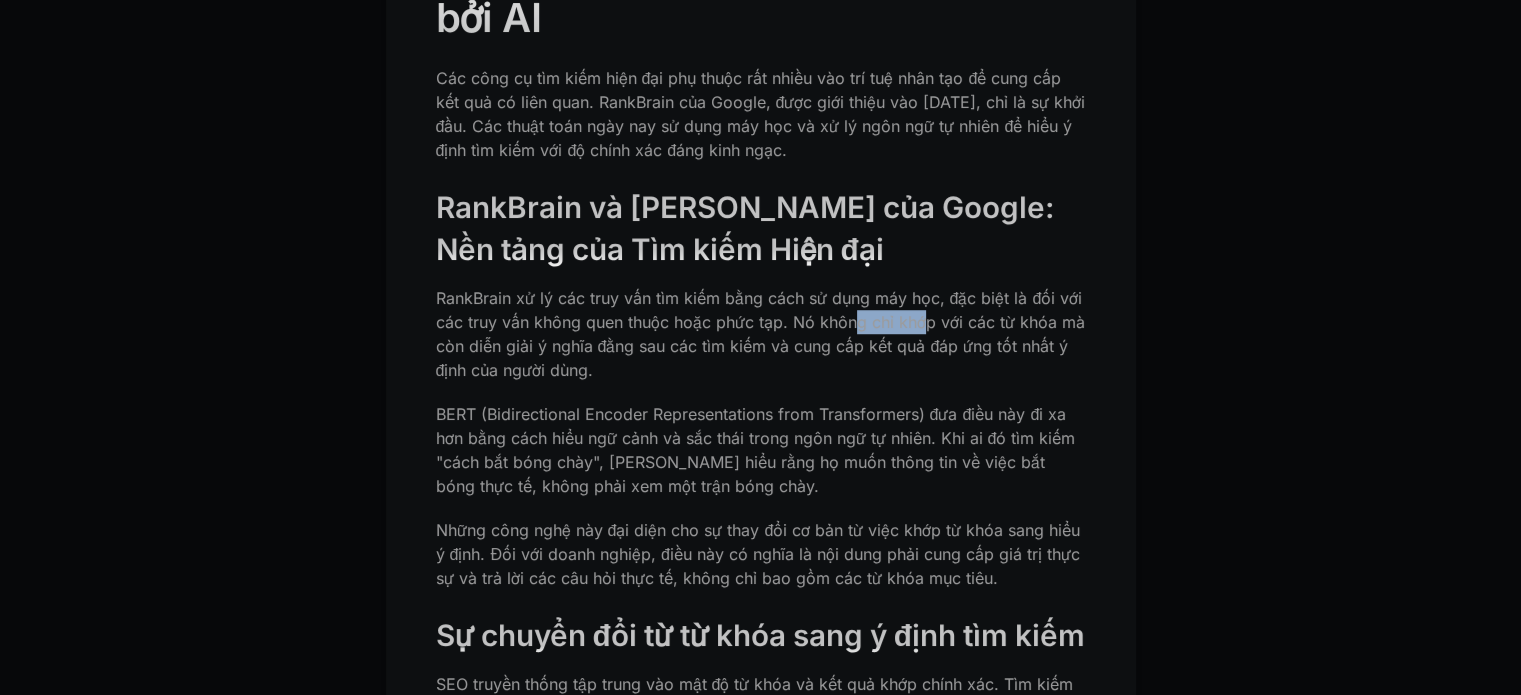 click on "RankBrain xử lý các truy vấn tìm kiếm bằng cách sử dụng máy học, đặc biệt là đối với các truy vấn không quen thuộc hoặc phức tạp. Nó không chỉ khớp với các từ khóa mà còn diễn giải ý nghĩa đằng sau các tìm kiếm và cung cấp kết quả đáp ứng tốt nhất ý định của người dùng." at bounding box center [760, 334] 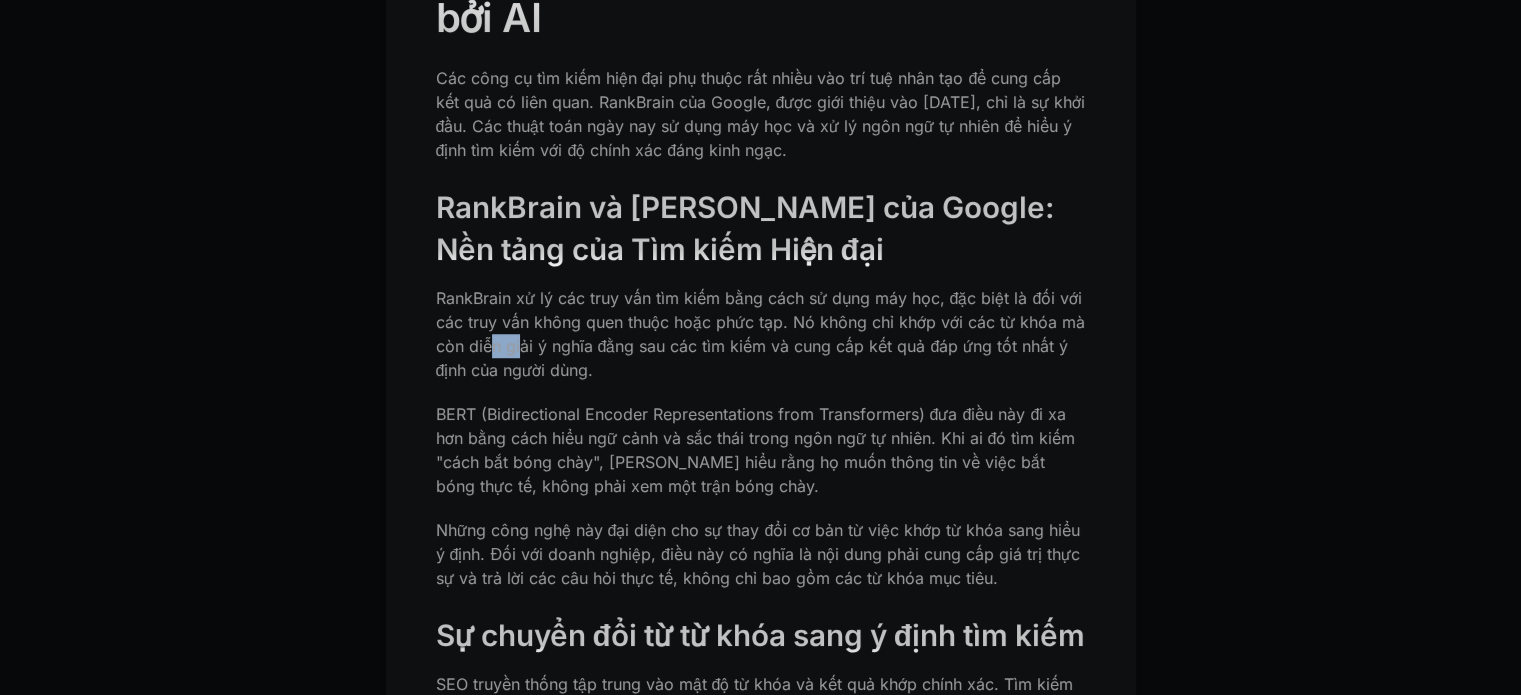 drag, startPoint x: 491, startPoint y: 343, endPoint x: 528, endPoint y: 348, distance: 37.336308 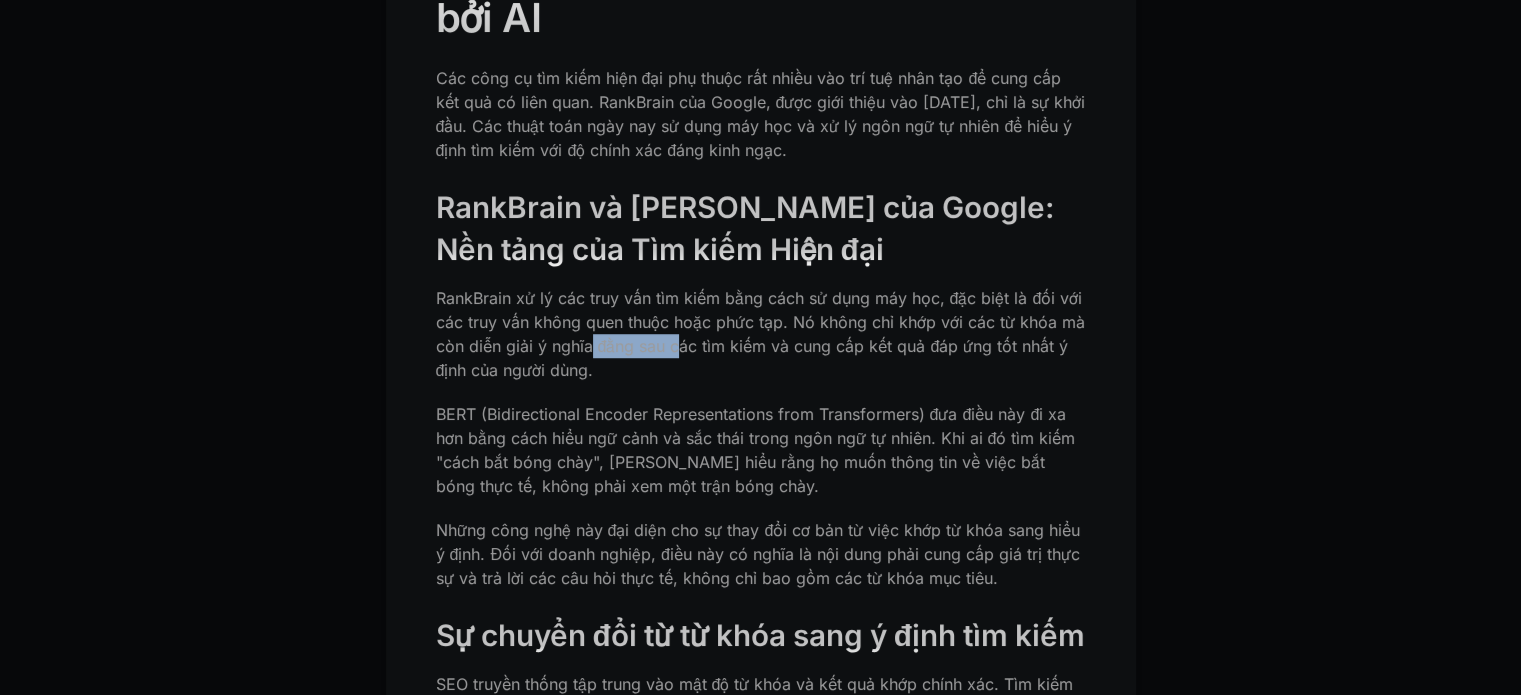 drag, startPoint x: 611, startPoint y: 344, endPoint x: 706, endPoint y: 341, distance: 95.047356 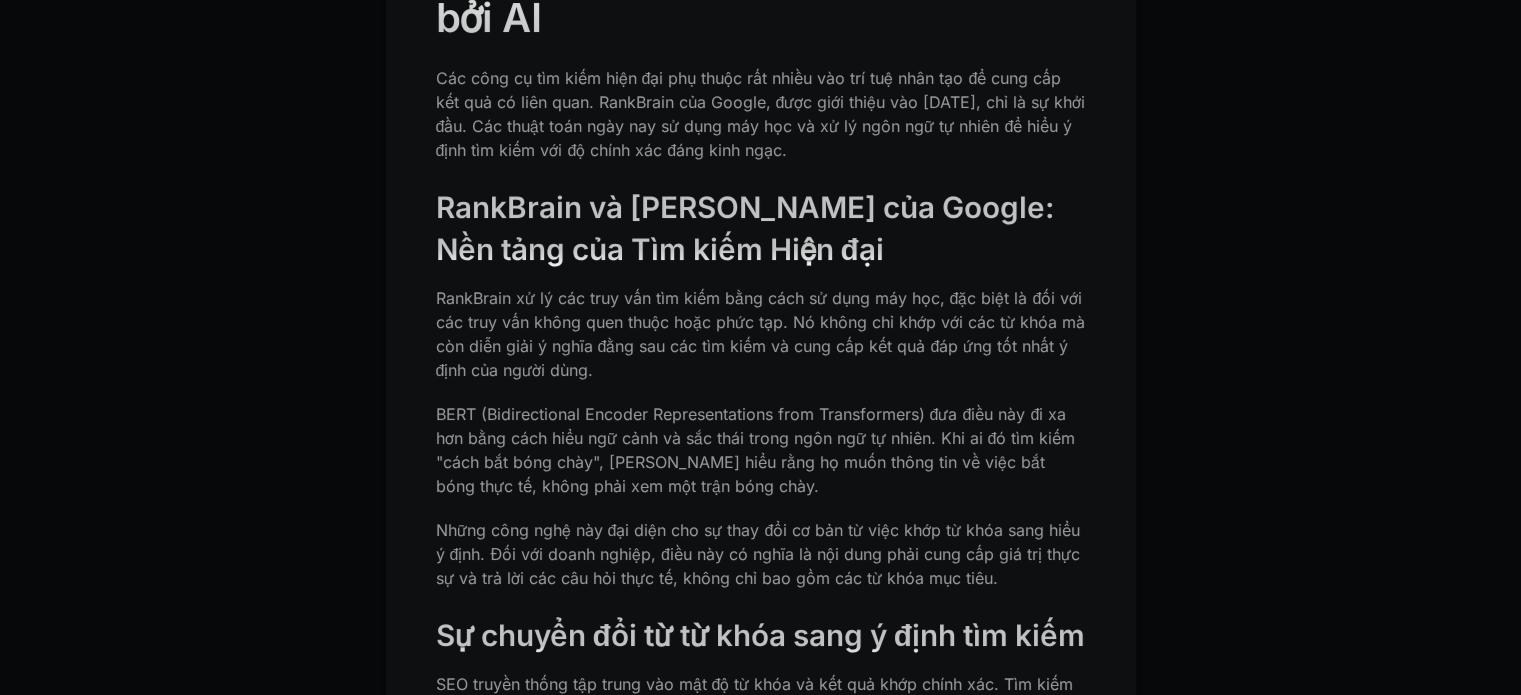 click on "RankBrain xử lý các truy vấn tìm kiếm bằng cách sử dụng máy học, đặc biệt là đối với các truy vấn không quen thuộc hoặc phức tạp. Nó không chỉ khớp với các từ khóa mà còn diễn giải ý nghĩa đằng sau các tìm kiếm và cung cấp kết quả đáp ứng tốt nhất ý định của người dùng." at bounding box center [760, 334] 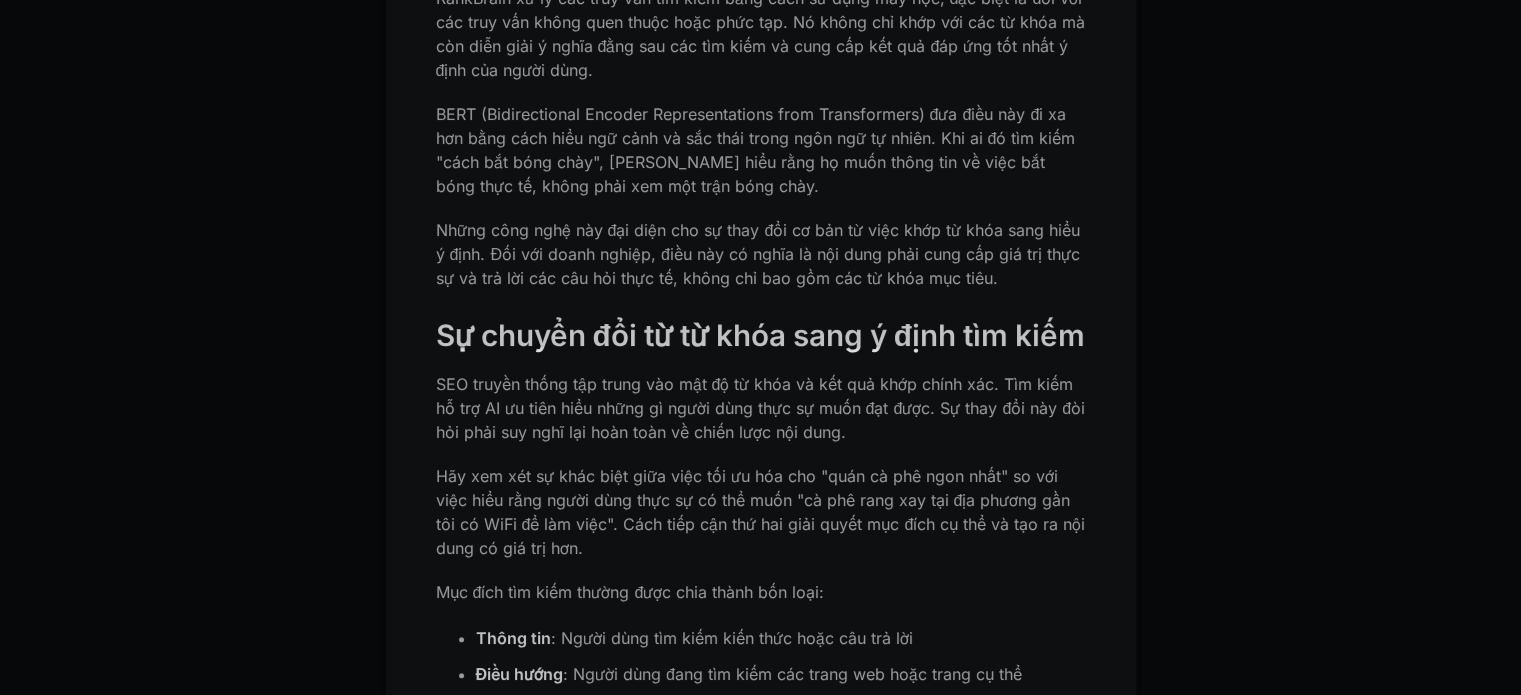 scroll, scrollTop: 1600, scrollLeft: 0, axis: vertical 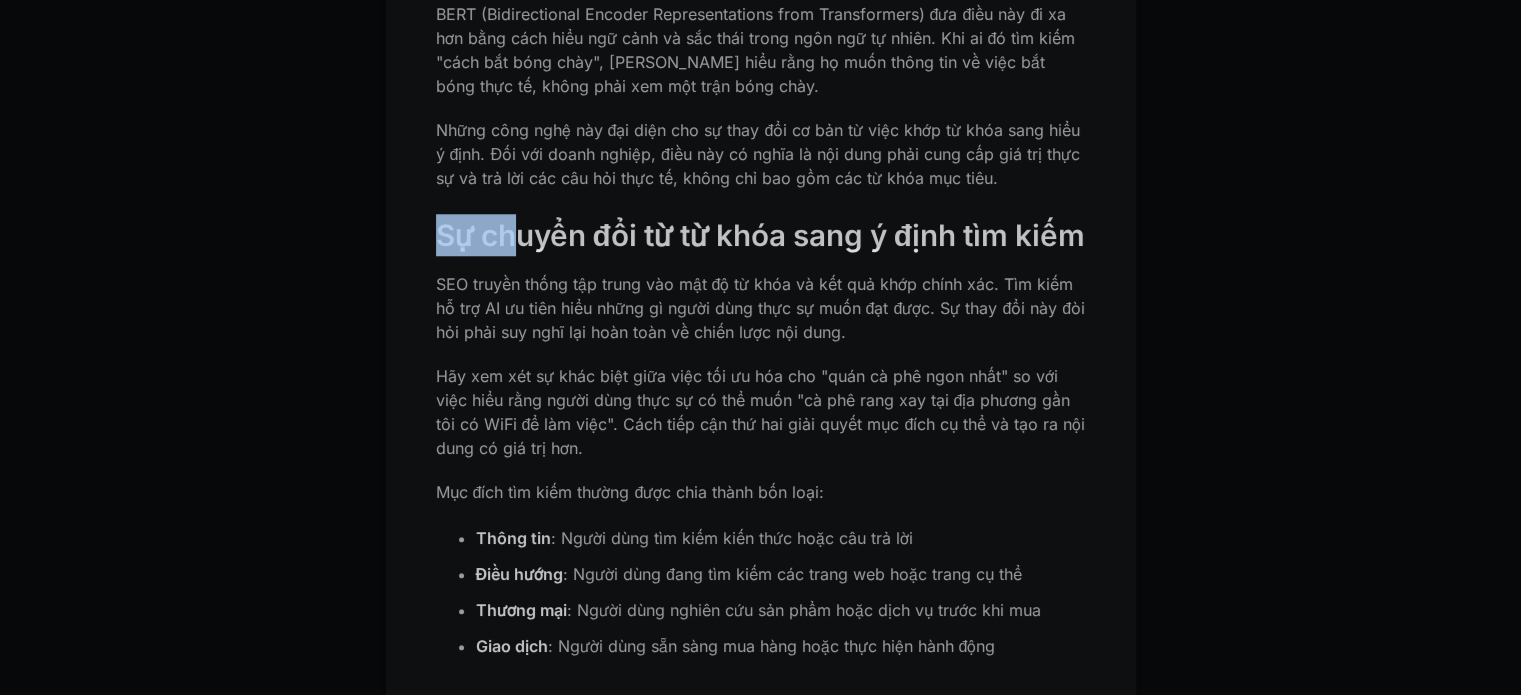 drag, startPoint x: 432, startPoint y: 229, endPoint x: 530, endPoint y: 228, distance: 98.005104 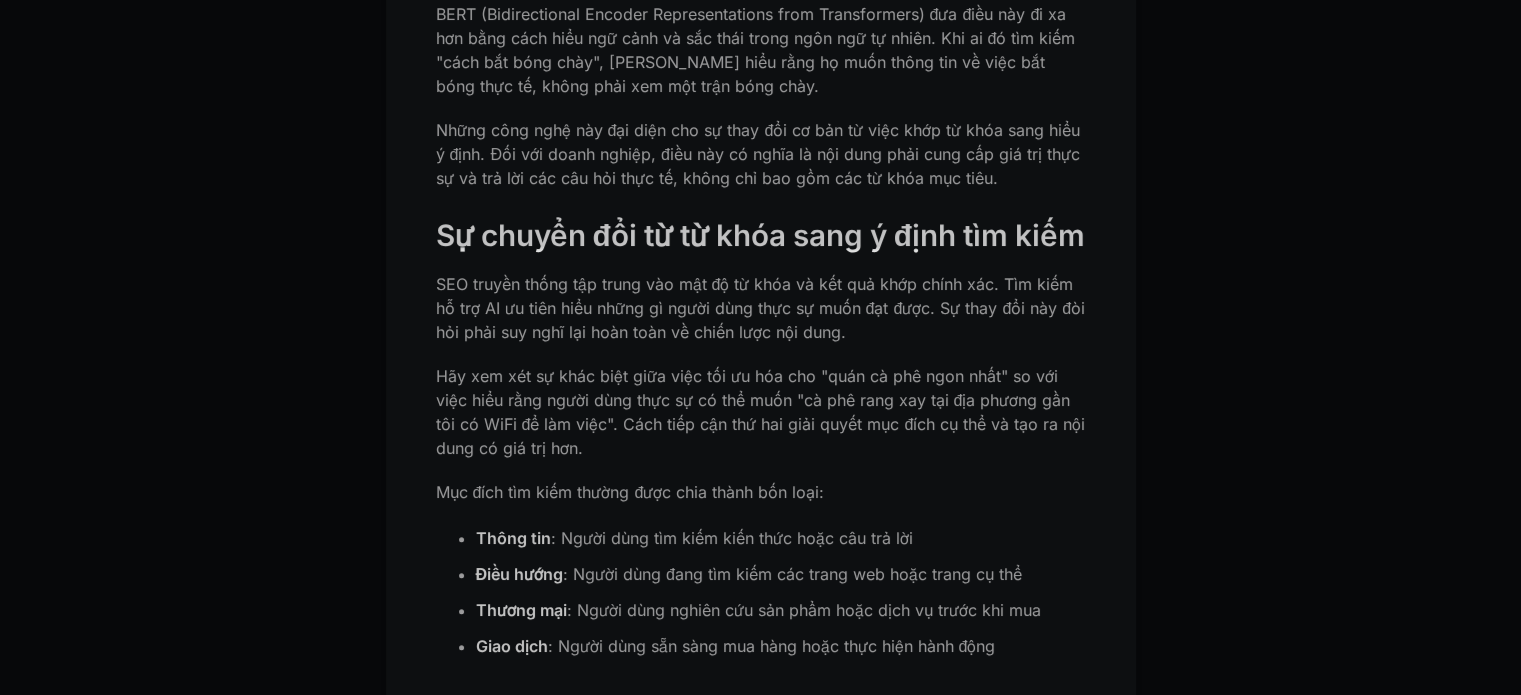 click on "Sự chuyển đổi từ từ khóa sang ý định tìm kiếm" at bounding box center (760, 235) 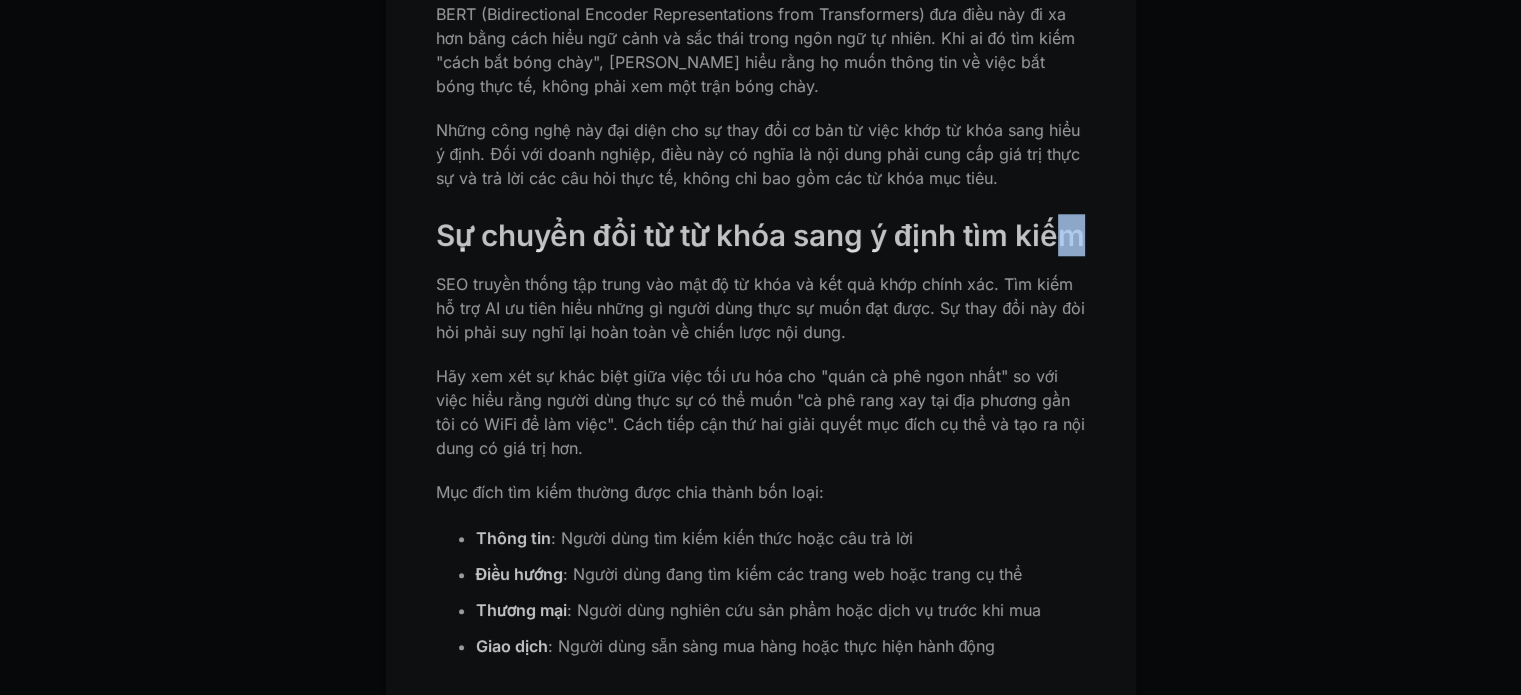 drag, startPoint x: 510, startPoint y: 271, endPoint x: 467, endPoint y: 249, distance: 48.30114 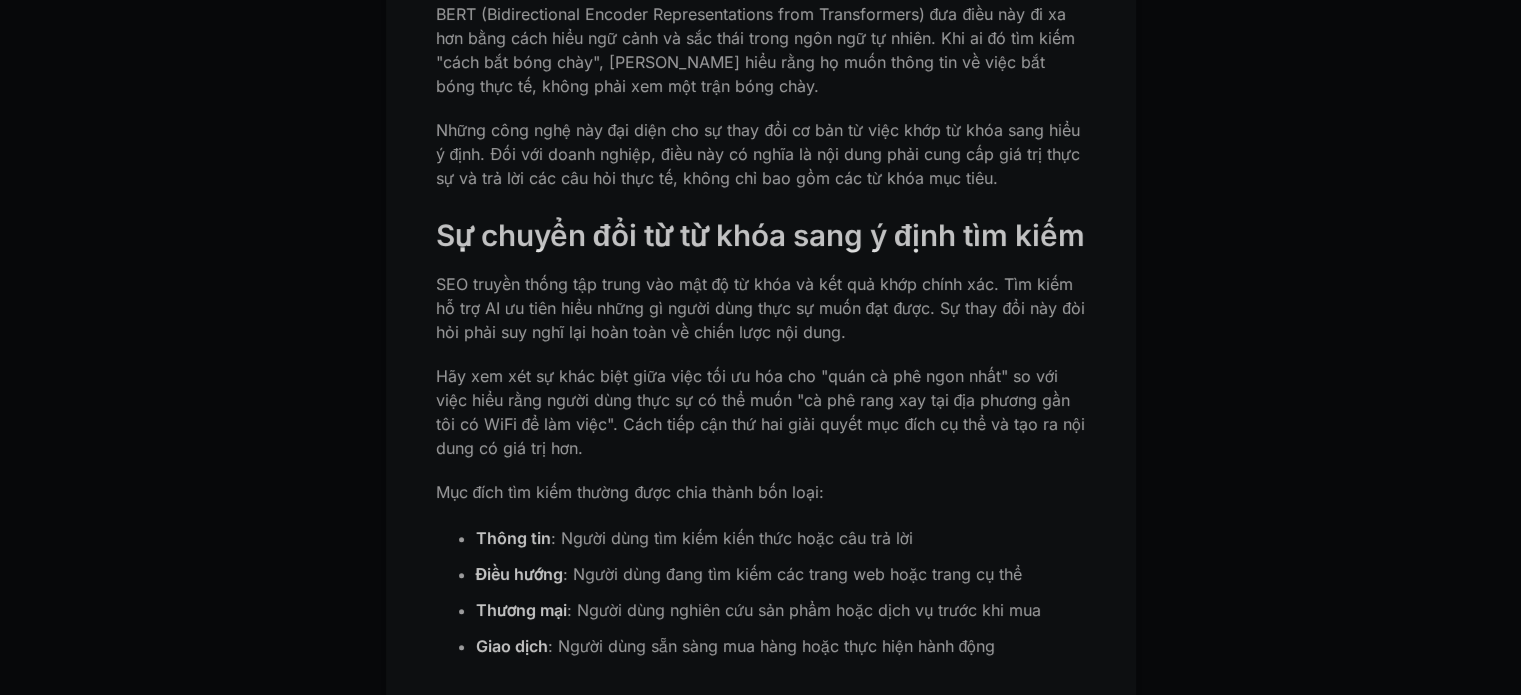 click on "Sự chuyển đổi từ từ khóa sang ý định tìm kiếm" at bounding box center (760, 235) 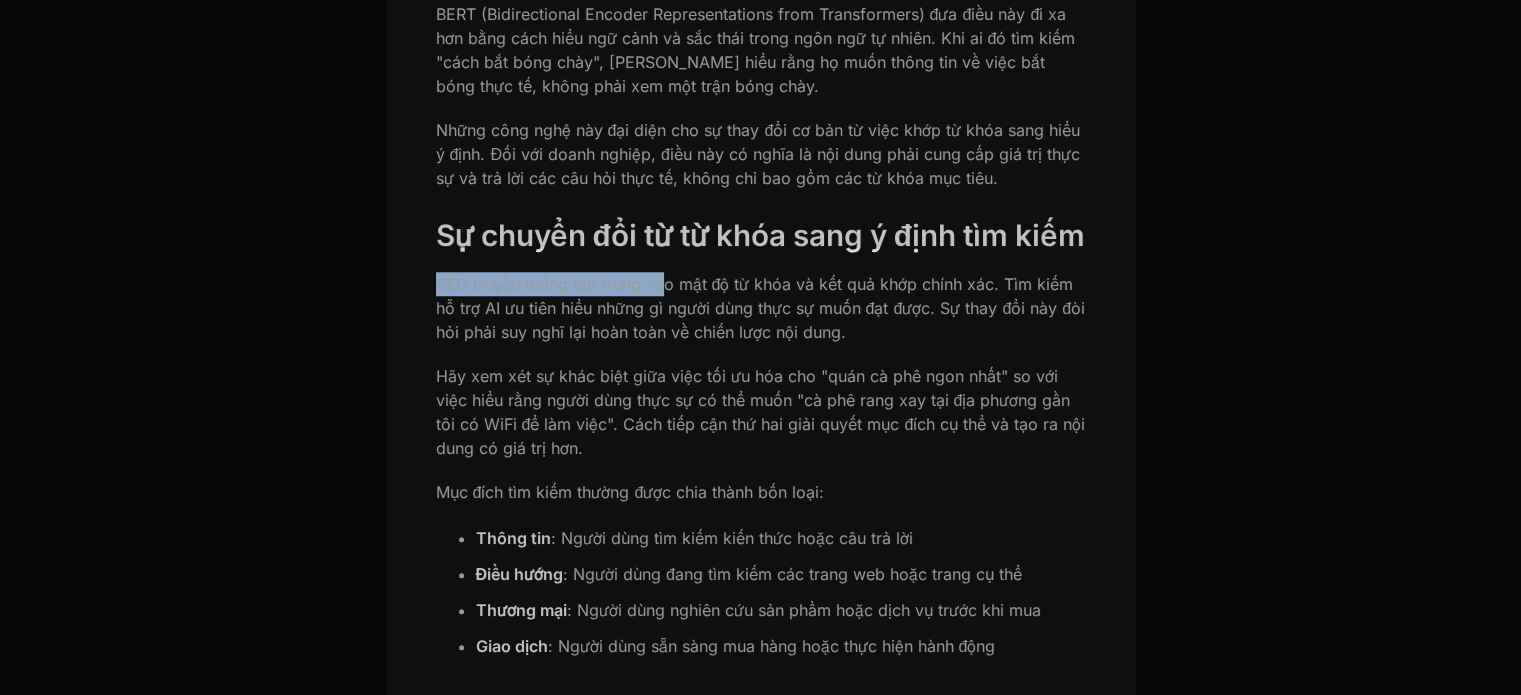 drag, startPoint x: 433, startPoint y: 316, endPoint x: 678, endPoint y: 331, distance: 245.45876 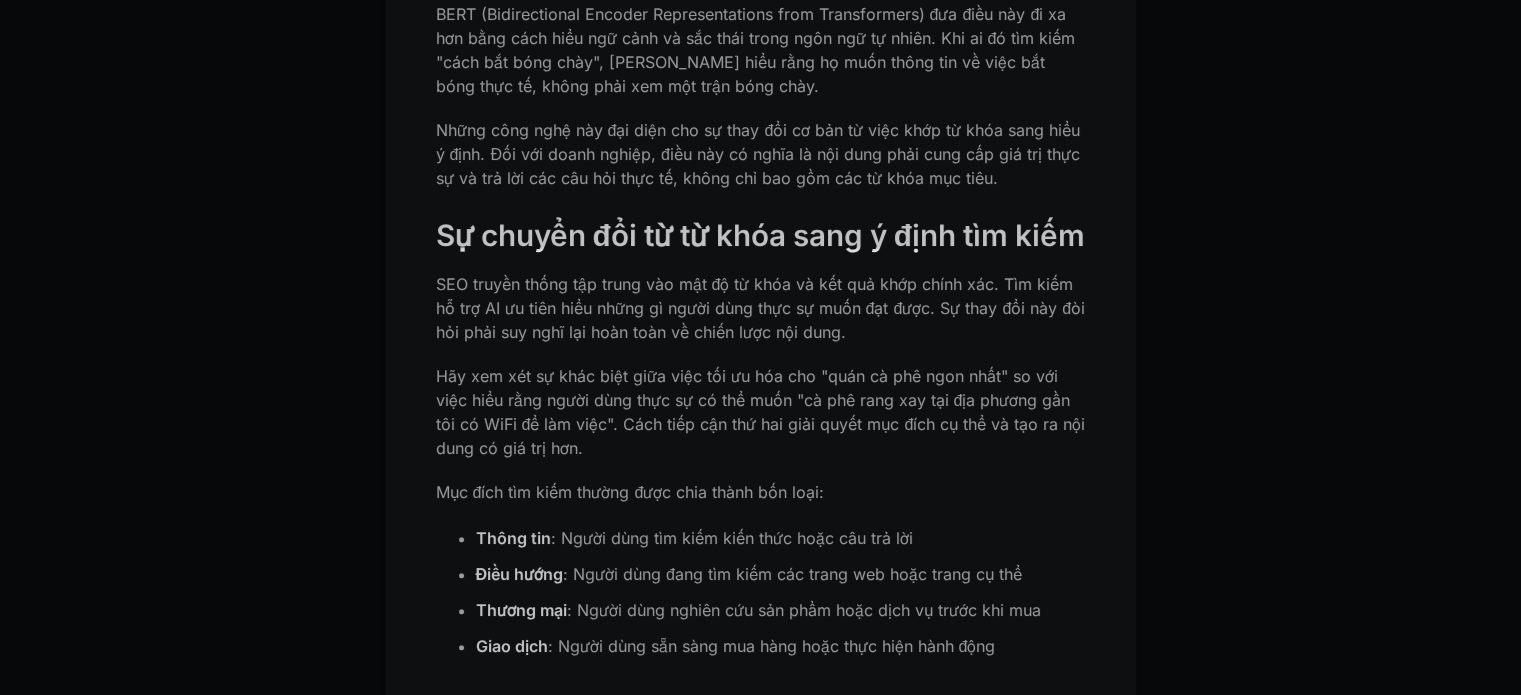 drag, startPoint x: 690, startPoint y: 331, endPoint x: 735, endPoint y: 331, distance: 45 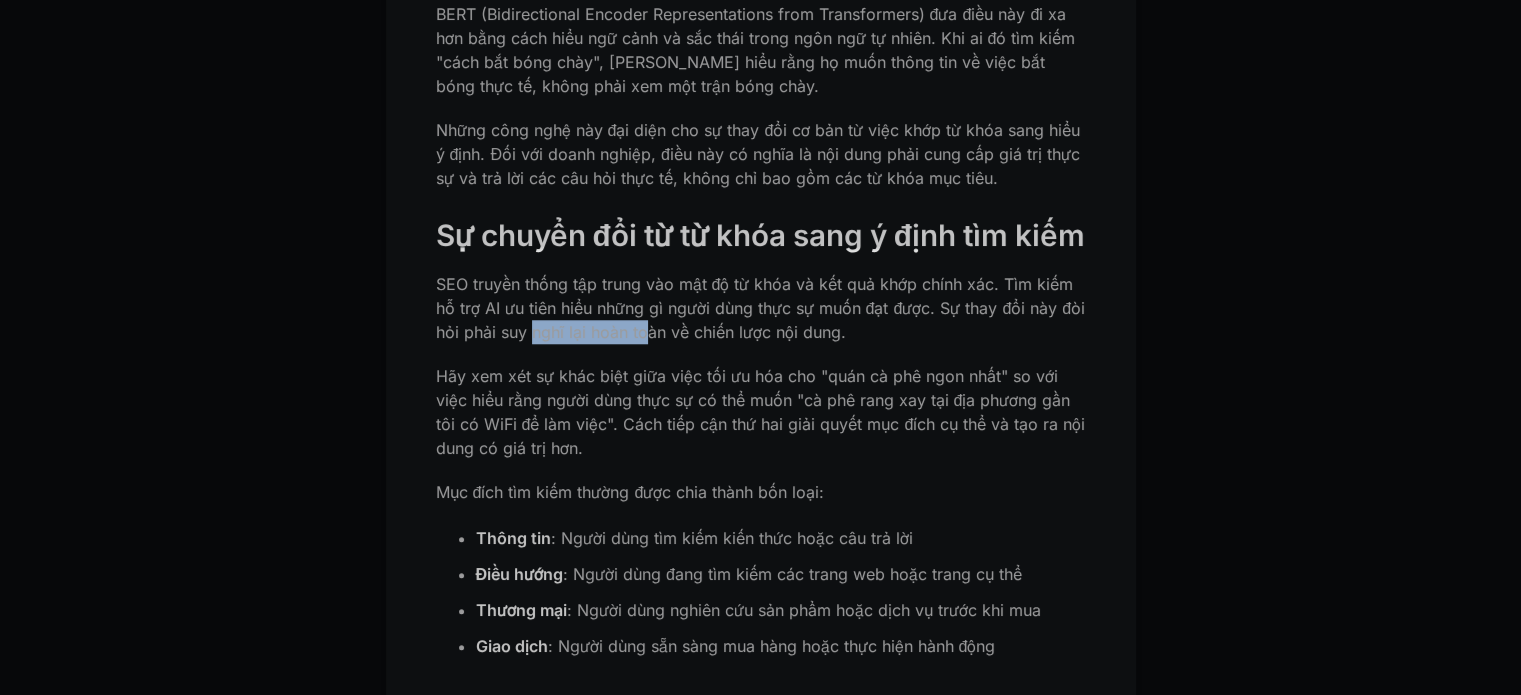 drag, startPoint x: 560, startPoint y: 371, endPoint x: 670, endPoint y: 367, distance: 110.0727 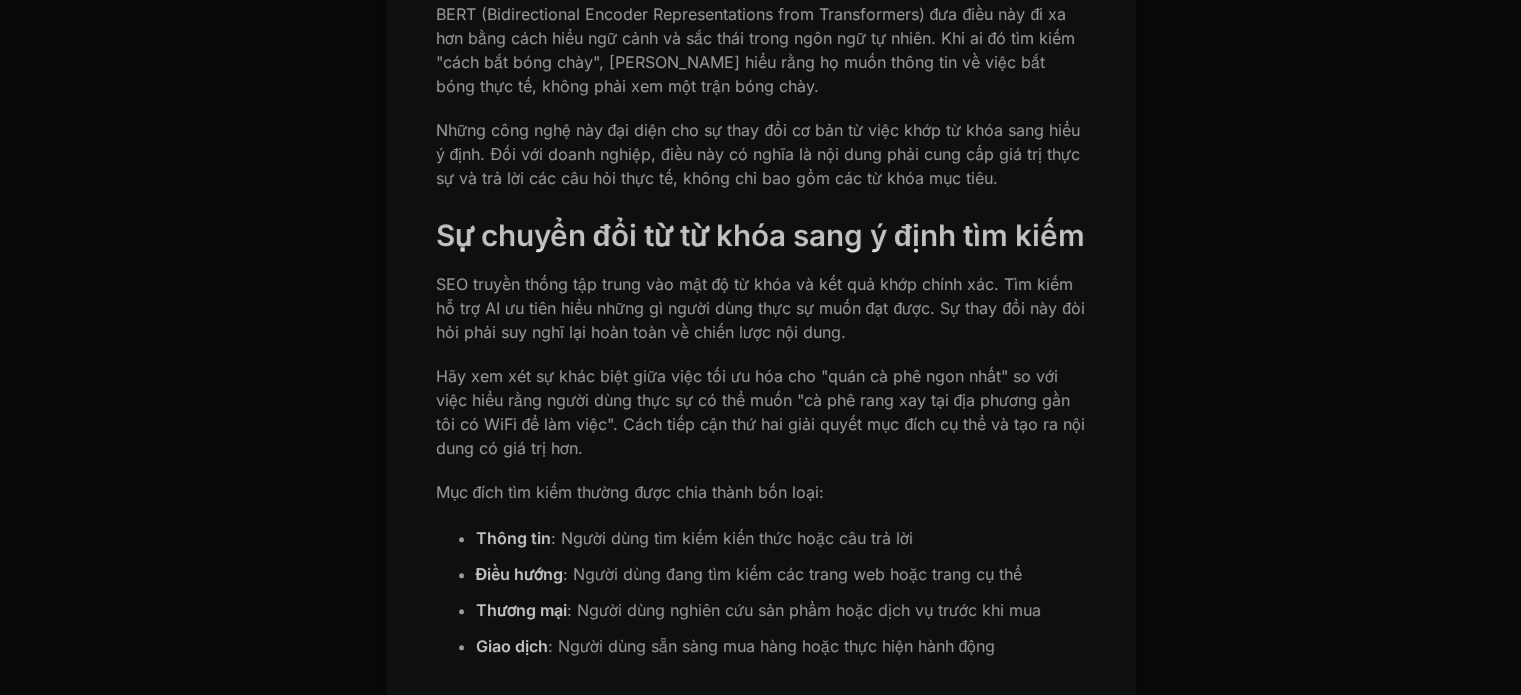 drag, startPoint x: 703, startPoint y: 367, endPoint x: 816, endPoint y: 362, distance: 113.110565 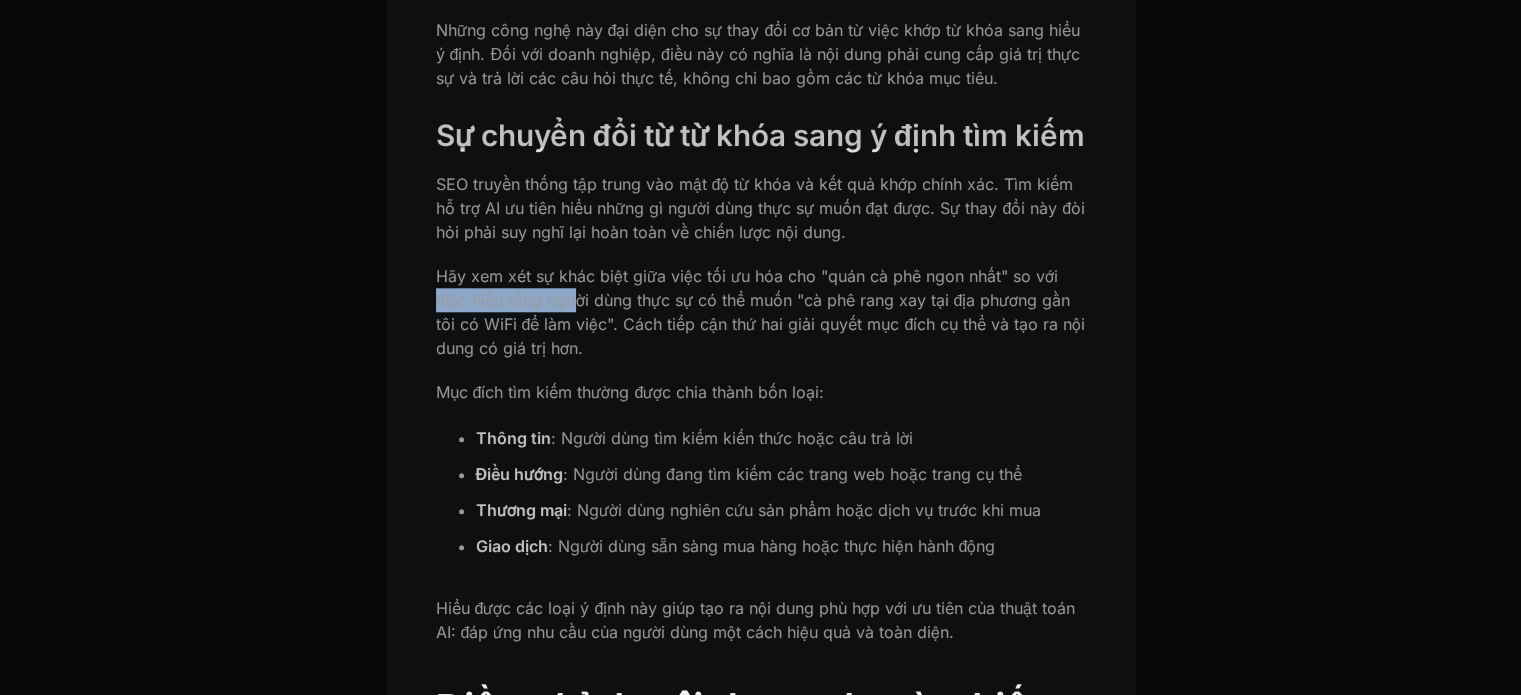 drag, startPoint x: 416, startPoint y: 331, endPoint x: 582, endPoint y: 333, distance: 166.01205 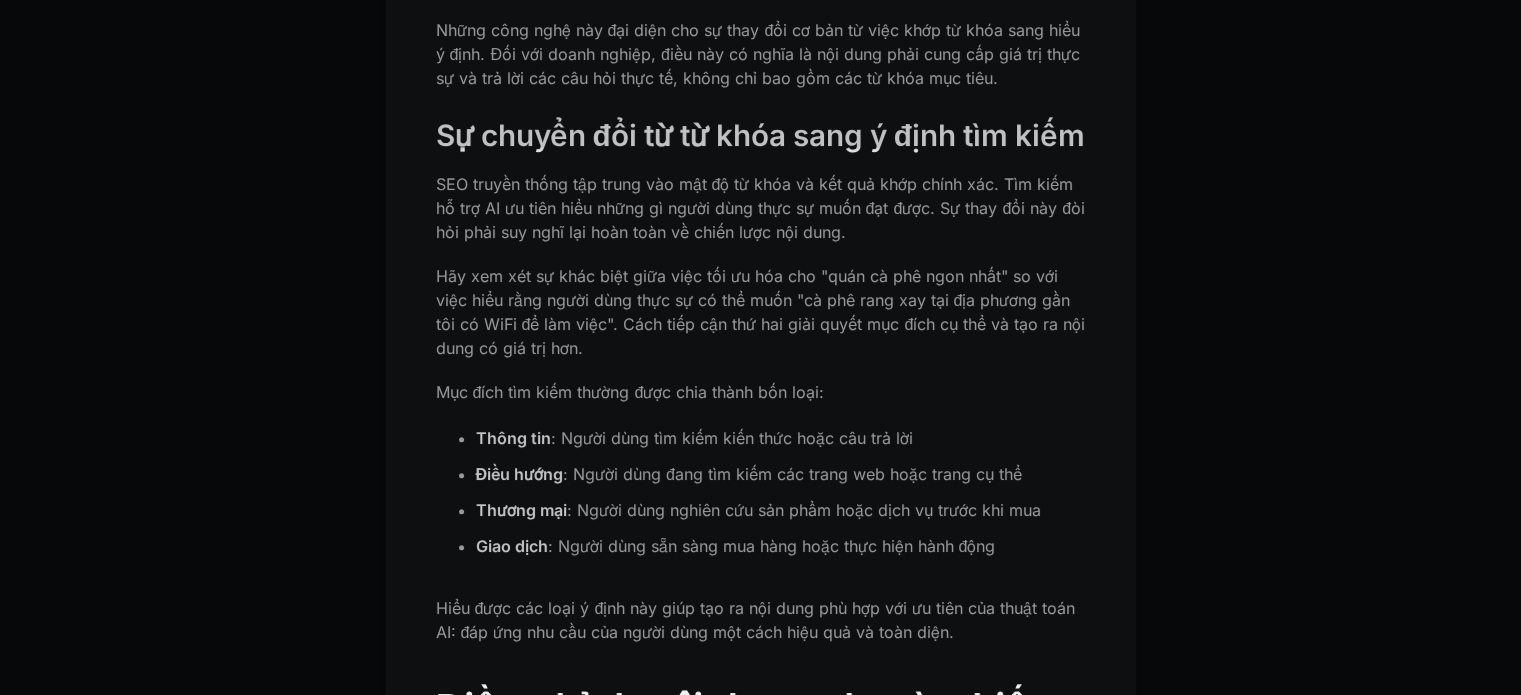 click on "Hãy xem xét sự khác biệt giữa việc tối ưu hóa cho "quán cà phê ngon nhất" so với việc hiểu rằng người dùng thực sự có thể muốn "cà phê rang xay tại địa phương gần tôi có WiFi để làm việc". Cách tiếp cận thứ hai giải quyết mục đích cụ thể và tạo ra nội dung có giá trị hơn." at bounding box center (761, 312) 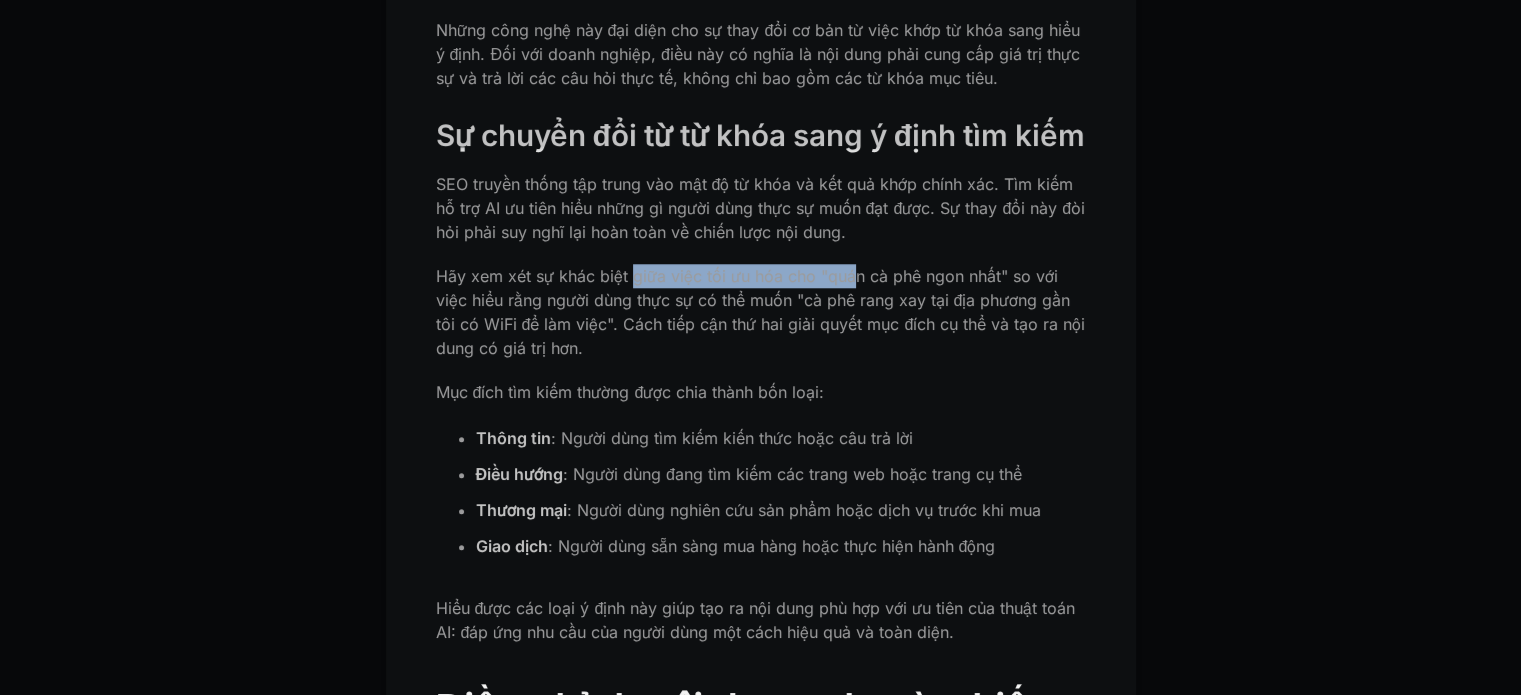 drag, startPoint x: 728, startPoint y: 309, endPoint x: 862, endPoint y: 301, distance: 134.23859 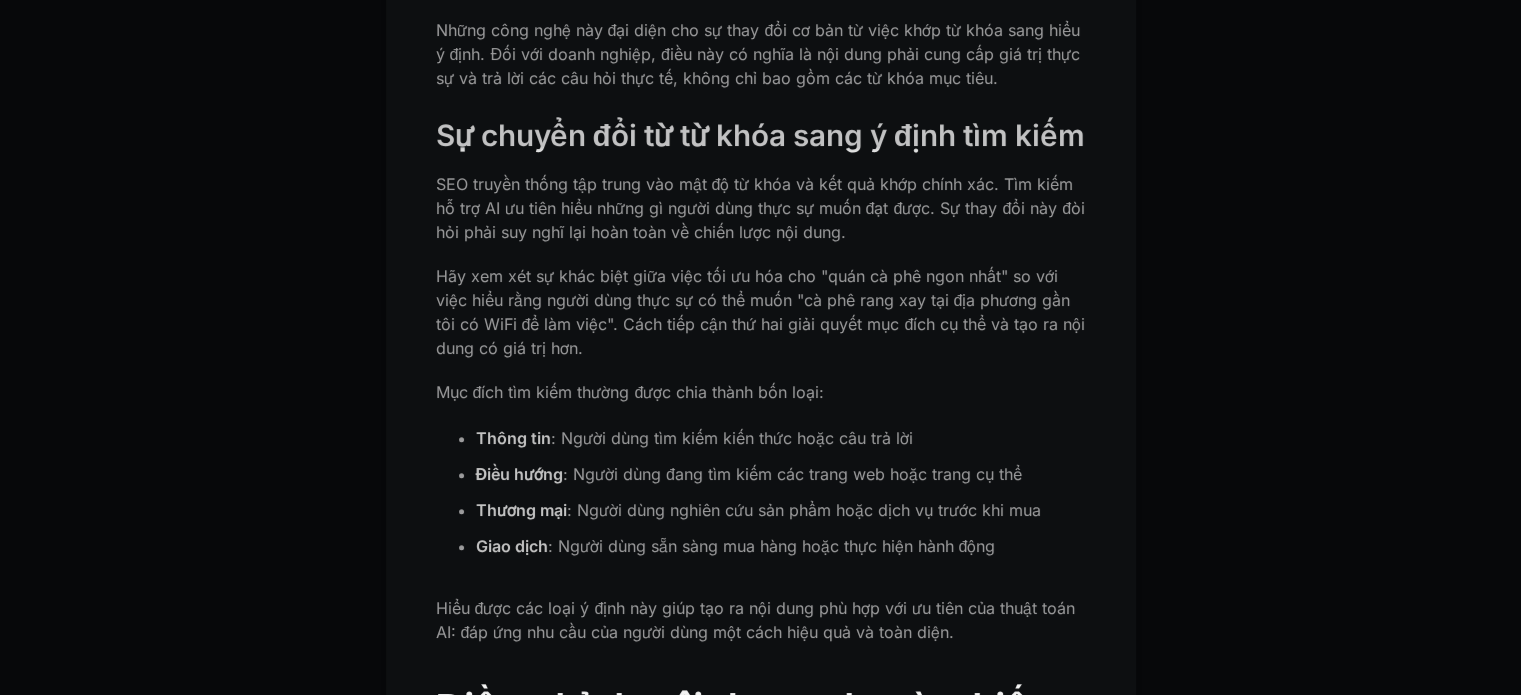 click on "Trí tuệ nhân tạo đã thay đổi cơ bản cách thức hoạt động của công cụ tìm kiếm, cách người dùng tìm kiếm thông tin và cách các doanh nghiệp phải tiếp cận SEO. Trong khi một số người cho rằng "SEO đã chết", thực tế lại phức tạp hơn nhiều. SEO không biến mất—nó đang phát triển thành thứ gì đó tinh vi hơn, mang tính chiến lược hơn và tập trung vào việc tạo ra giá trị thực sự. Hướng dẫn toàn diện này sẽ chỉ cho bạn cách chính xác để điều chỉnh chiến lược SEO cho tương lai do AI thúc đẩy, giúp bạn duy trì khả năng hiển thị và mang lại kết quả có ý nghĩa trong bối cảnh cạnh tranh ngày càng khốc liệt. Hiểu về thuật toán tìm kiếm hỗ trợ bởi AI RankBrain và BERT của Google: Nền tảng của Tìm kiếm Hiện đại Sự chuyển đổi từ từ khóa sang ý định tìm kiếm Thông tin Điều hướng ‍" at bounding box center [761, 2972] 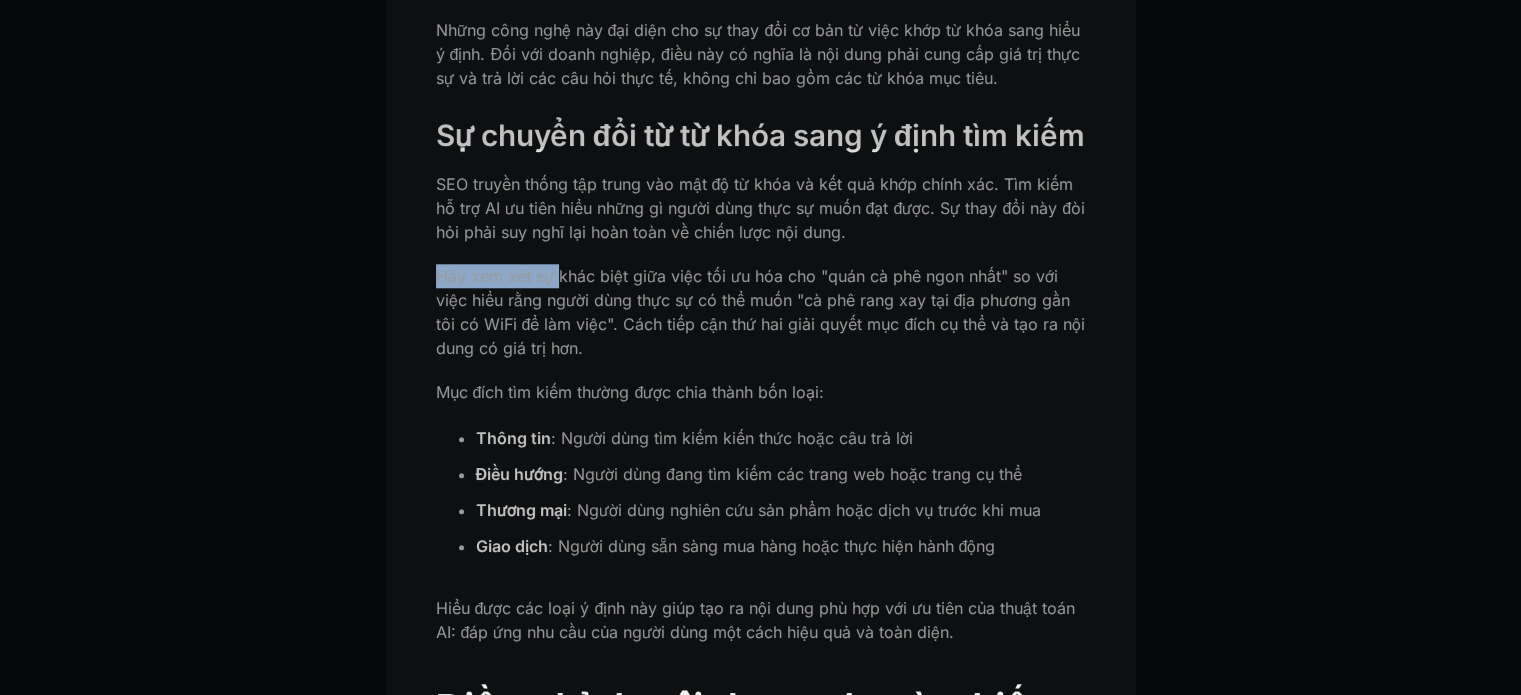 drag, startPoint x: 431, startPoint y: 327, endPoint x: 616, endPoint y: 317, distance: 185.27008 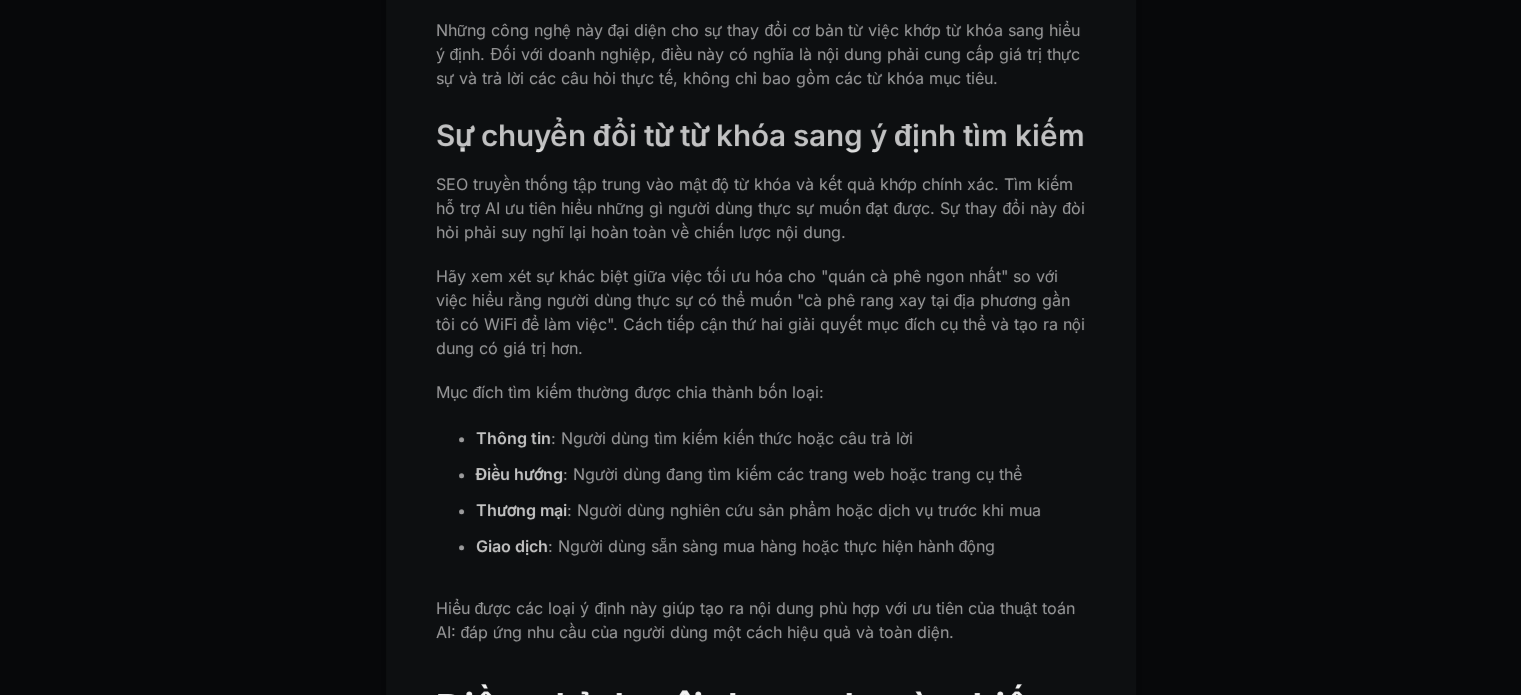 click on "Hãy xem xét sự khác biệt giữa việc tối ưu hóa cho "quán cà phê ngon nhất" so với việc hiểu rằng người dùng thực sự có thể muốn "cà phê rang xay tại địa phương gần tôi có WiFi để làm việc". Cách tiếp cận thứ hai giải quyết mục đích cụ thể và tạo ra nội dung có giá trị hơn." at bounding box center (761, 312) 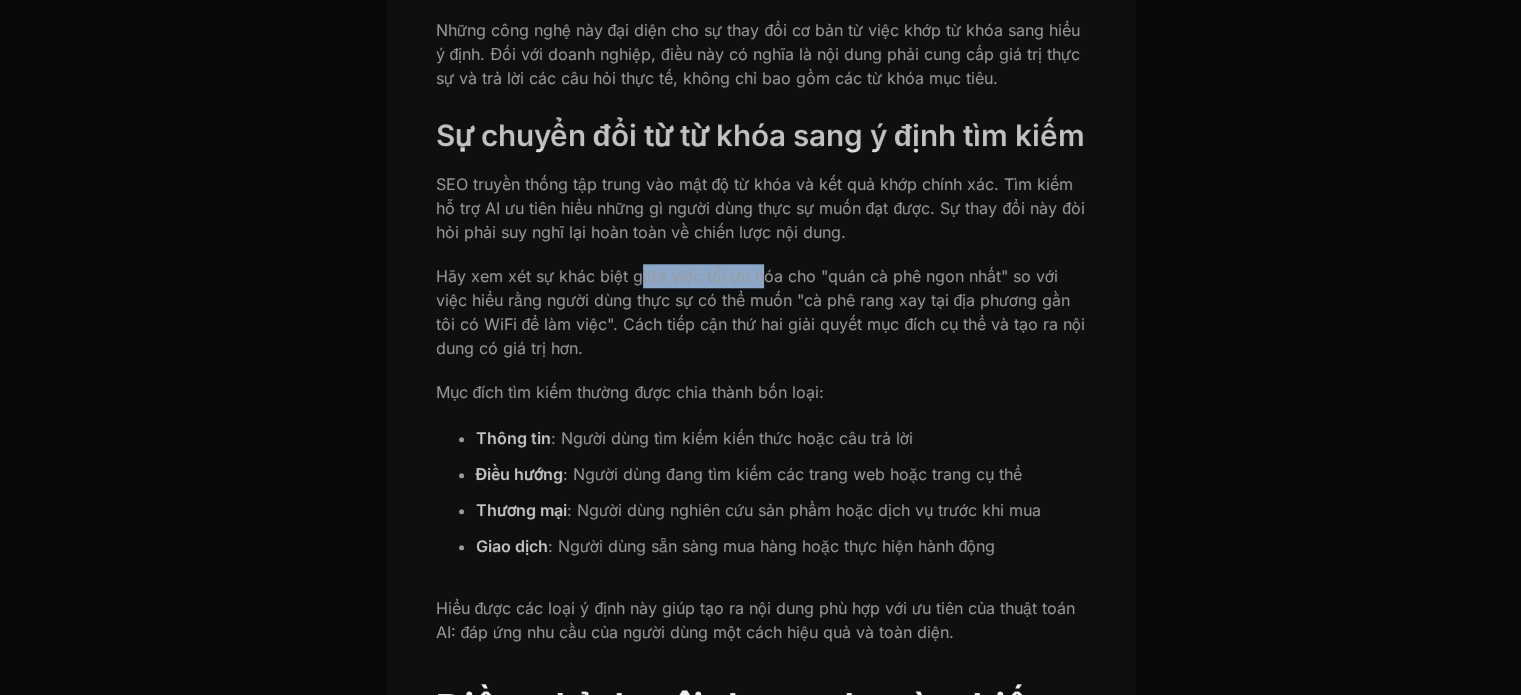 click on "Hãy xem xét sự khác biệt giữa việc tối ưu hóa cho "quán cà phê ngon nhất" so với việc hiểu rằng người dùng thực sự có thể muốn "cà phê rang xay tại địa phương gần tôi có WiFi để làm việc". Cách tiếp cận thứ hai giải quyết mục đích cụ thể và tạo ra nội dung có giá trị hơn." at bounding box center (761, 312) 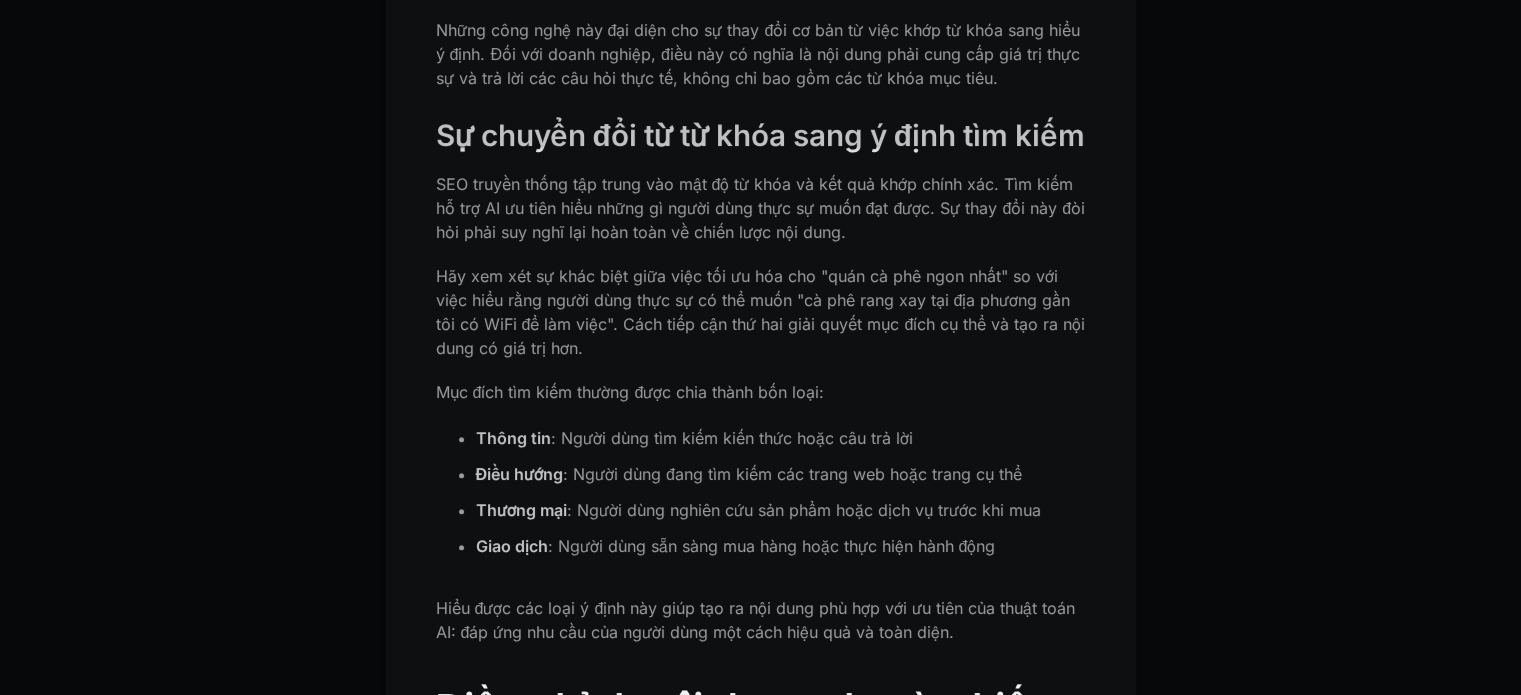click on "Hãy xem xét sự khác biệt giữa việc tối ưu hóa cho "quán cà phê ngon nhất" so với việc hiểu rằng người dùng thực sự có thể muốn "cà phê rang xay tại địa phương gần tôi có WiFi để làm việc". Cách tiếp cận thứ hai giải quyết mục đích cụ thể và tạo ra nội dung có giá trị hơn." at bounding box center [761, 312] 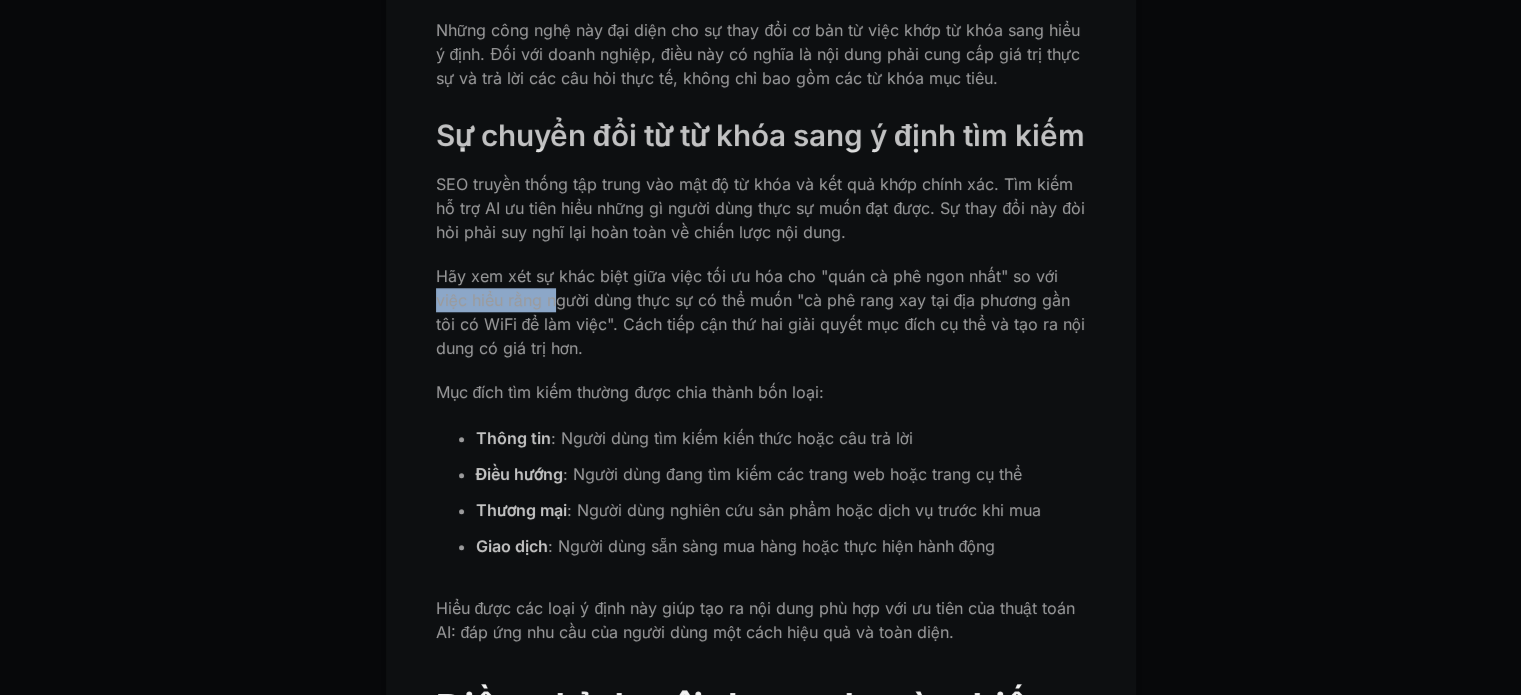 drag 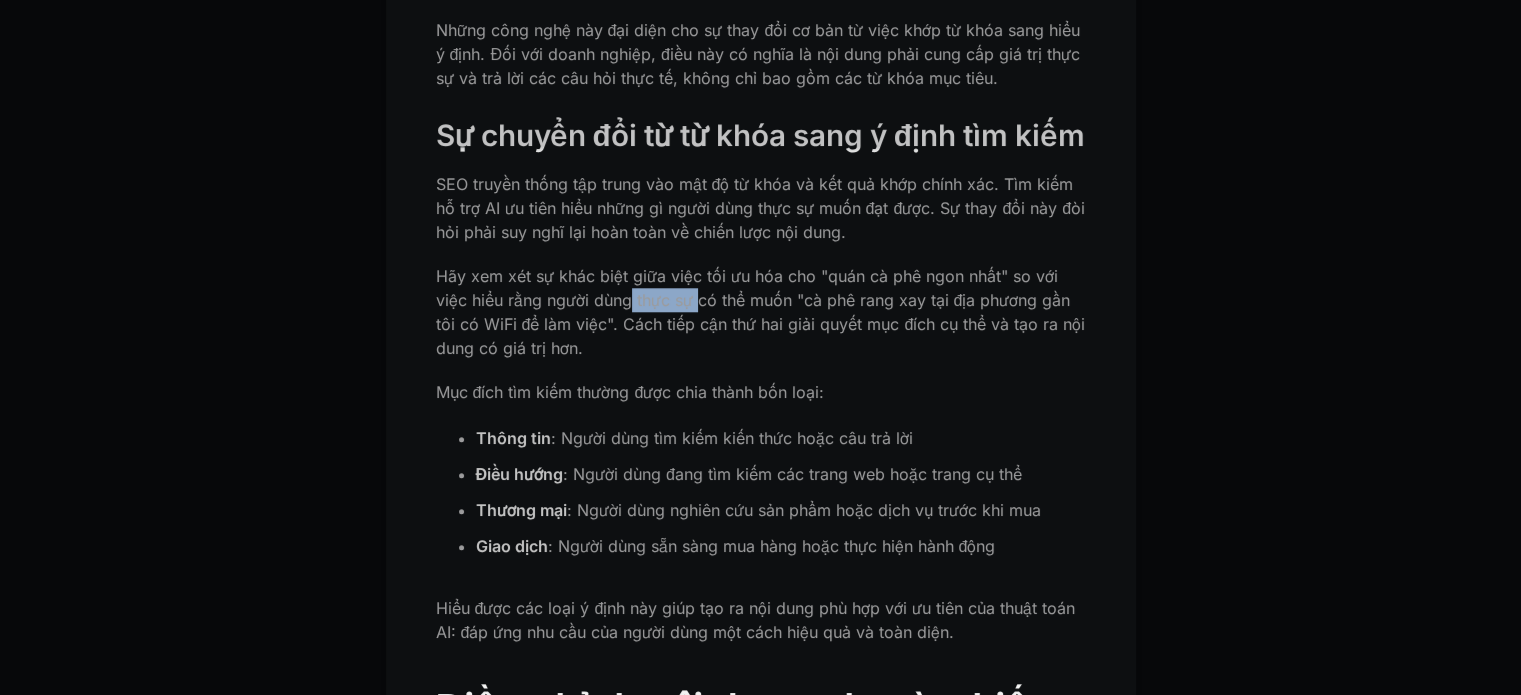 click on "Hãy xem xét sự khác biệt giữa việc tối ưu hóa cho "quán cà phê ngon nhất" so với việc hiểu rằng người dùng thực sự có thể muốn "cà phê rang xay tại địa phương gần tôi có WiFi để làm việc". Cách tiếp cận thứ hai giải quyết mục đích cụ thể và tạo ra nội dung có giá trị hơn." at bounding box center [761, 312] 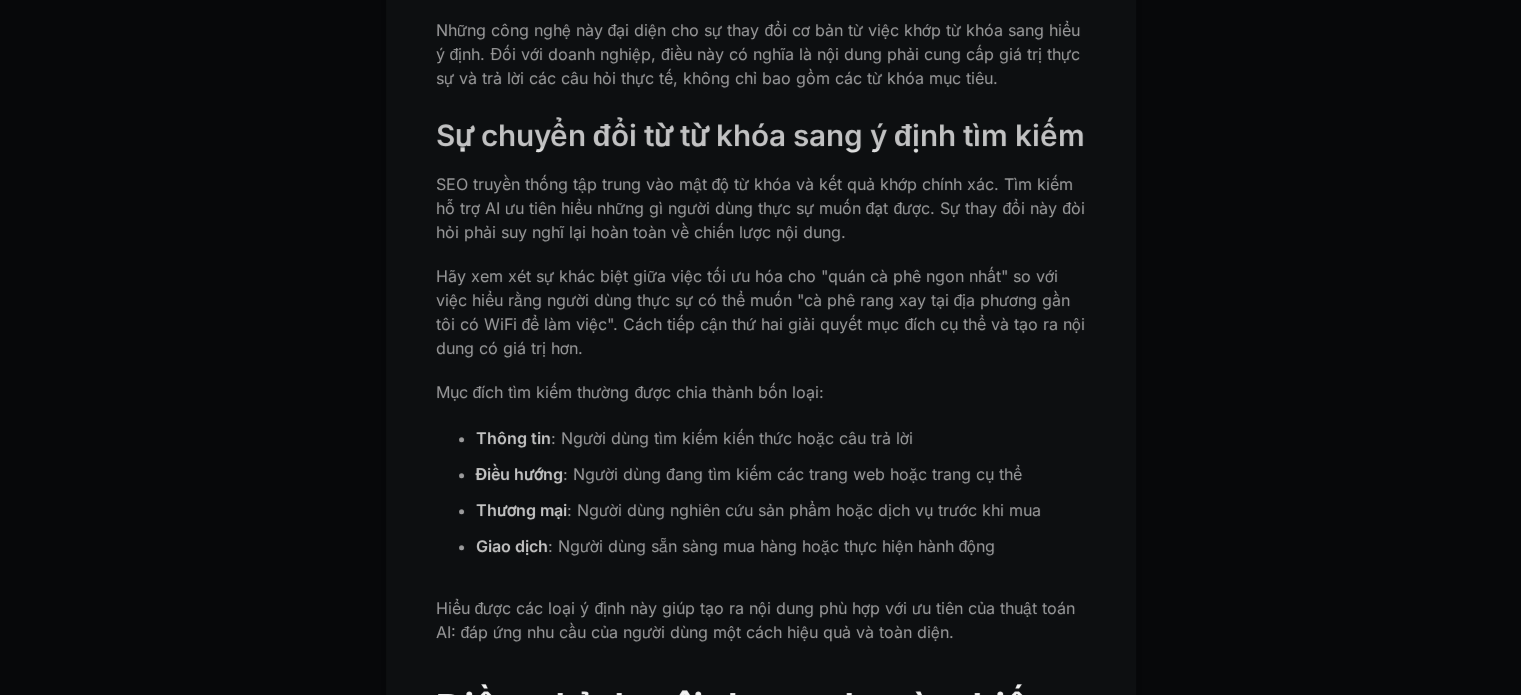 click on "Hãy xem xét sự khác biệt giữa việc tối ưu hóa cho "quán cà phê ngon nhất" so với việc hiểu rằng người dùng thực sự có thể muốn "cà phê rang xay tại địa phương gần tôi có WiFi để làm việc". Cách tiếp cận thứ hai giải quyết mục đích cụ thể và tạo ra nội dung có giá trị hơn." at bounding box center (761, 312) 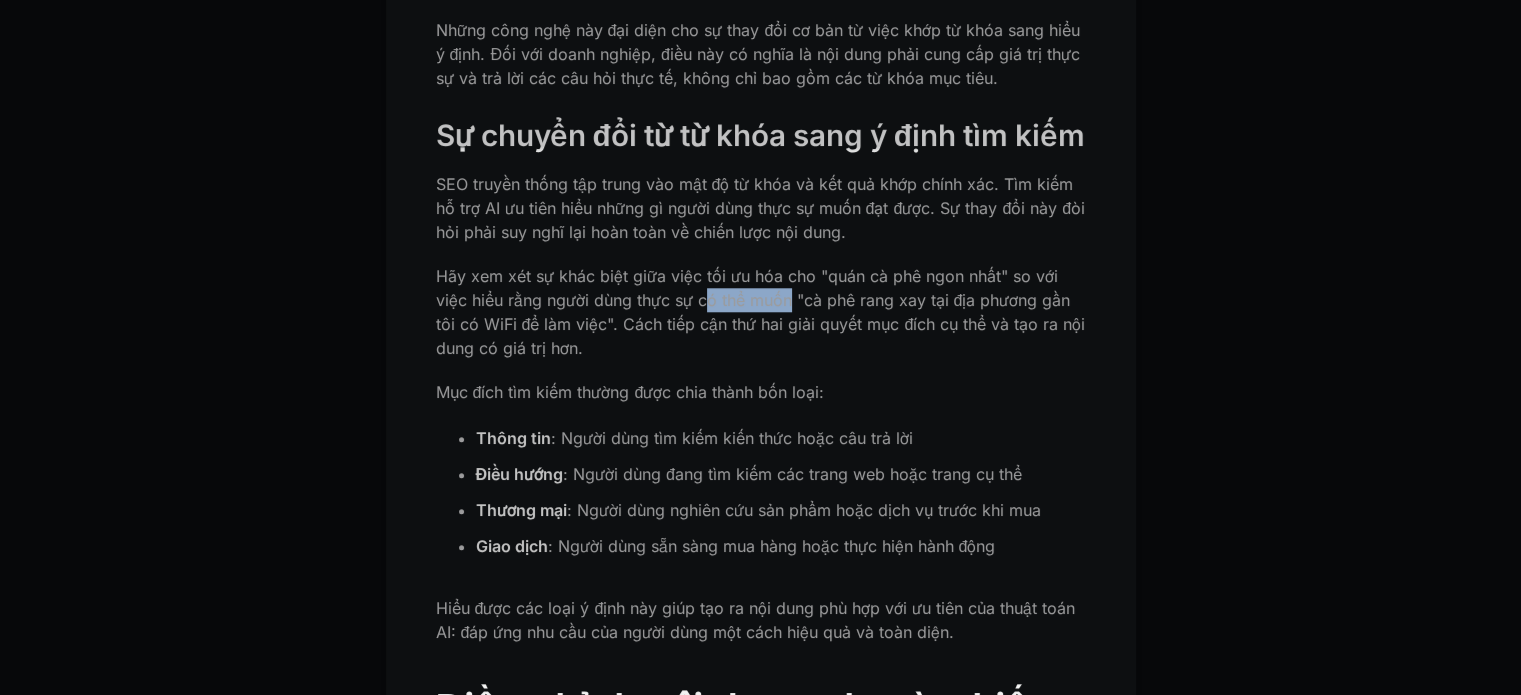 click on "Hãy xem xét sự khác biệt giữa việc tối ưu hóa cho "quán cà phê ngon nhất" so với việc hiểu rằng người dùng thực sự có thể muốn "cà phê rang xay tại địa phương gần tôi có WiFi để làm việc". Cách tiếp cận thứ hai giải quyết mục đích cụ thể và tạo ra nội dung có giá trị hơn." at bounding box center (761, 312) 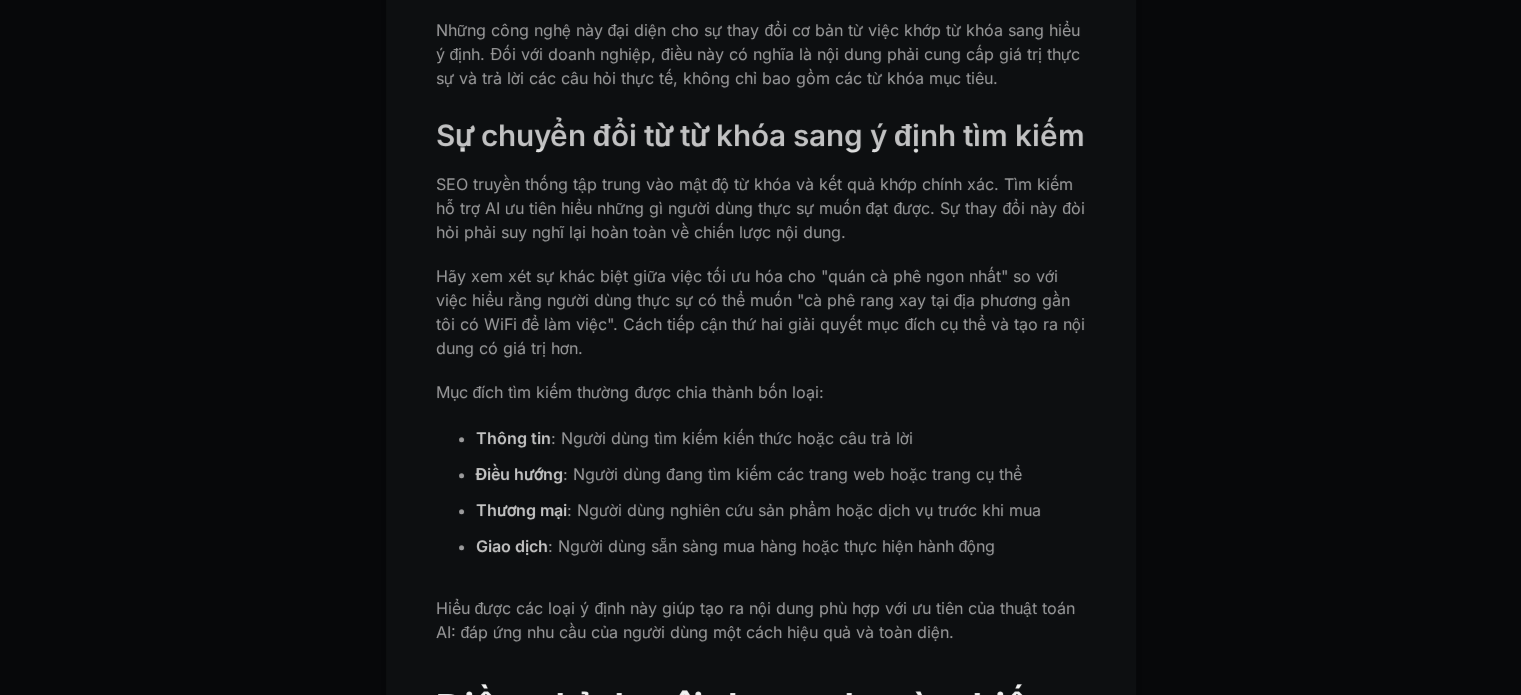 click on "Hãy xem xét sự khác biệt giữa việc tối ưu hóa cho "quán cà phê ngon nhất" so với việc hiểu rằng người dùng thực sự có thể muốn "cà phê rang xay tại địa phương gần tôi có WiFi để làm việc". Cách tiếp cận thứ hai giải quyết mục đích cụ thể và tạo ra nội dung có giá trị hơn." at bounding box center [761, 312] 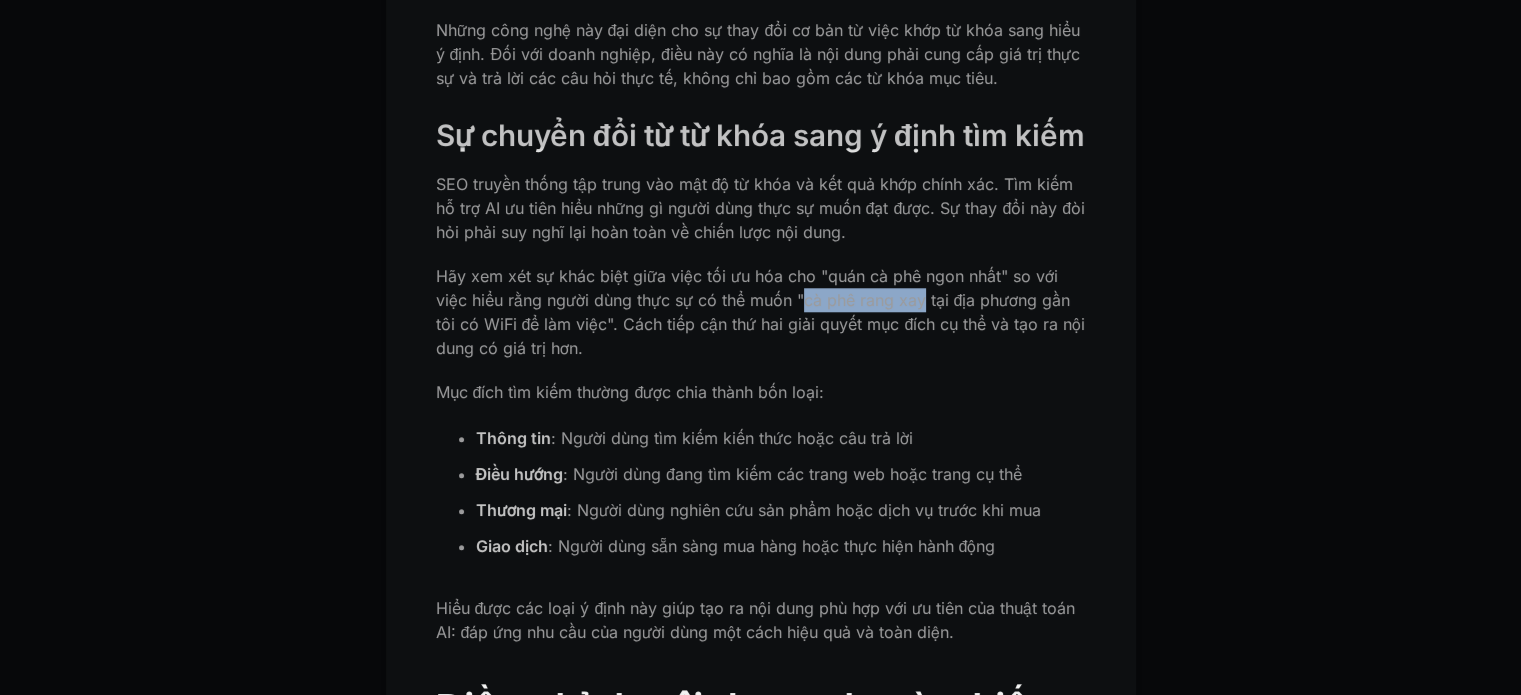 click on "Hãy xem xét sự khác biệt giữa việc tối ưu hóa cho "quán cà phê ngon nhất" so với việc hiểu rằng người dùng thực sự có thể muốn "cà phê rang xay tại địa phương gần tôi có WiFi để làm việc". Cách tiếp cận thứ hai giải quyết mục đích cụ thể và tạo ra nội dung có giá trị hơn." at bounding box center [761, 312] 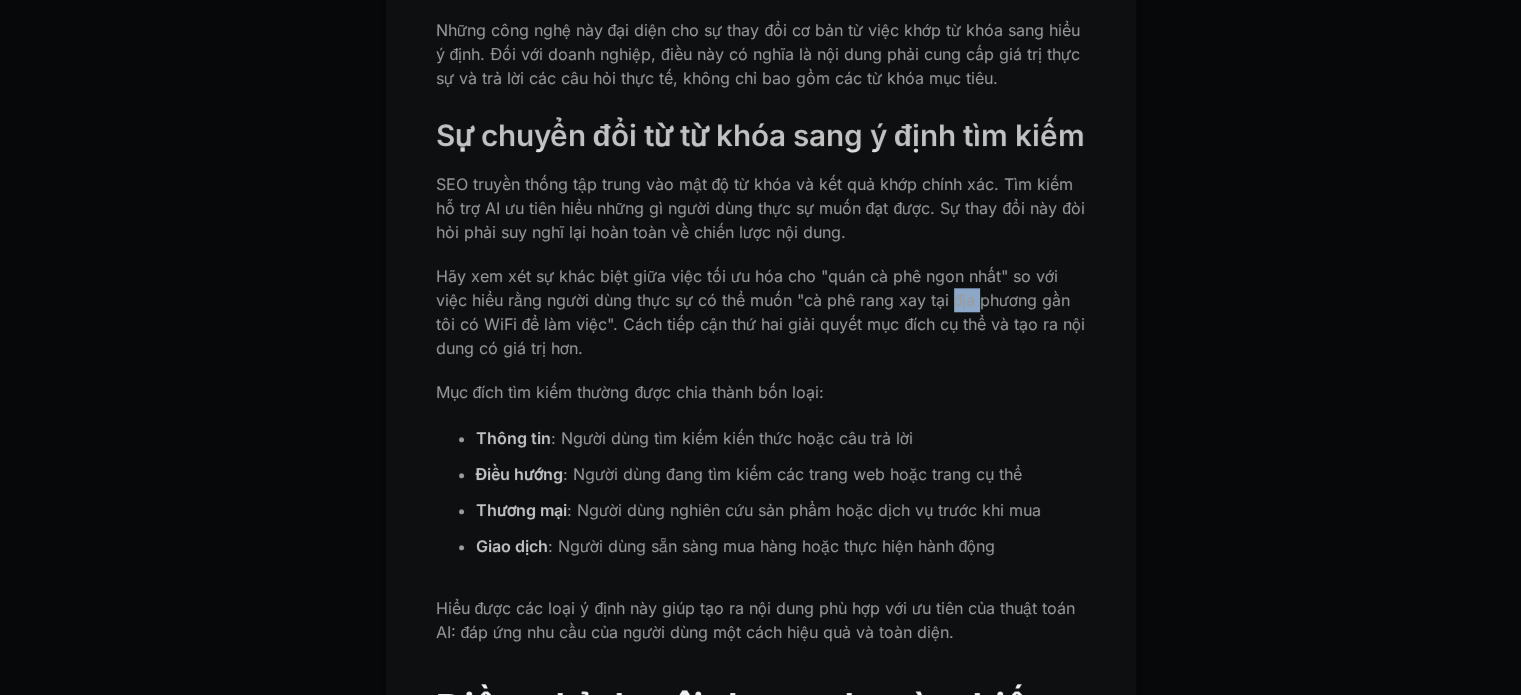 click on "Hãy xem xét sự khác biệt giữa việc tối ưu hóa cho "quán cà phê ngon nhất" so với việc hiểu rằng người dùng thực sự có thể muốn "cà phê rang xay tại địa phương gần tôi có WiFi để làm việc". Cách tiếp cận thứ hai giải quyết mục đích cụ thể và tạo ra nội dung có giá trị hơn." at bounding box center (761, 312) 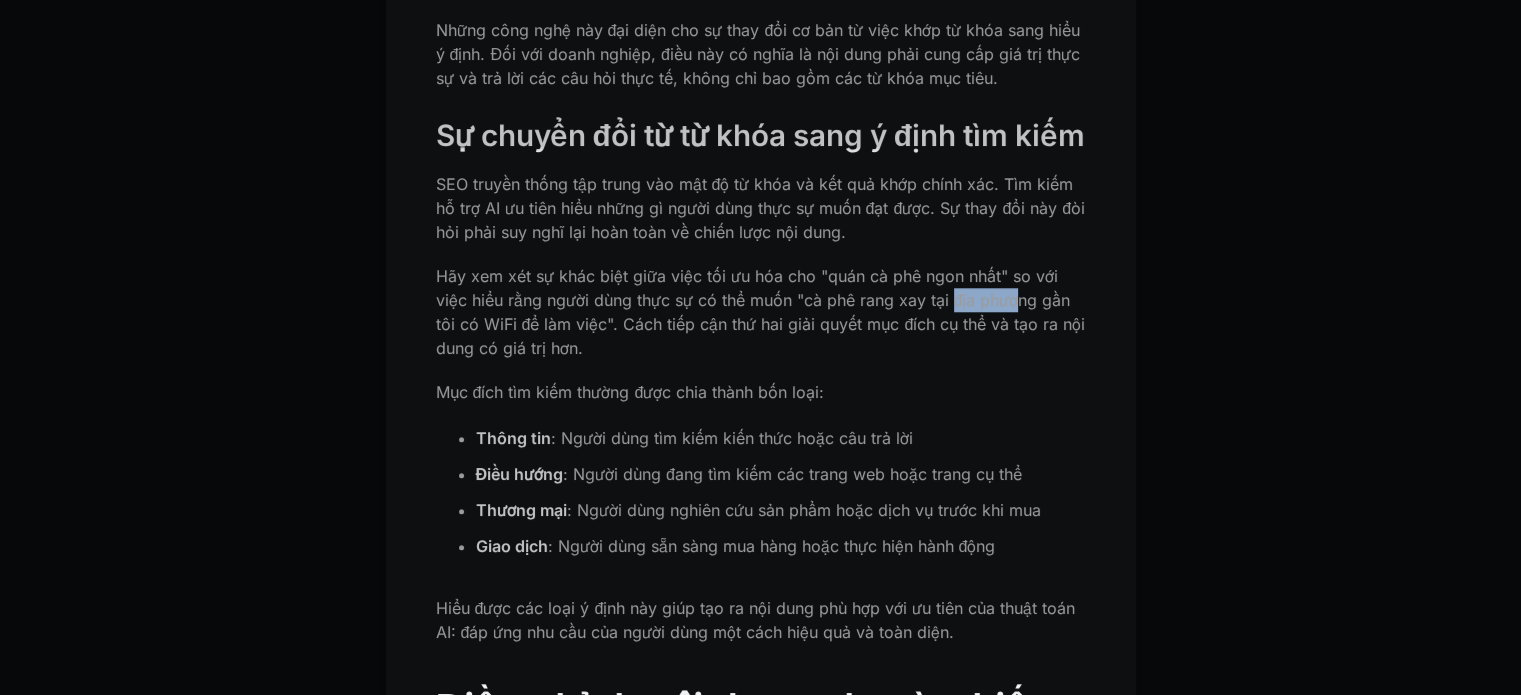 click on "Hãy xem xét sự khác biệt giữa việc tối ưu hóa cho "quán cà phê ngon nhất" so với việc hiểu rằng người dùng thực sự có thể muốn "cà phê rang xay tại địa phương gần tôi có WiFi để làm việc". Cách tiếp cận thứ hai giải quyết mục đích cụ thể và tạo ra nội dung có giá trị hơn." at bounding box center (761, 312) 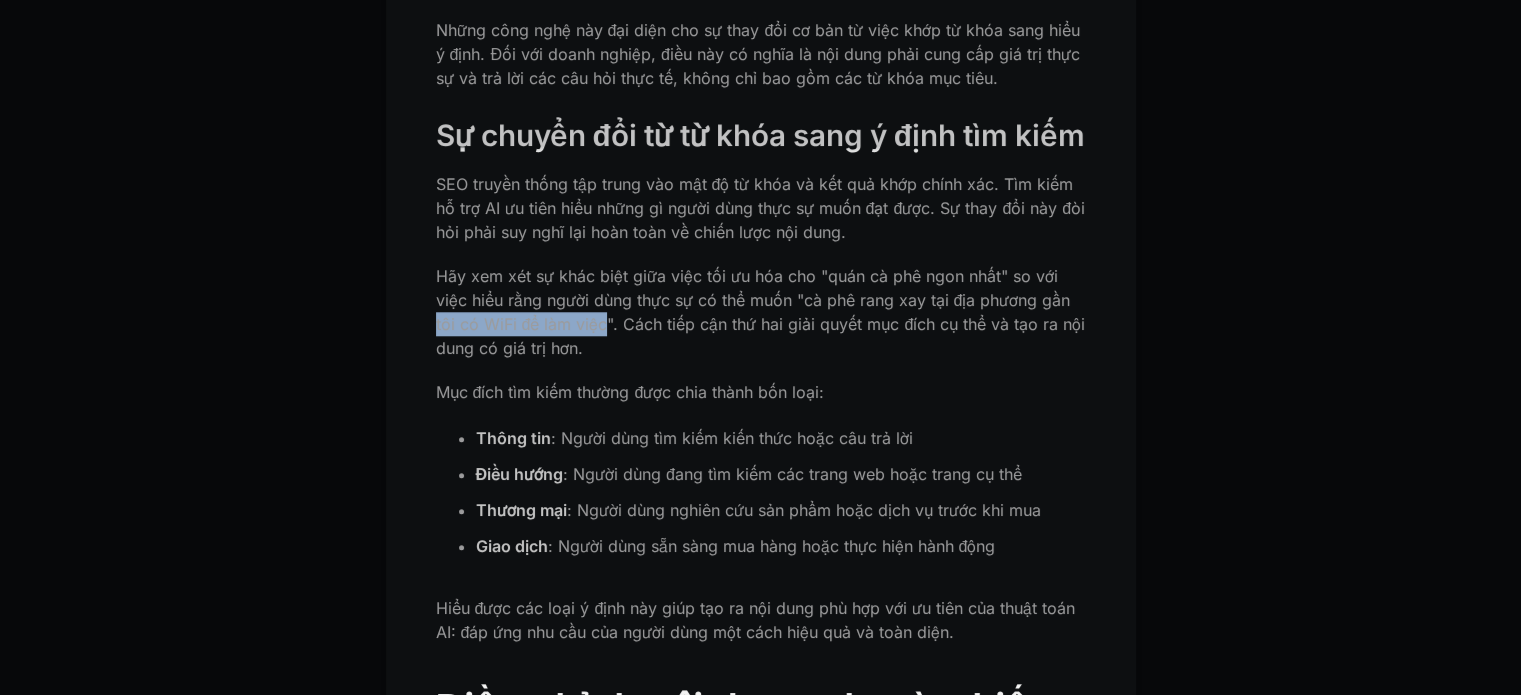 click on "Chiến lược SEO cho kỷ nguyên AI: Hướng dẫn đầy đủ của bạn Mẹo tối ưu hóa [DATE] Haydee Marino Đồng sáng lập [URL] Trí tuệ nhân tạo đã thay đổi cơ bản cách thức hoạt động của công cụ tìm kiếm, cách người dùng tìm kiếm thông tin và cách các doanh nghiệp phải tiếp cận SEO. Trong khi một số người cho rằng "SEO đã chết", thực tế lại phức tạp hơn nhiều. SEO không biến mất—nó đang phát triển thành thứ gì đó tinh vi hơn, mang tính chiến lược hơn và tập trung vào việc tạo ra giá trị thực sự. Hướng dẫn toàn diện này sẽ chỉ cho bạn cách chính xác để điều chỉnh chiến lược SEO cho tương lai do AI thúc đẩy, giúp bạn duy trì khả năng hiển thị và mang lại kết quả có ý nghĩa trong bối cảnh cạnh tranh ngày càng khốc liệt. Hiểu về thuật toán tìm kiếm hỗ trợ bởi AI Thông tin Giao dịch" at bounding box center (761, 2602) 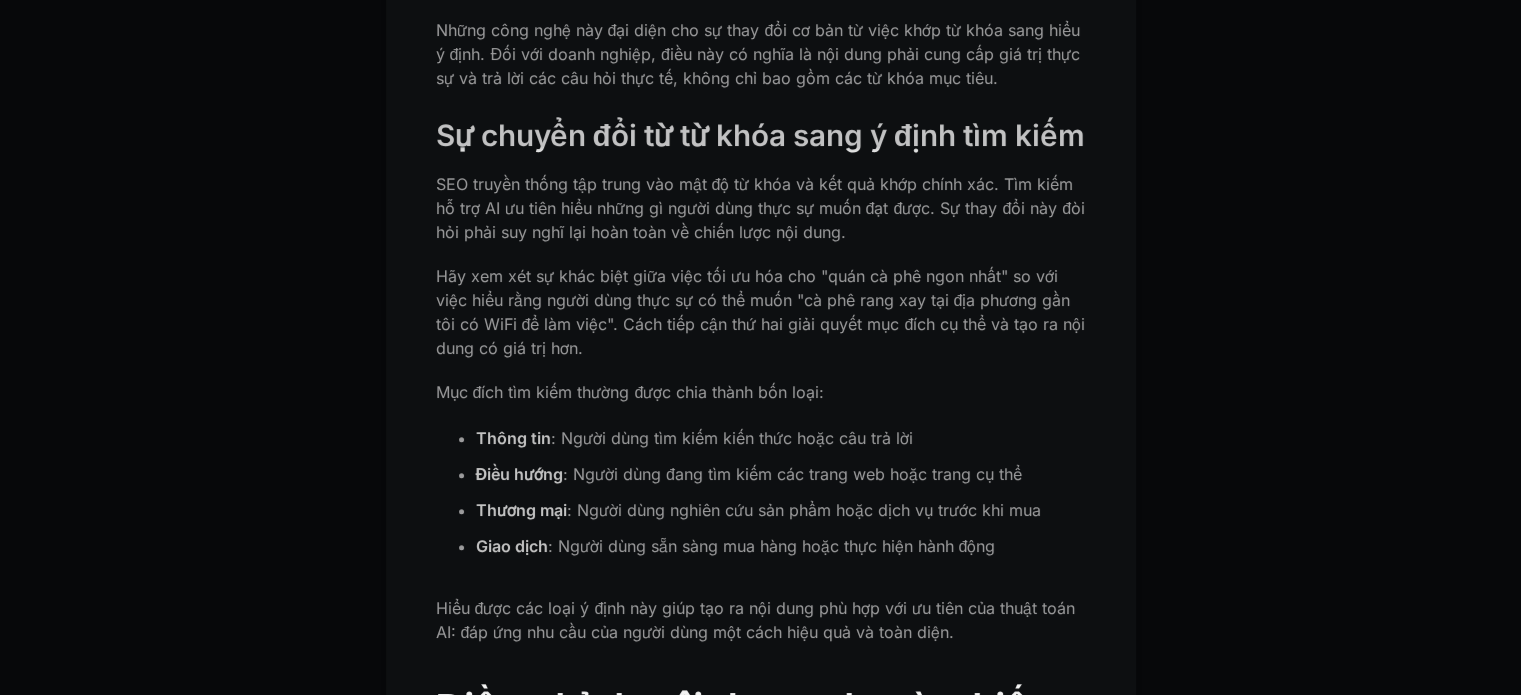 click on "Hãy xem xét sự khác biệt giữa việc tối ưu hóa cho "quán cà phê ngon nhất" so với việc hiểu rằng người dùng thực sự có thể muốn "cà phê rang xay tại địa phương gần tôi có WiFi để làm việc". Cách tiếp cận thứ hai giải quyết mục đích cụ thể và tạo ra nội dung có giá trị hơn." at bounding box center (761, 312) 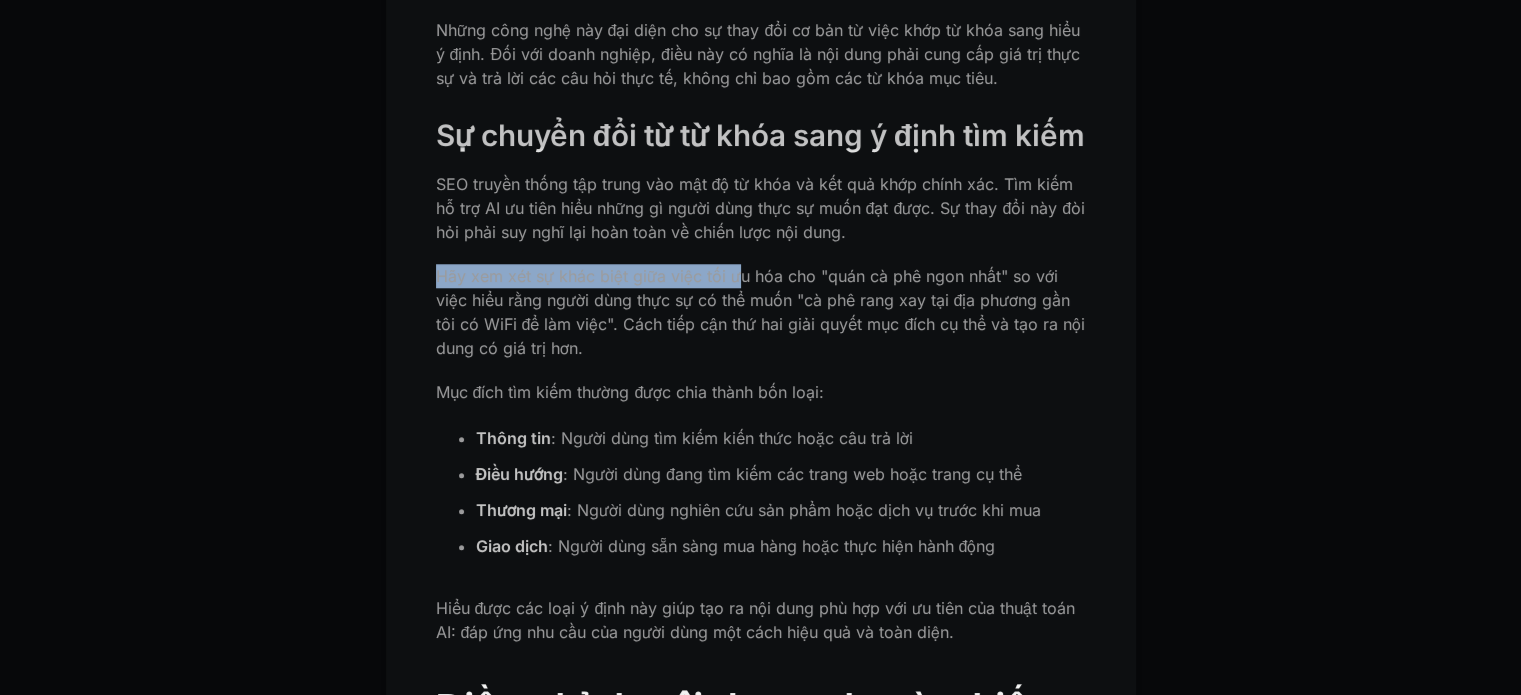 click on "Chiến lược SEO cho kỷ nguyên AI: Hướng dẫn đầy đủ của bạn Mẹo tối ưu hóa [DATE] Haydee Marino Đồng sáng lập [URL] Trí tuệ nhân tạo đã thay đổi cơ bản cách thức hoạt động của công cụ tìm kiếm, cách người dùng tìm kiếm thông tin và cách các doanh nghiệp phải tiếp cận SEO. Trong khi một số người cho rằng "SEO đã chết", thực tế lại phức tạp hơn nhiều. SEO không biến mất—nó đang phát triển thành thứ gì đó tinh vi hơn, mang tính chiến lược hơn và tập trung vào việc tạo ra giá trị thực sự. Hướng dẫn toàn diện này sẽ chỉ cho bạn cách chính xác để điều chỉnh chiến lược SEO cho tương lai do AI thúc đẩy, giúp bạn duy trì khả năng hiển thị và mang lại kết quả có ý nghĩa trong bối cảnh cạnh tranh ngày càng khốc liệt. Hiểu về thuật toán tìm kiếm hỗ trợ bởi AI Thông tin Giao dịch" at bounding box center [761, 2602] 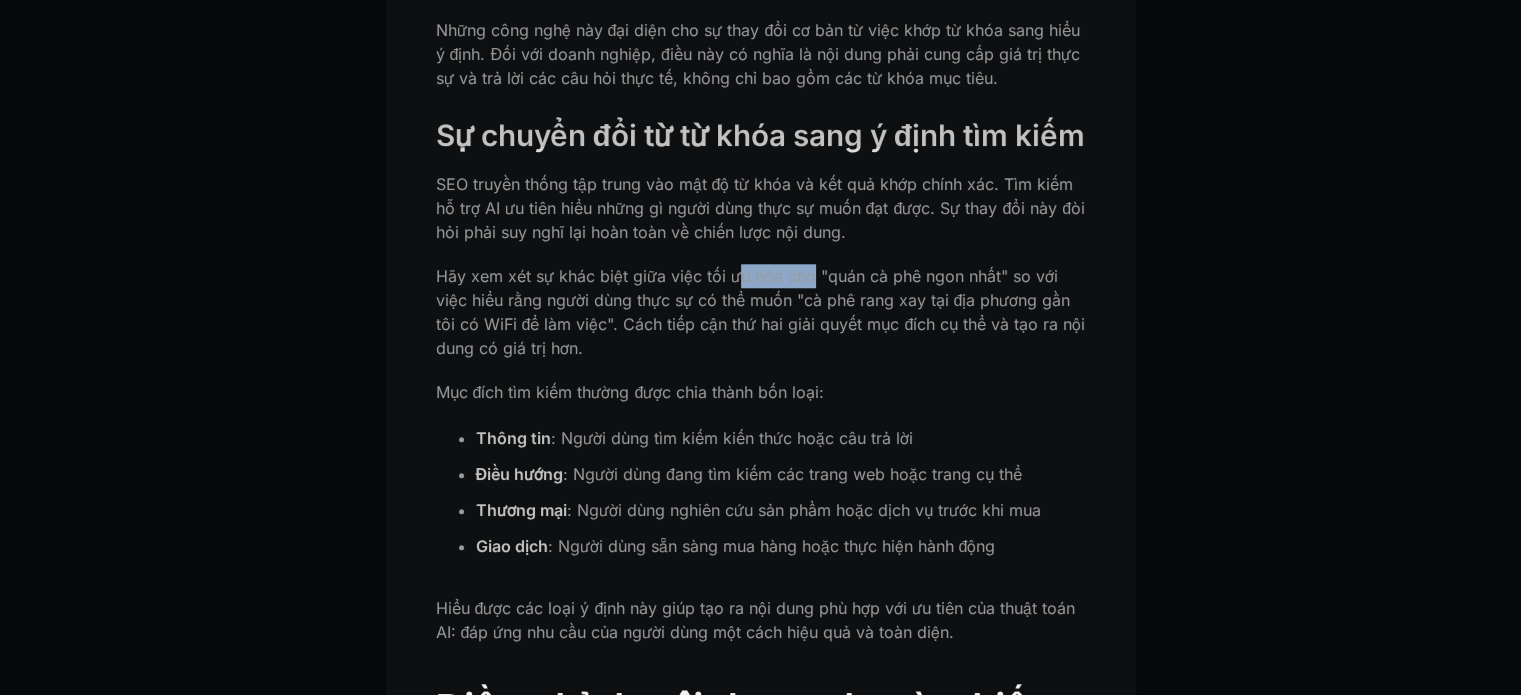 click on "Hãy xem xét sự khác biệt giữa việc tối ưu hóa cho "quán cà phê ngon nhất" so với việc hiểu rằng người dùng thực sự có thể muốn "cà phê rang xay tại địa phương gần tôi có WiFi để làm việc". Cách tiếp cận thứ hai giải quyết mục đích cụ thể và tạo ra nội dung có giá trị hơn." at bounding box center [761, 312] 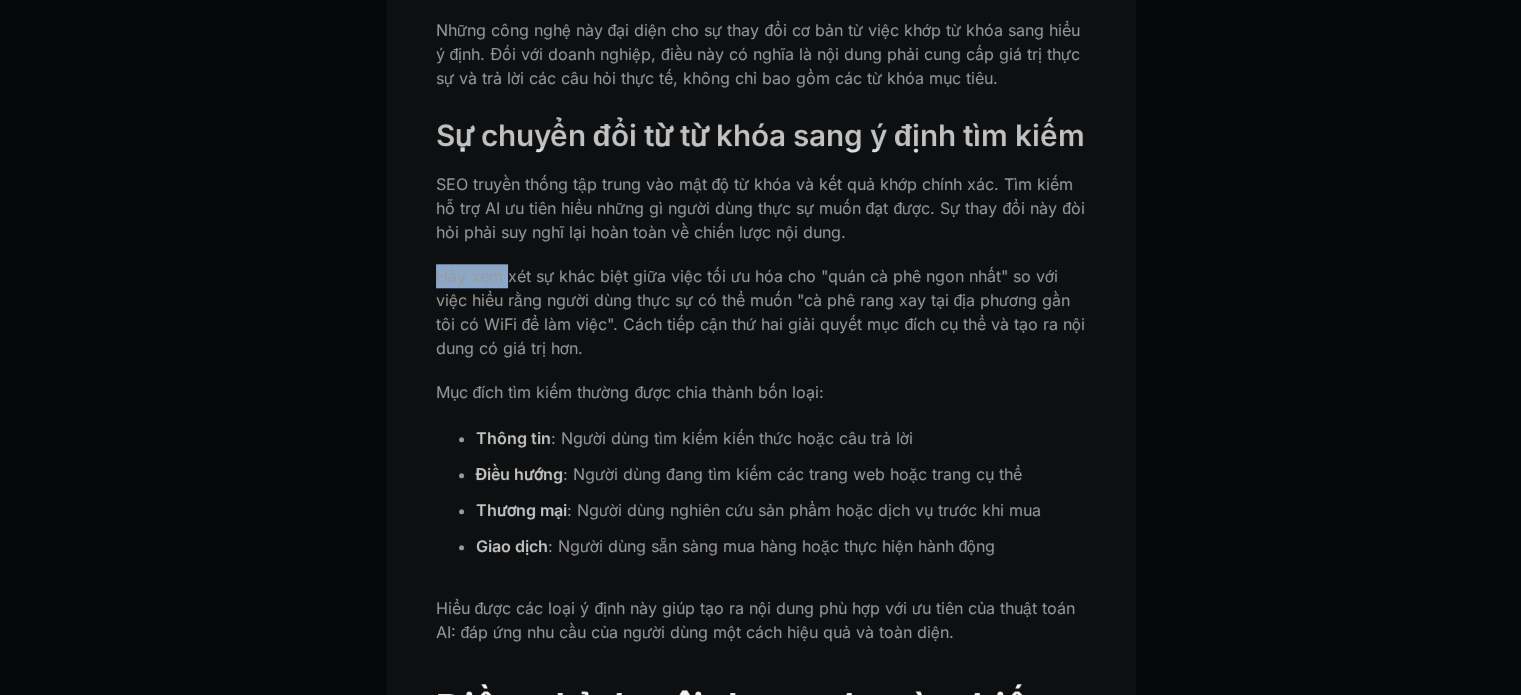 click on "Chiến lược SEO cho kỷ nguyên AI: Hướng dẫn đầy đủ của bạn Mẹo tối ưu hóa [DATE] Haydee Marino Đồng sáng lập [URL] Trí tuệ nhân tạo đã thay đổi cơ bản cách thức hoạt động của công cụ tìm kiếm, cách người dùng tìm kiếm thông tin và cách các doanh nghiệp phải tiếp cận SEO. Trong khi một số người cho rằng "SEO đã chết", thực tế lại phức tạp hơn nhiều. SEO không biến mất—nó đang phát triển thành thứ gì đó tinh vi hơn, mang tính chiến lược hơn và tập trung vào việc tạo ra giá trị thực sự. Hướng dẫn toàn diện này sẽ chỉ cho bạn cách chính xác để điều chỉnh chiến lược SEO cho tương lai do AI thúc đẩy, giúp bạn duy trì khả năng hiển thị và mang lại kết quả có ý nghĩa trong bối cảnh cạnh tranh ngày càng khốc liệt. Hiểu về thuật toán tìm kiếm hỗ trợ bởi AI Thông tin Giao dịch" at bounding box center [761, 2602] 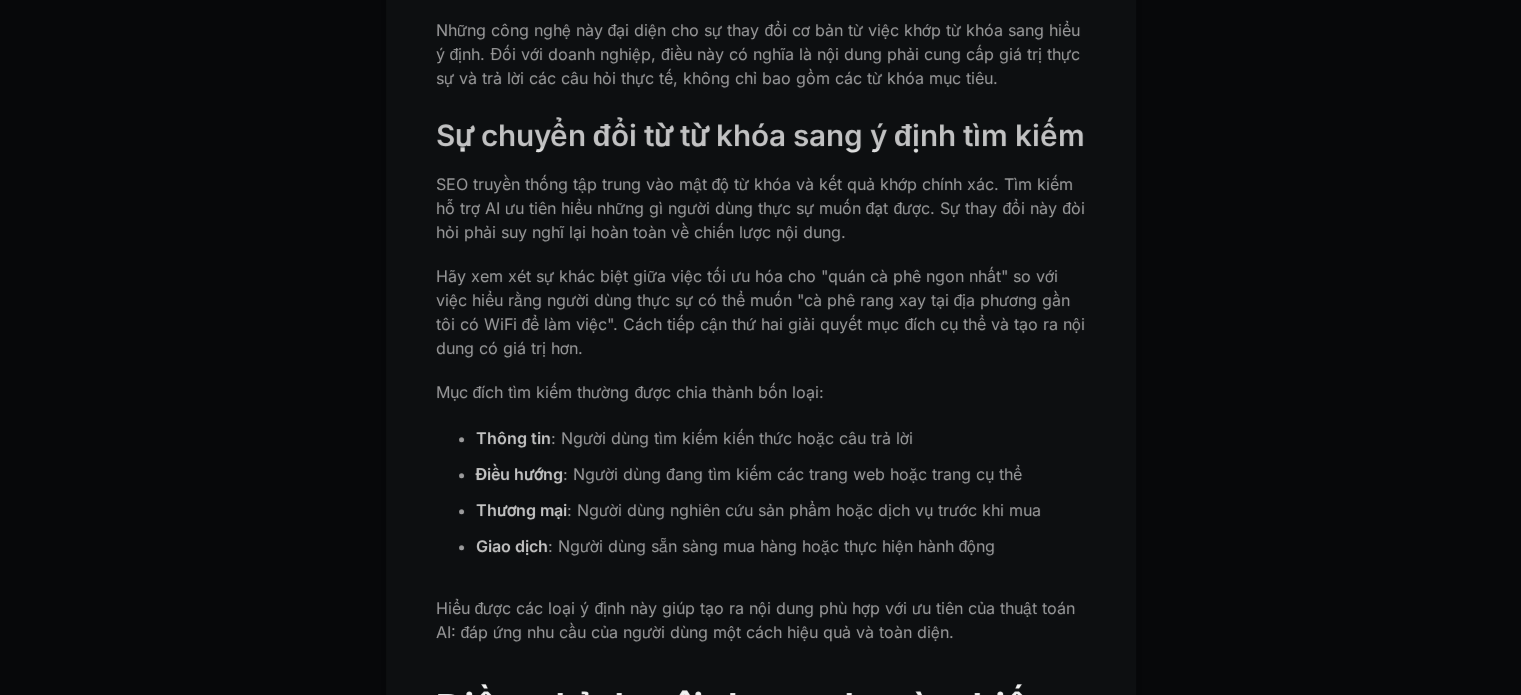 click on "Hãy xem xét sự khác biệt giữa việc tối ưu hóa cho "quán cà phê ngon nhất" so với việc hiểu rằng người dùng thực sự có thể muốn "cà phê rang xay tại địa phương gần tôi có WiFi để làm việc". Cách tiếp cận thứ hai giải quyết mục đích cụ thể và tạo ra nội dung có giá trị hơn." at bounding box center [761, 312] 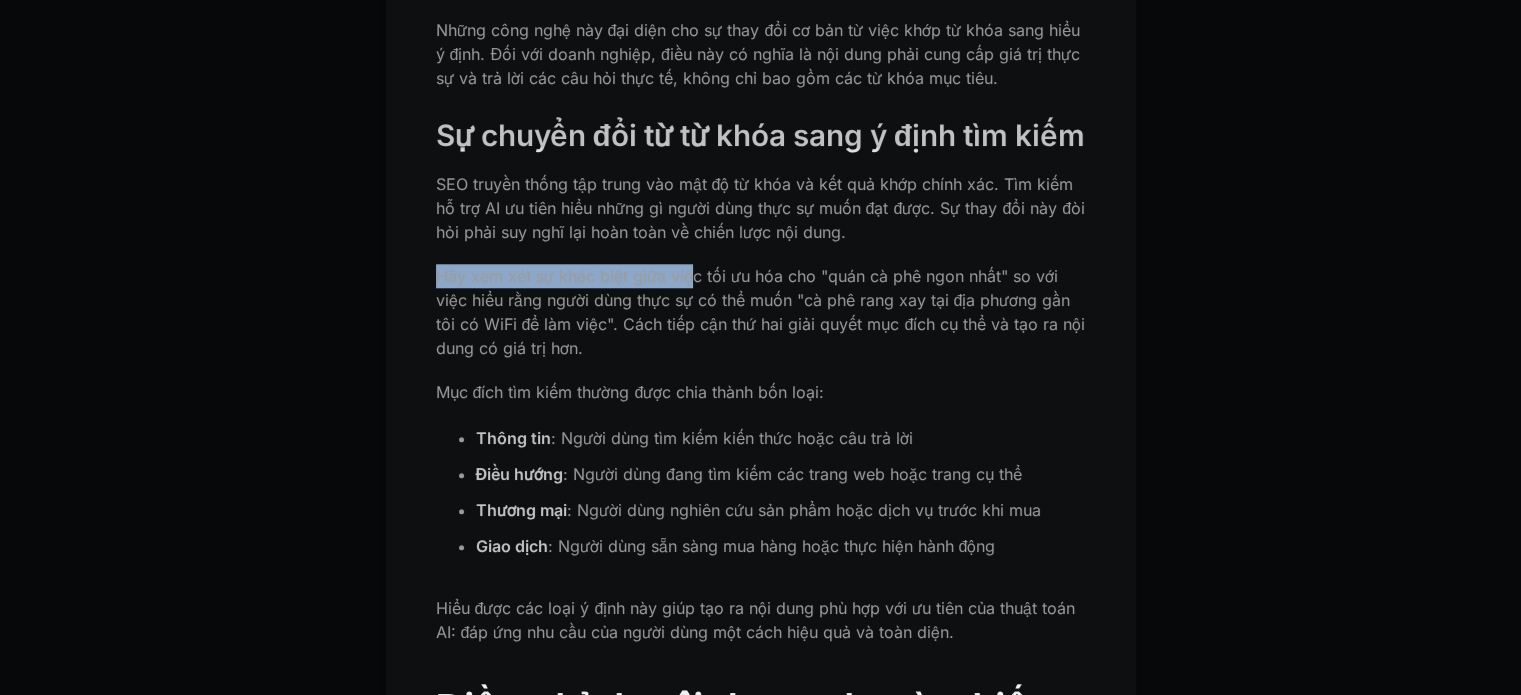 click on "Hãy xem xét sự khác biệt giữa việc tối ưu hóa cho "quán cà phê ngon nhất" so với việc hiểu rằng người dùng thực sự có thể muốn "cà phê rang xay tại địa phương gần tôi có WiFi để làm việc". Cách tiếp cận thứ hai giải quyết mục đích cụ thể và tạo ra nội dung có giá trị hơn." at bounding box center (761, 312) 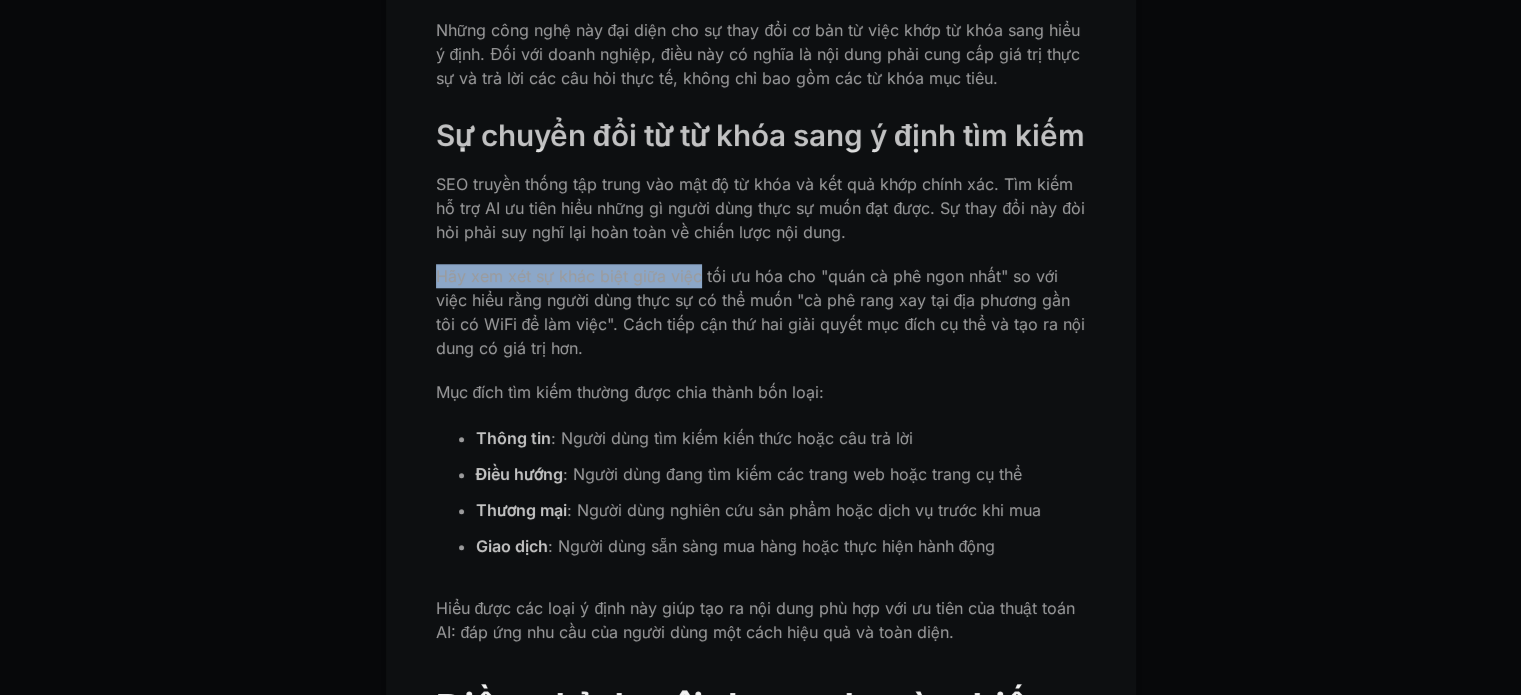 click on "Hãy xem xét sự khác biệt giữa việc tối ưu hóa cho "quán cà phê ngon nhất" so với việc hiểu rằng người dùng thực sự có thể muốn "cà phê rang xay tại địa phương gần tôi có WiFi để làm việc". Cách tiếp cận thứ hai giải quyết mục đích cụ thể và tạo ra nội dung có giá trị hơn." at bounding box center [761, 312] 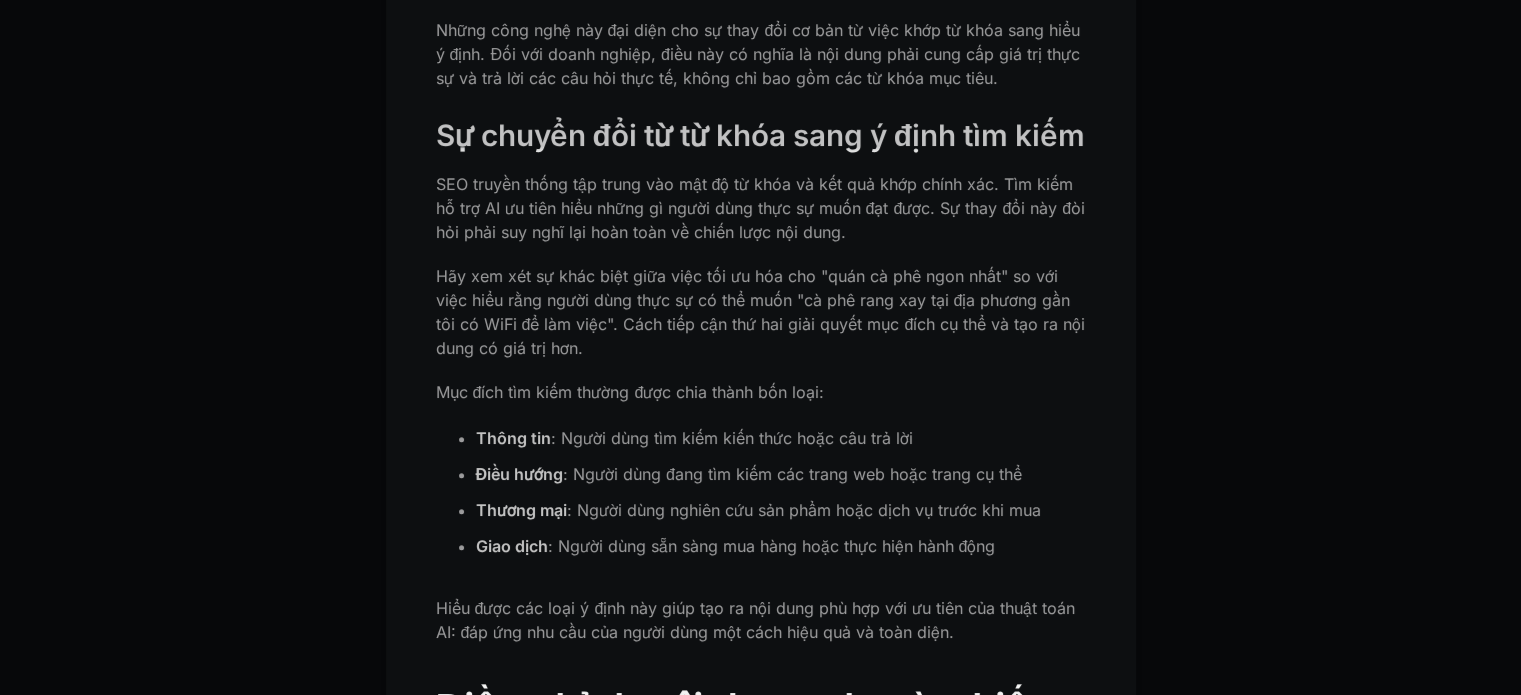 click on "Hãy xem xét sự khác biệt giữa việc tối ưu hóa cho "quán cà phê ngon nhất" so với việc hiểu rằng người dùng thực sự có thể muốn "cà phê rang xay tại địa phương gần tôi có WiFi để làm việc". Cách tiếp cận thứ hai giải quyết mục đích cụ thể và tạo ra nội dung có giá trị hơn." at bounding box center (761, 312) 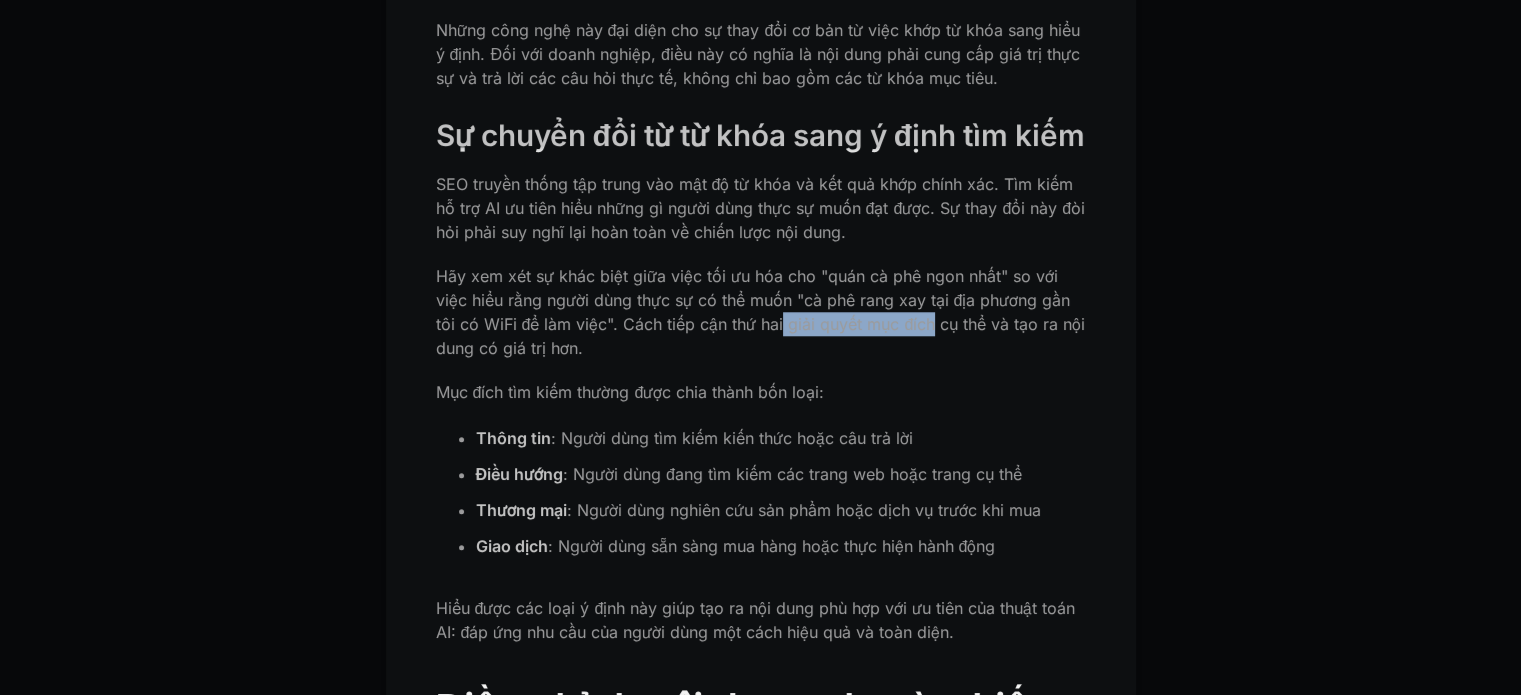 drag, startPoint x: 880, startPoint y: 359, endPoint x: 937, endPoint y: 359, distance: 57 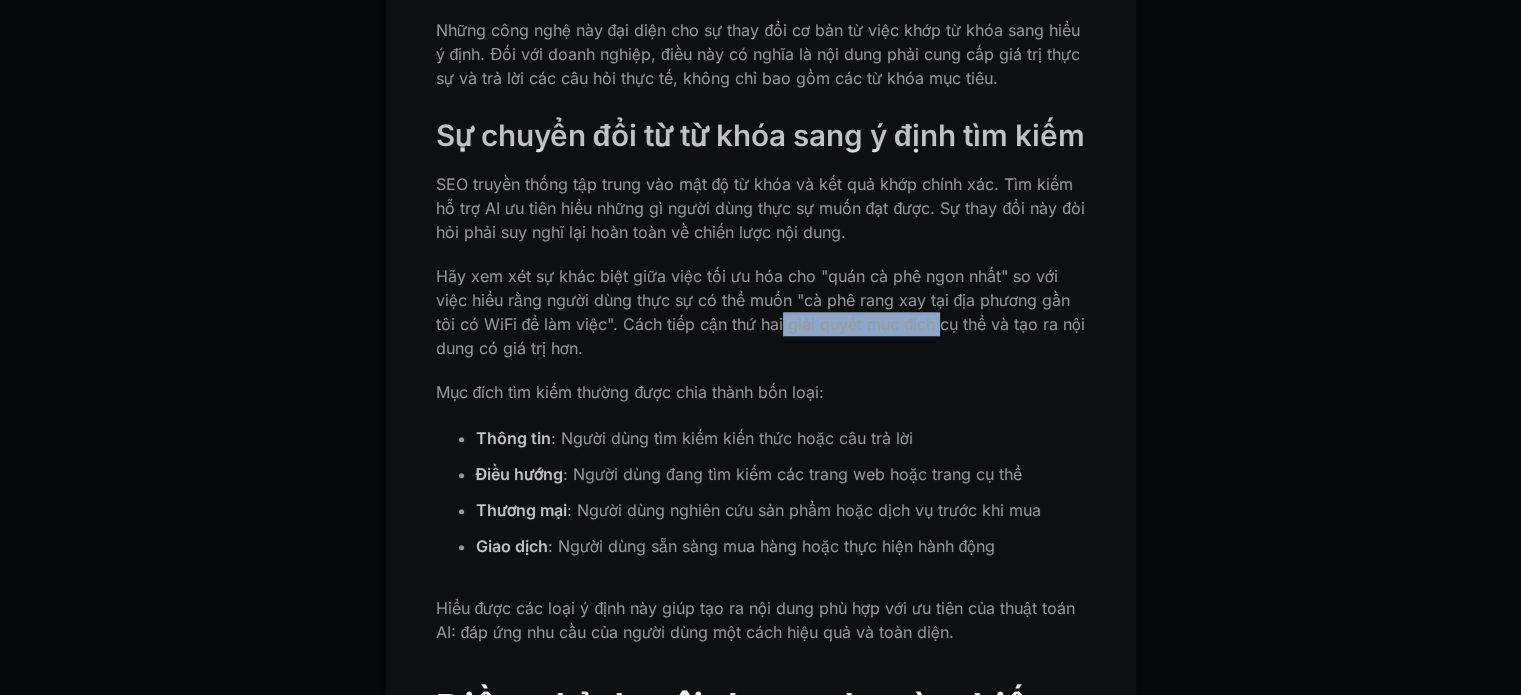 click on "Hãy xem xét sự khác biệt giữa việc tối ưu hóa cho "quán cà phê ngon nhất" so với việc hiểu rằng người dùng thực sự có thể muốn "cà phê rang xay tại địa phương gần tôi có WiFi để làm việc". Cách tiếp cận thứ hai giải quyết mục đích cụ thể và tạo ra nội dung có giá trị hơn." at bounding box center (761, 312) 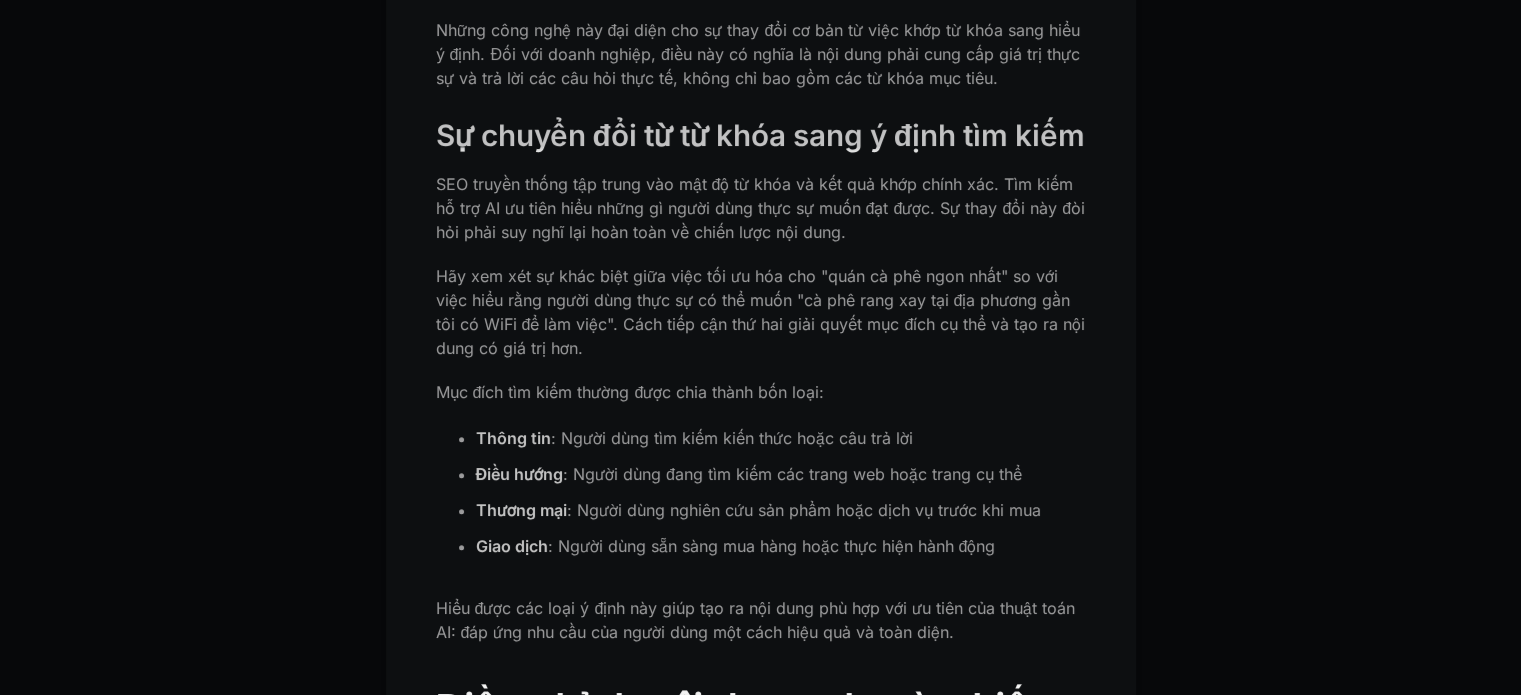 scroll, scrollTop: 1900, scrollLeft: 0, axis: vertical 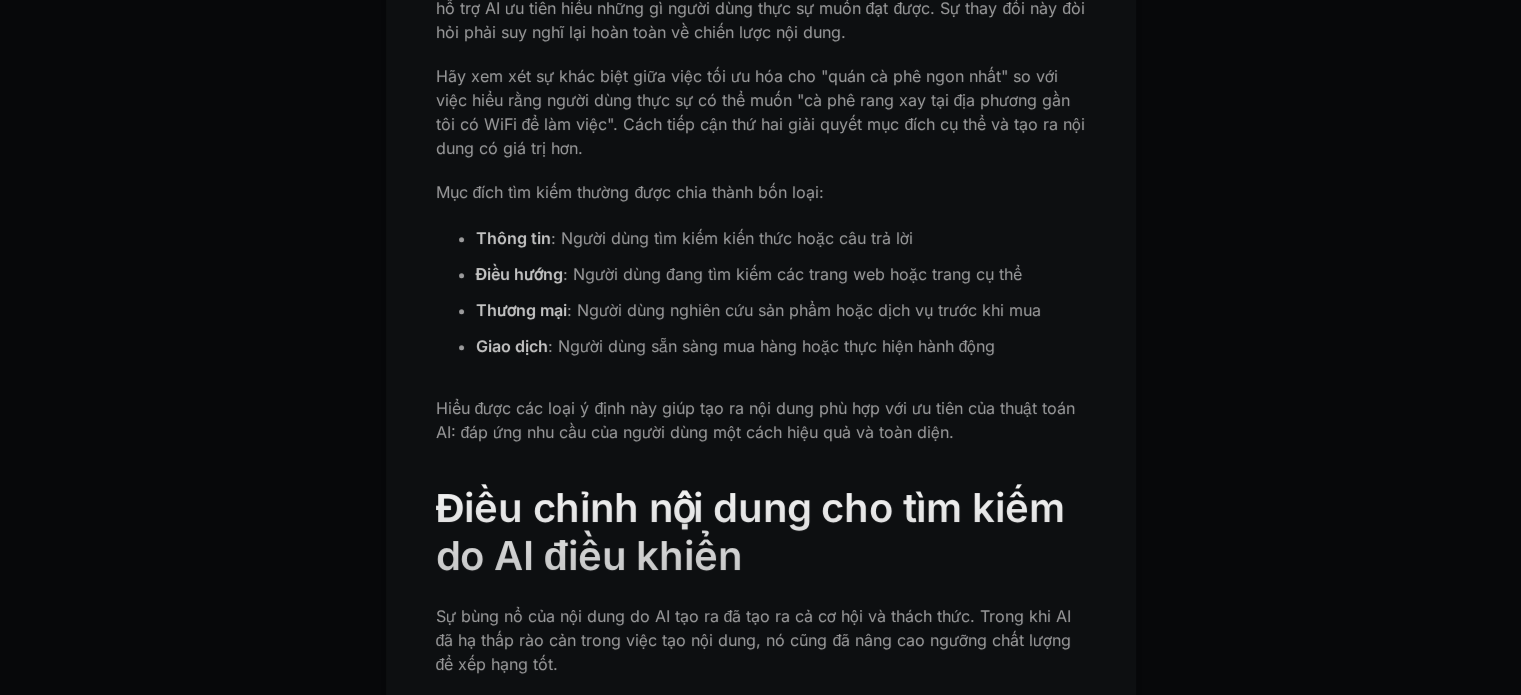 click on "Thông tin  : Người dùng tìm kiếm kiến ​​thức hoặc câu trả lời Điều hướng  : Người dùng đang tìm kiếm các trang web hoặc trang cụ thể Thương mại  : Người dùng nghiên cứu sản phẩm hoặc dịch vụ trước khi mua Giao dịch  : Người dùng sẵn sàng mua hàng hoặc thực hiện hành động" at bounding box center [761, 300] 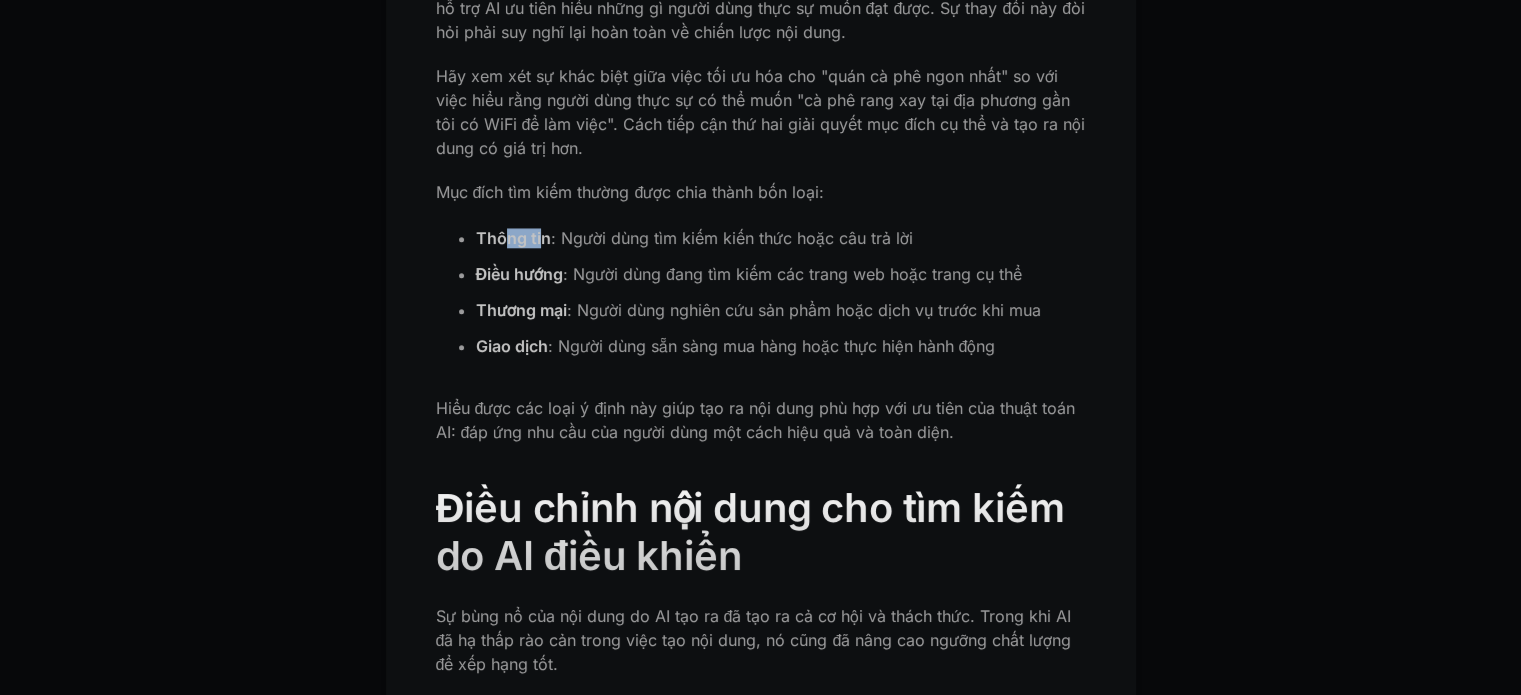 drag, startPoint x: 505, startPoint y: 279, endPoint x: 545, endPoint y: 281, distance: 40.04997 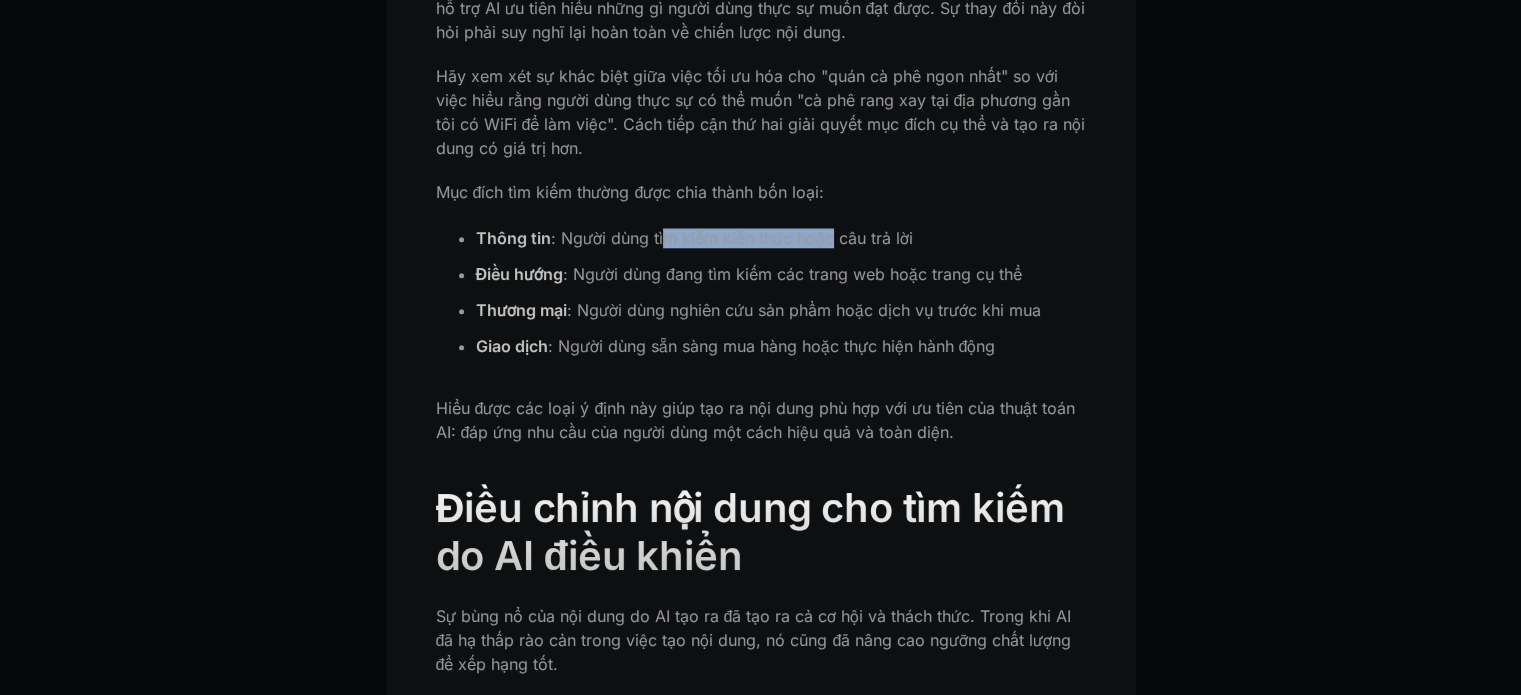 drag, startPoint x: 823, startPoint y: 282, endPoint x: 840, endPoint y: 280, distance: 17.117243 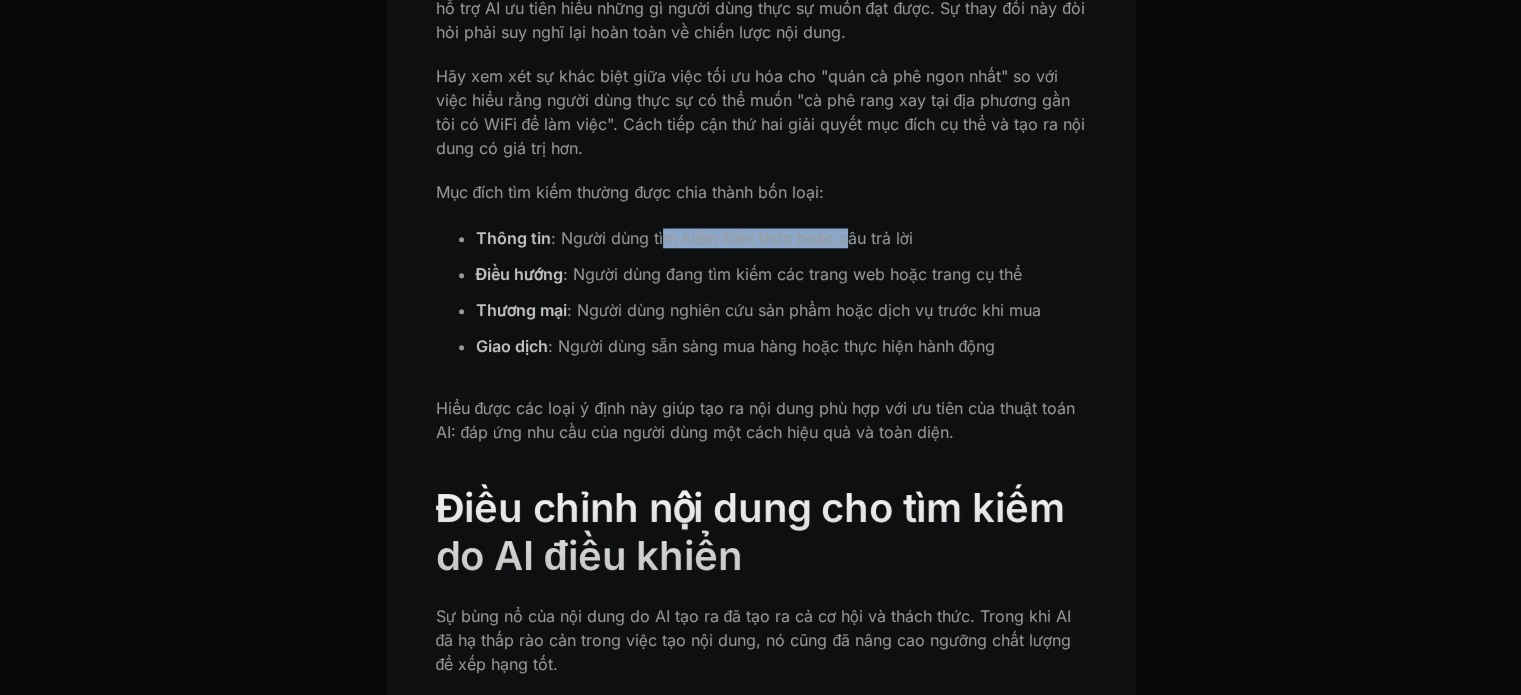 click on ": Người dùng tìm kiếm kiến ​​thức hoặc câu trả lời" at bounding box center [732, 238] 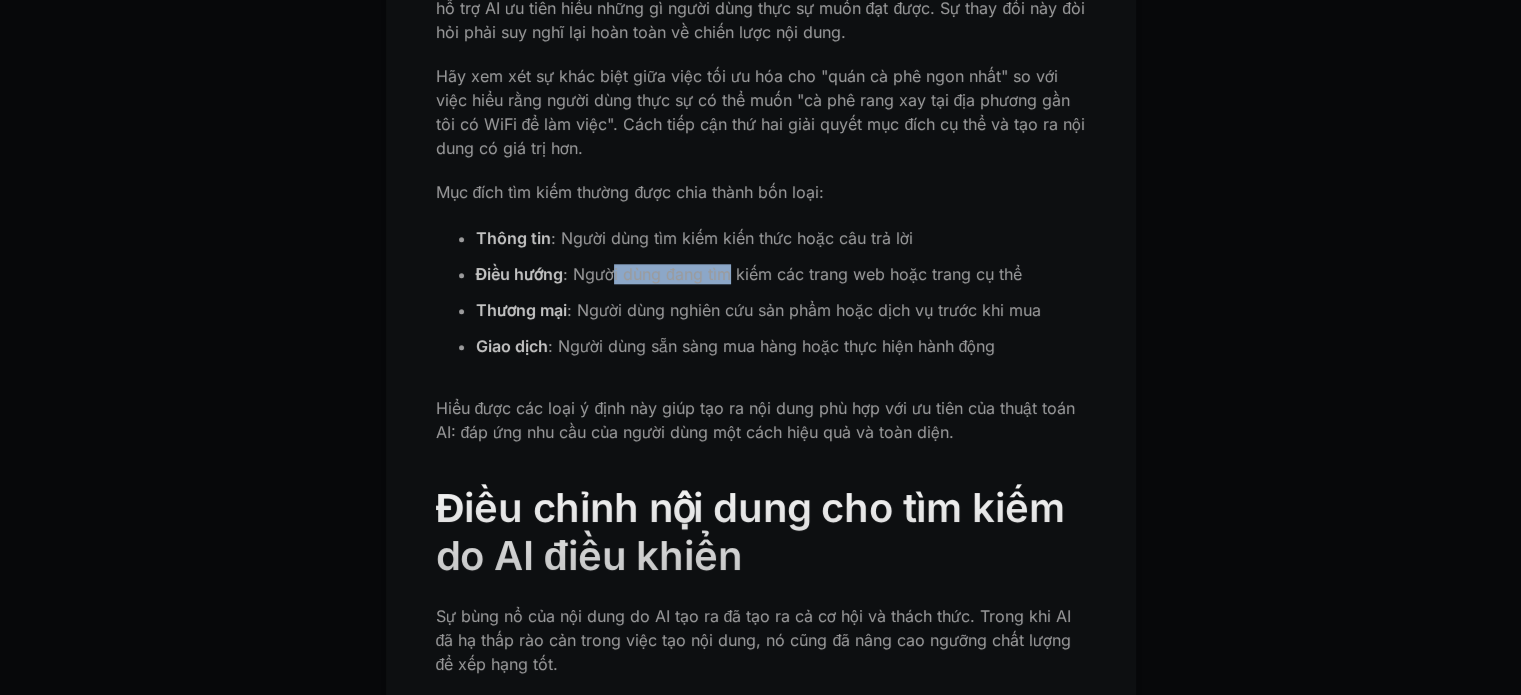 drag, startPoint x: 727, startPoint y: 314, endPoint x: 782, endPoint y: 310, distance: 55.145264 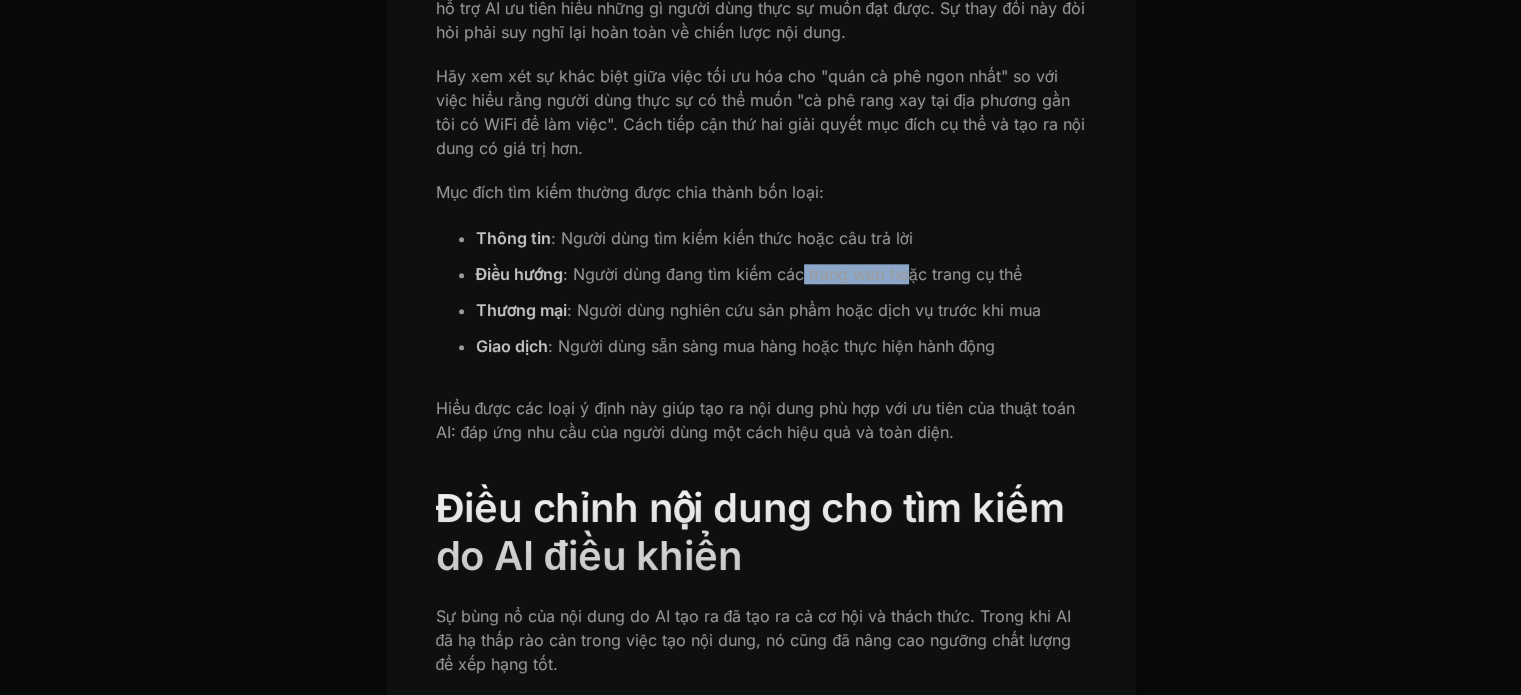 drag, startPoint x: 807, startPoint y: 308, endPoint x: 899, endPoint y: 311, distance: 92.0489 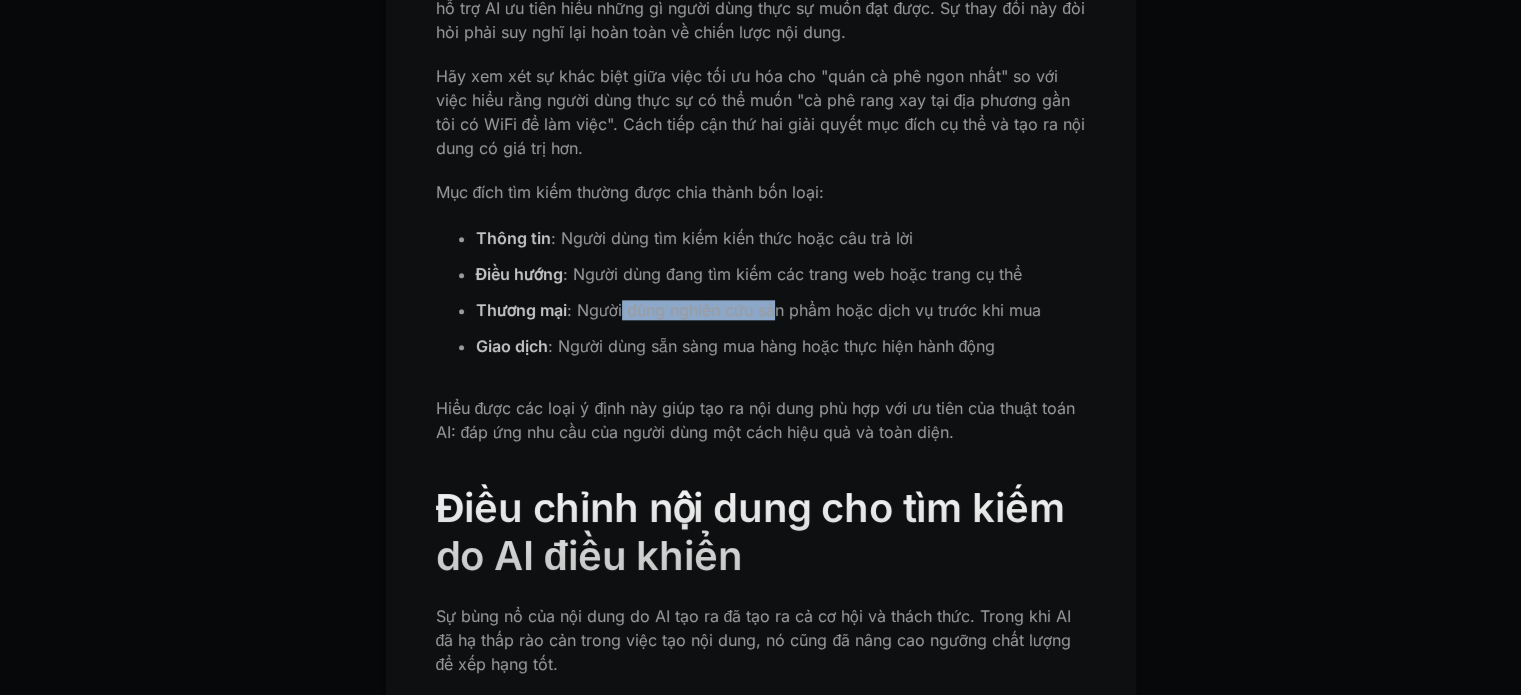 drag, startPoint x: 621, startPoint y: 348, endPoint x: 852, endPoint y: 346, distance: 231.00865 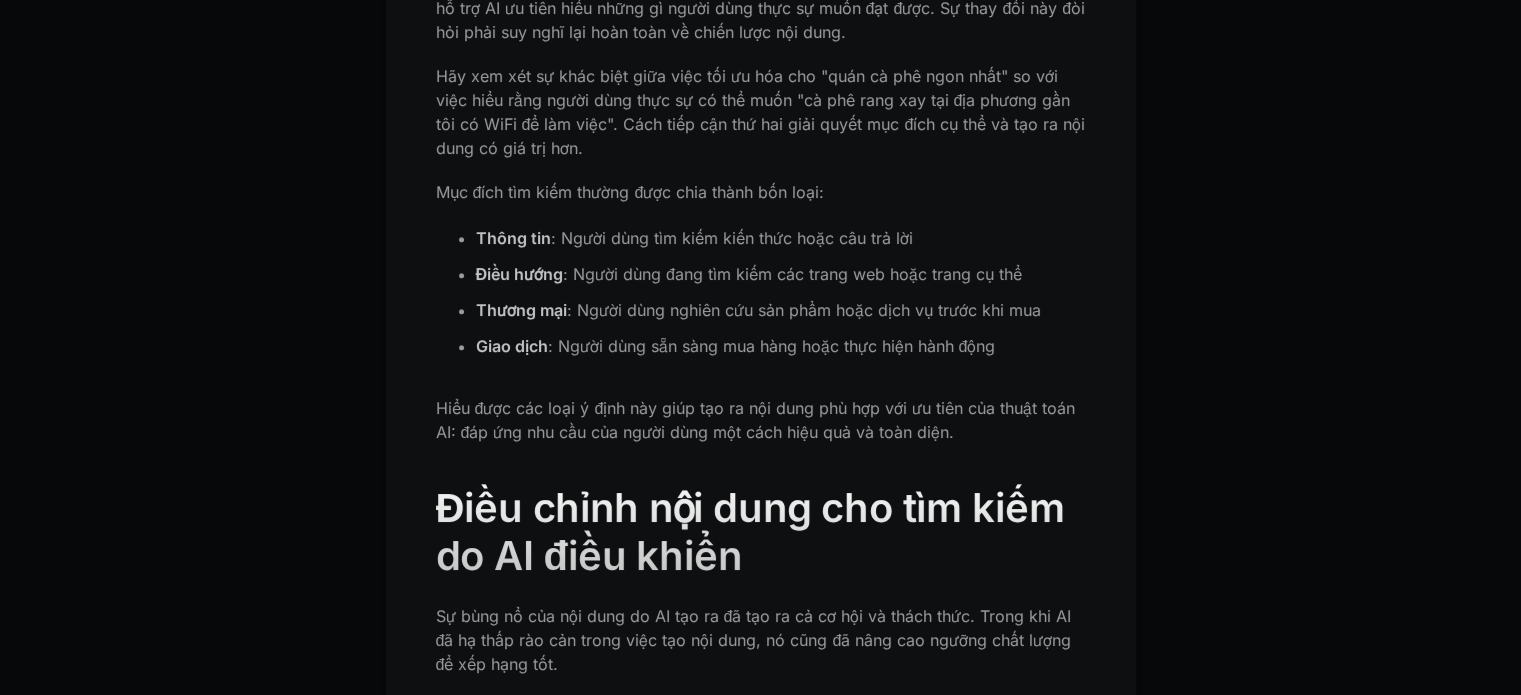 click on ": Người dùng nghiên cứu sản phẩm hoặc dịch vụ trước khi mua" at bounding box center (804, 310) 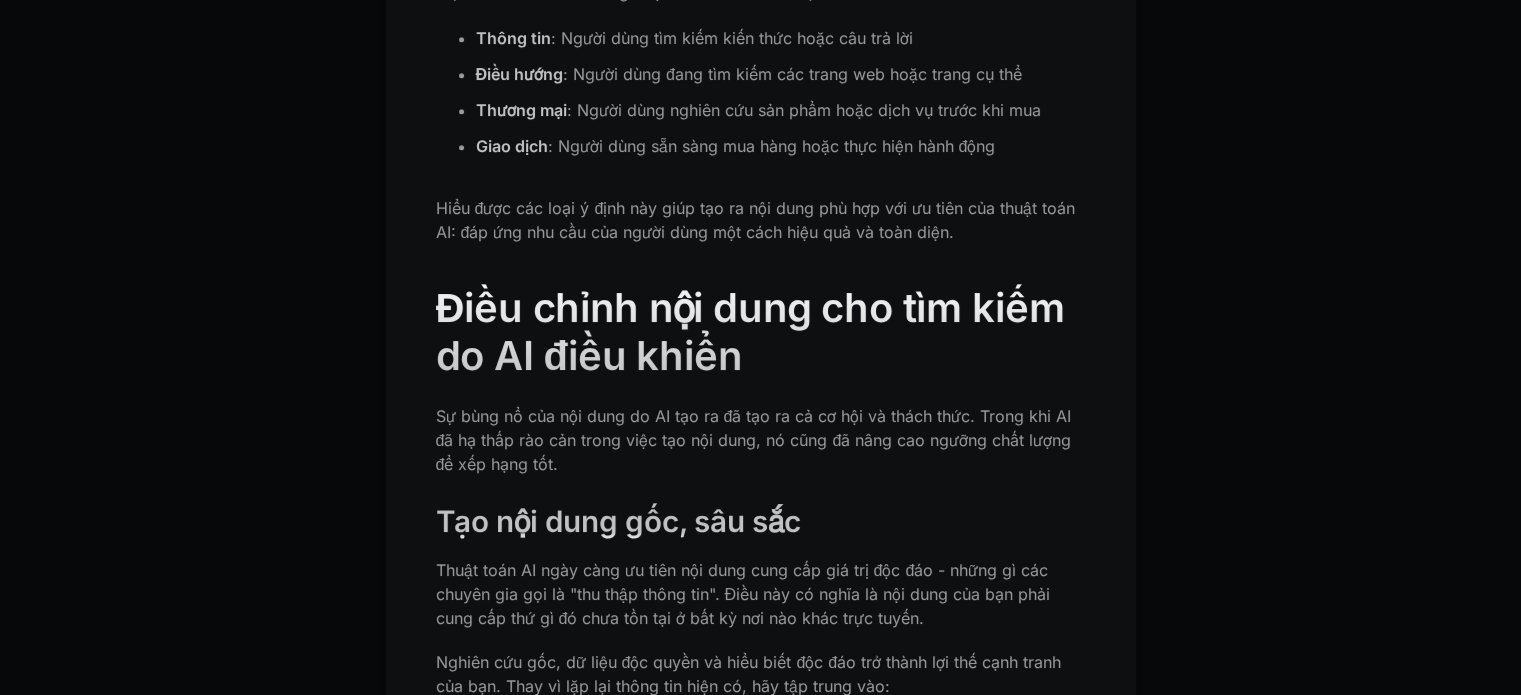 scroll, scrollTop: 2300, scrollLeft: 0, axis: vertical 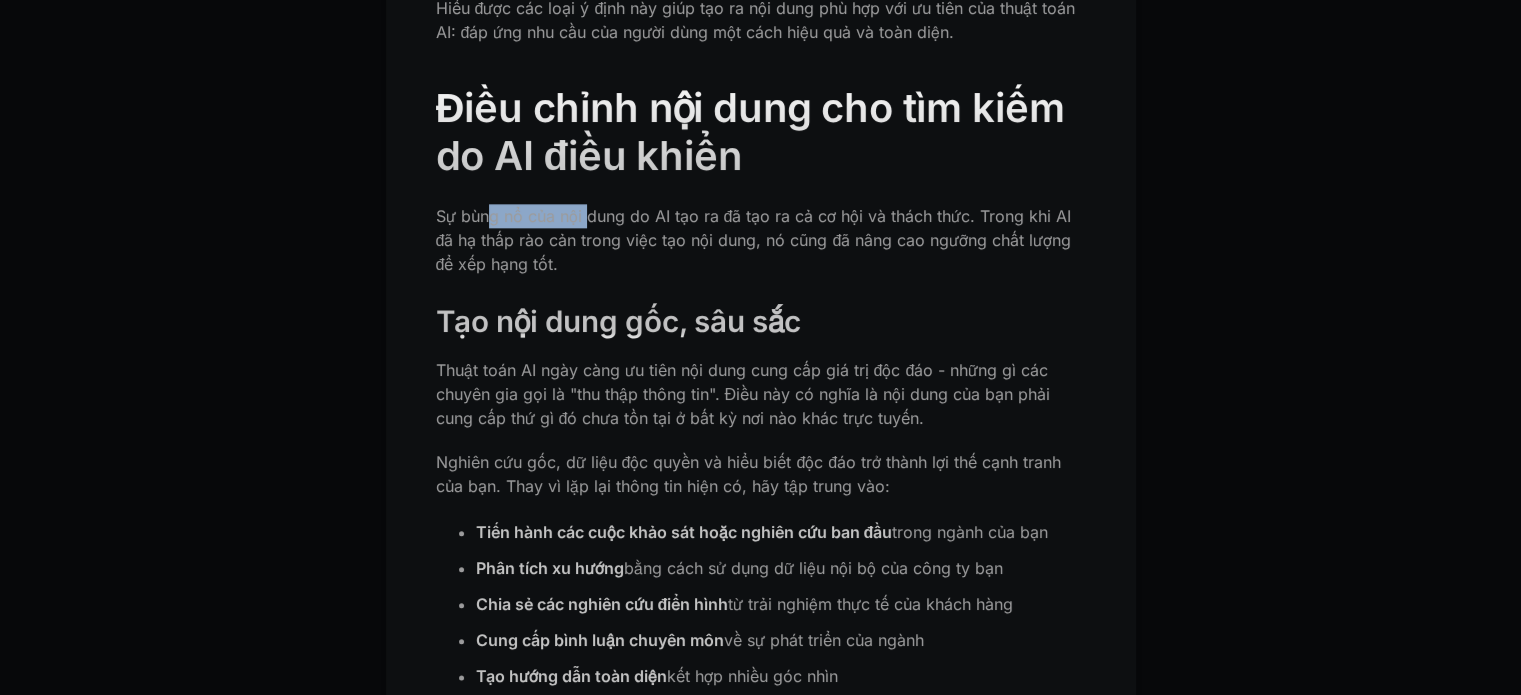 drag, startPoint x: 489, startPoint y: 245, endPoint x: 668, endPoint y: 245, distance: 179 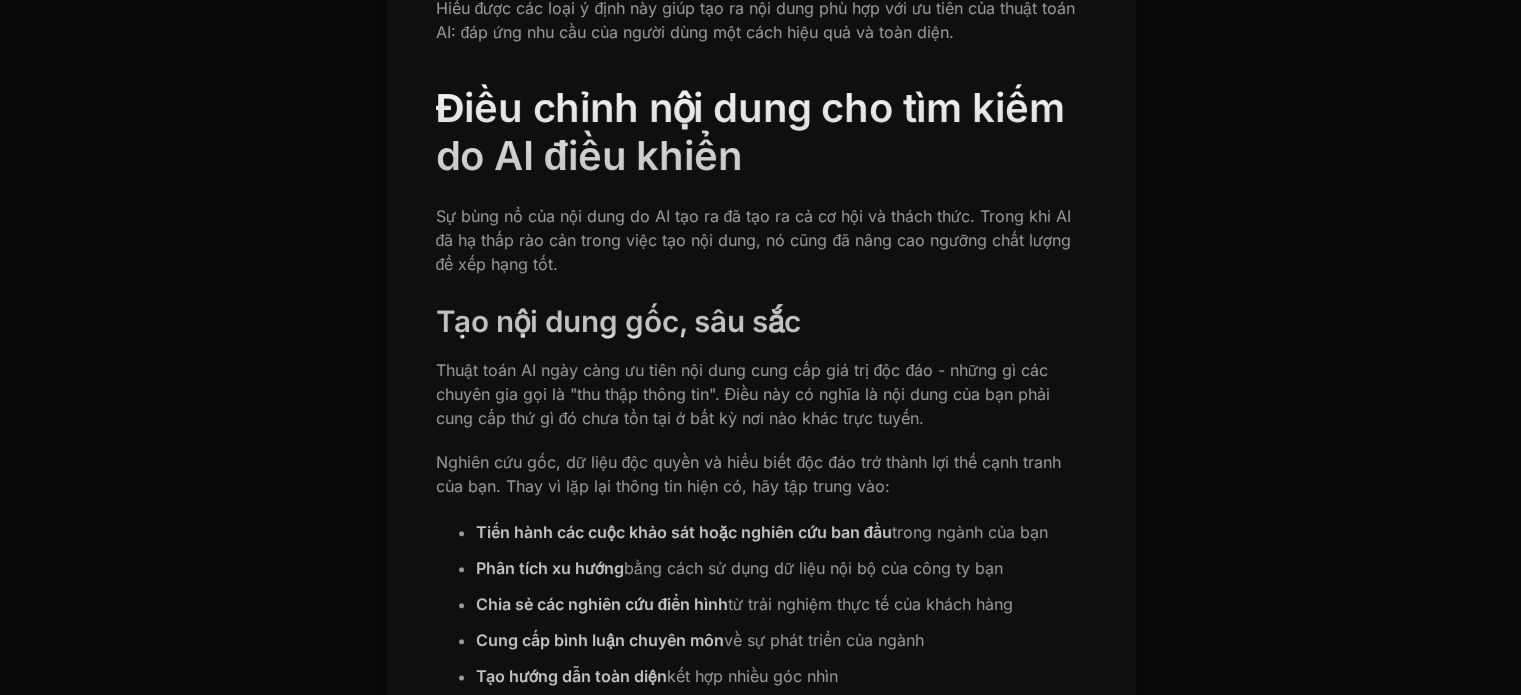 click on "Sự bùng nổ của nội dung do AI tạo ra đã tạo ra cả cơ hội và thách thức. Trong khi AI đã hạ thấp rào cản trong việc tạo nội dung, nó cũng đã nâng cao ngưỡng chất lượng để xếp hạng tốt." at bounding box center (761, 240) 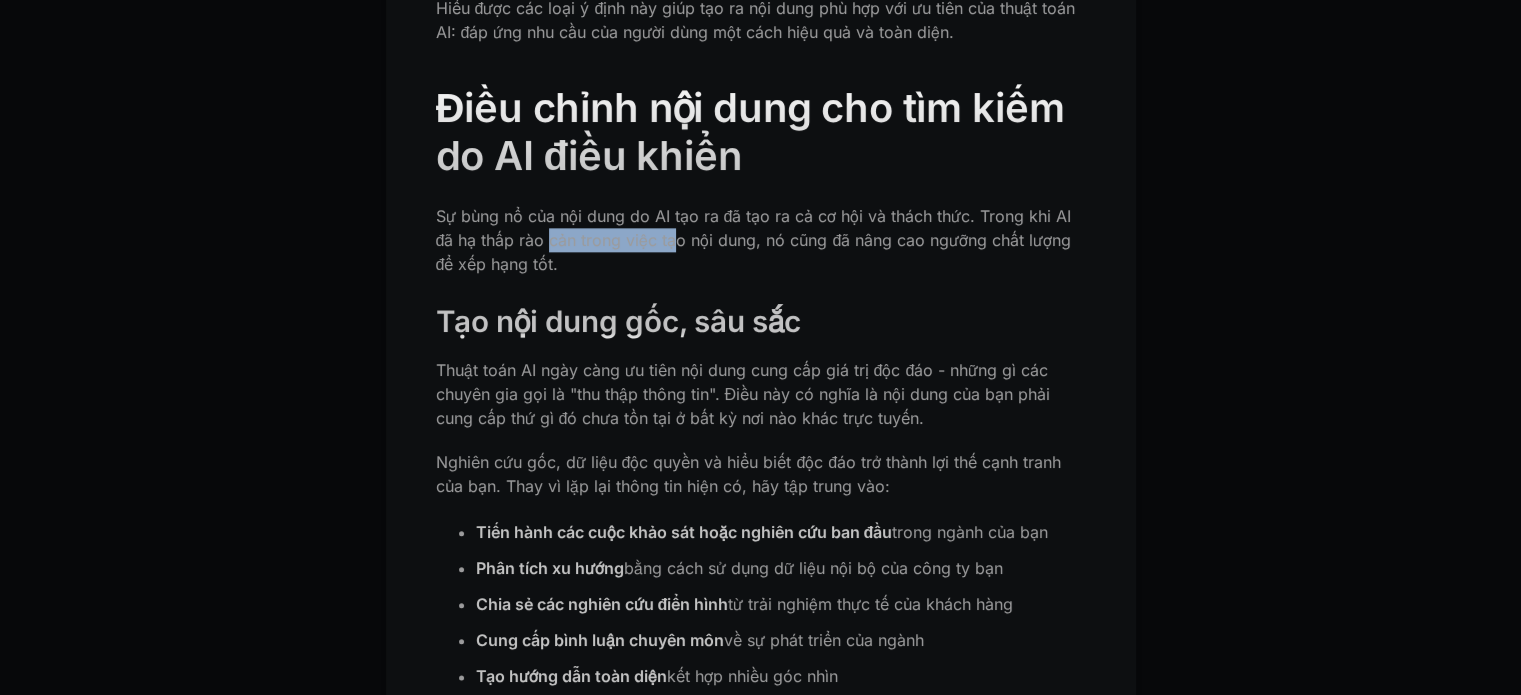 click on "Sự bùng nổ của nội dung do AI tạo ra đã tạo ra cả cơ hội và thách thức. Trong khi AI đã hạ thấp rào cản trong việc tạo nội dung, nó cũng đã nâng cao ngưỡng chất lượng để xếp hạng tốt." at bounding box center [754, 240] 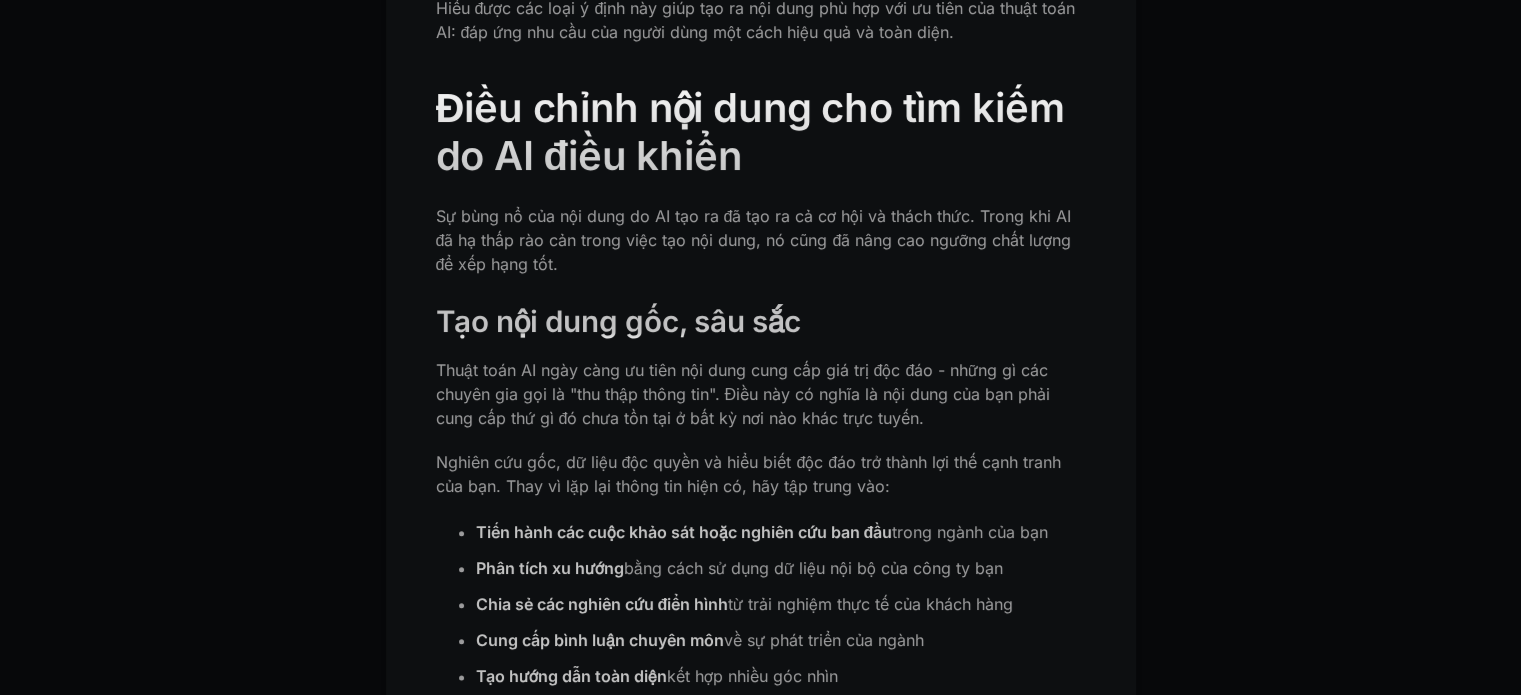 click on "Sự bùng nổ của nội dung do AI tạo ra đã tạo ra cả cơ hội và thách thức. Trong khi AI đã hạ thấp rào cản trong việc tạo nội dung, nó cũng đã nâng cao ngưỡng chất lượng để xếp hạng tốt." at bounding box center (754, 240) 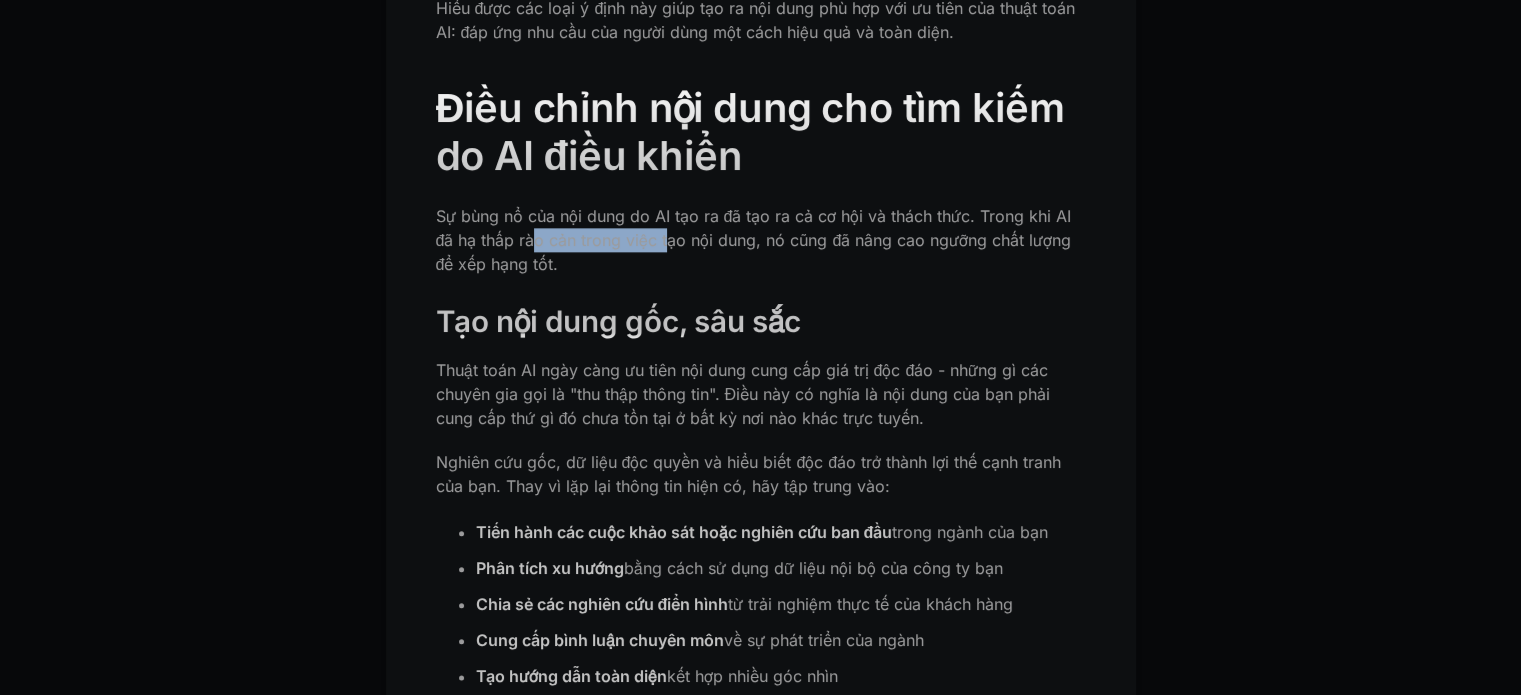 drag, startPoint x: 576, startPoint y: 287, endPoint x: 714, endPoint y: 282, distance: 138.09055 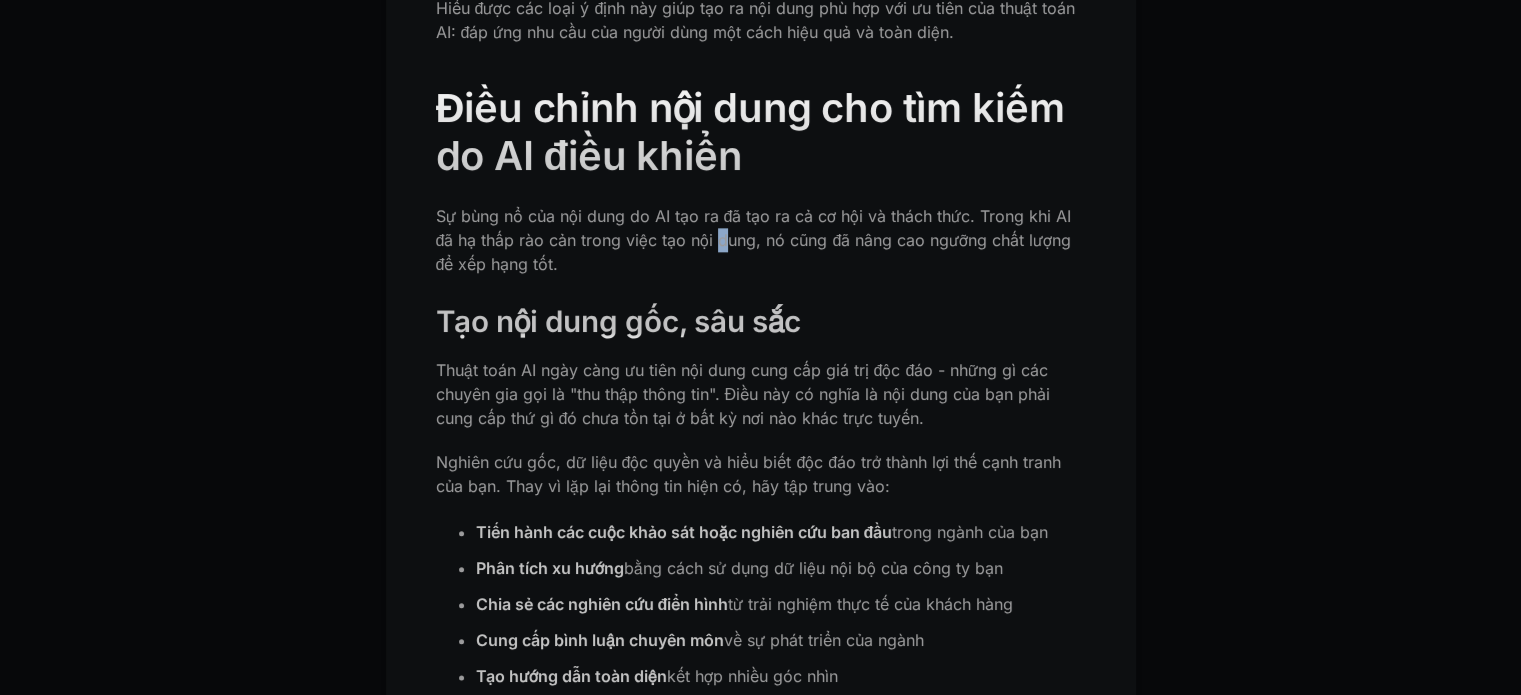 drag, startPoint x: 720, startPoint y: 282, endPoint x: 732, endPoint y: 282, distance: 12 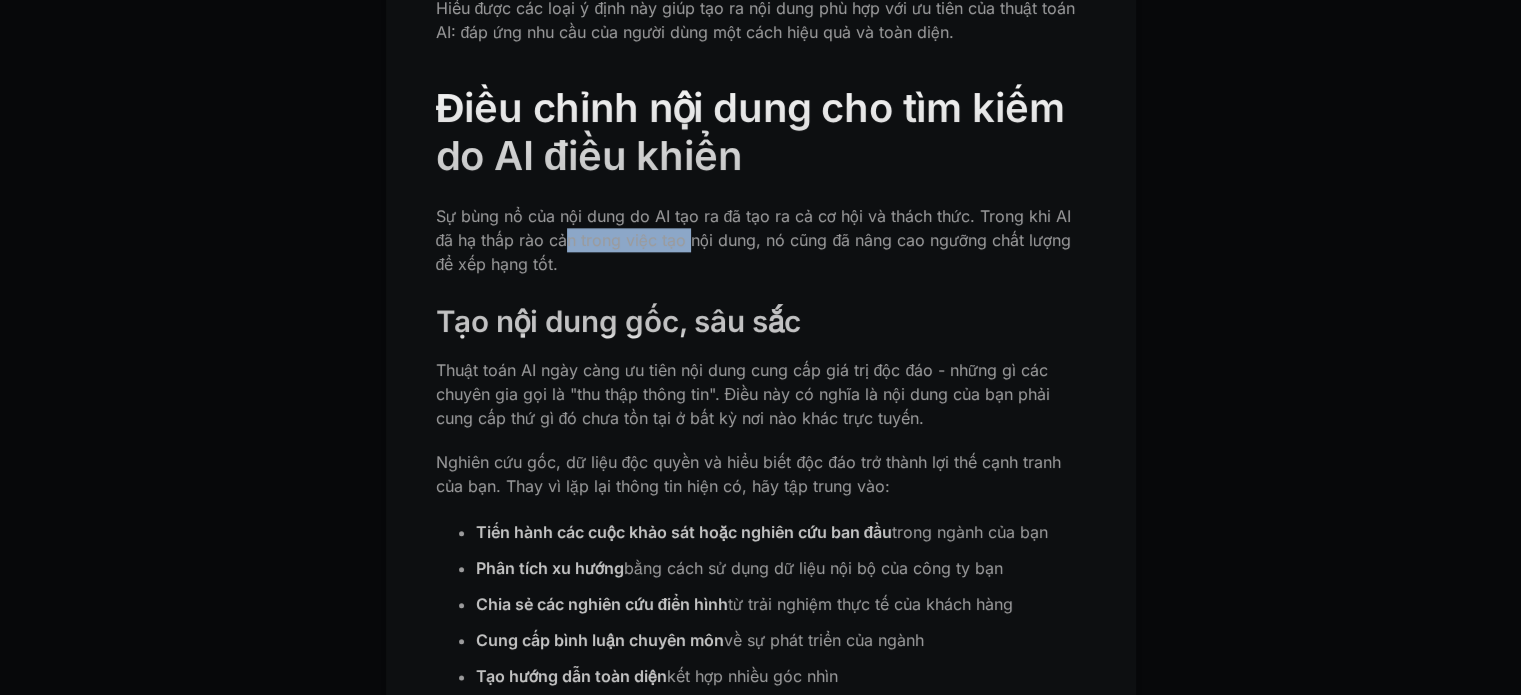 drag, startPoint x: 578, startPoint y: 283, endPoint x: 726, endPoint y: 281, distance: 148.01352 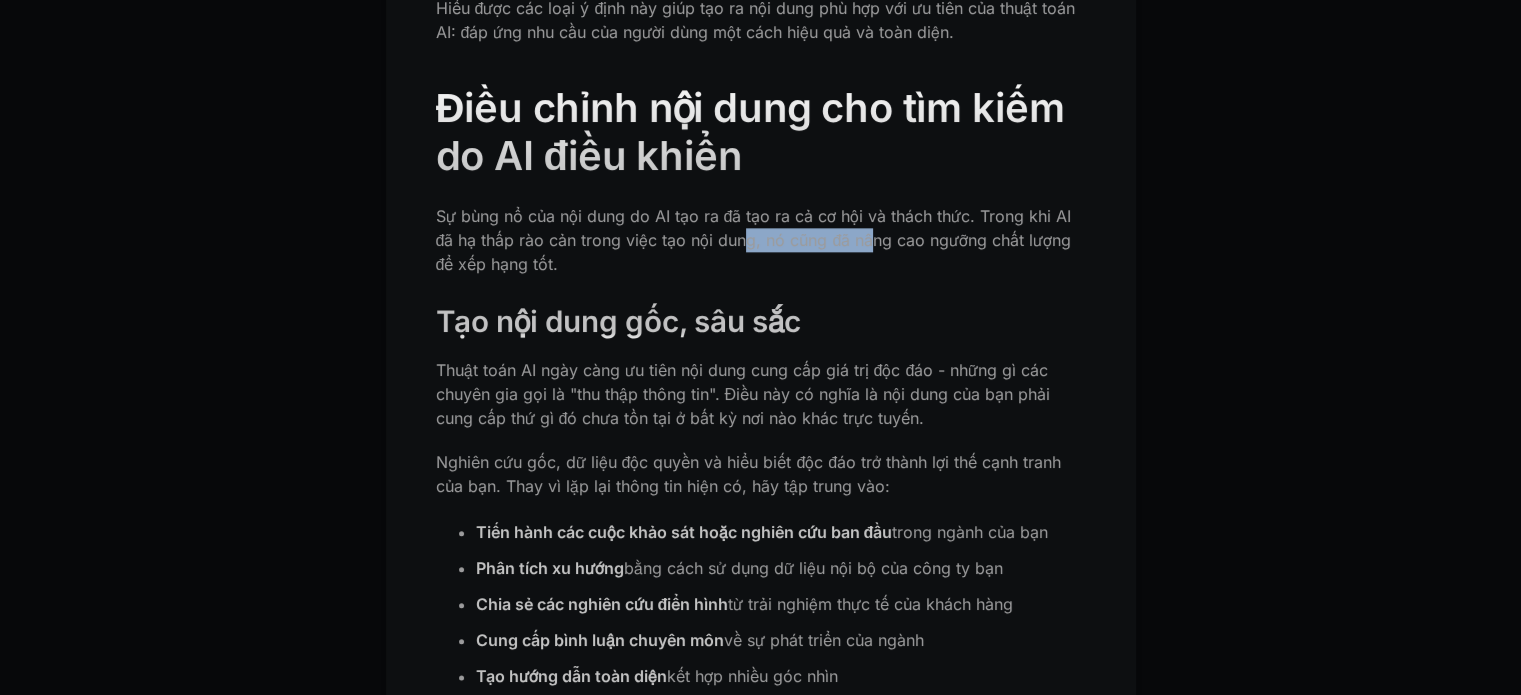 drag, startPoint x: 793, startPoint y: 280, endPoint x: 885, endPoint y: 280, distance: 92 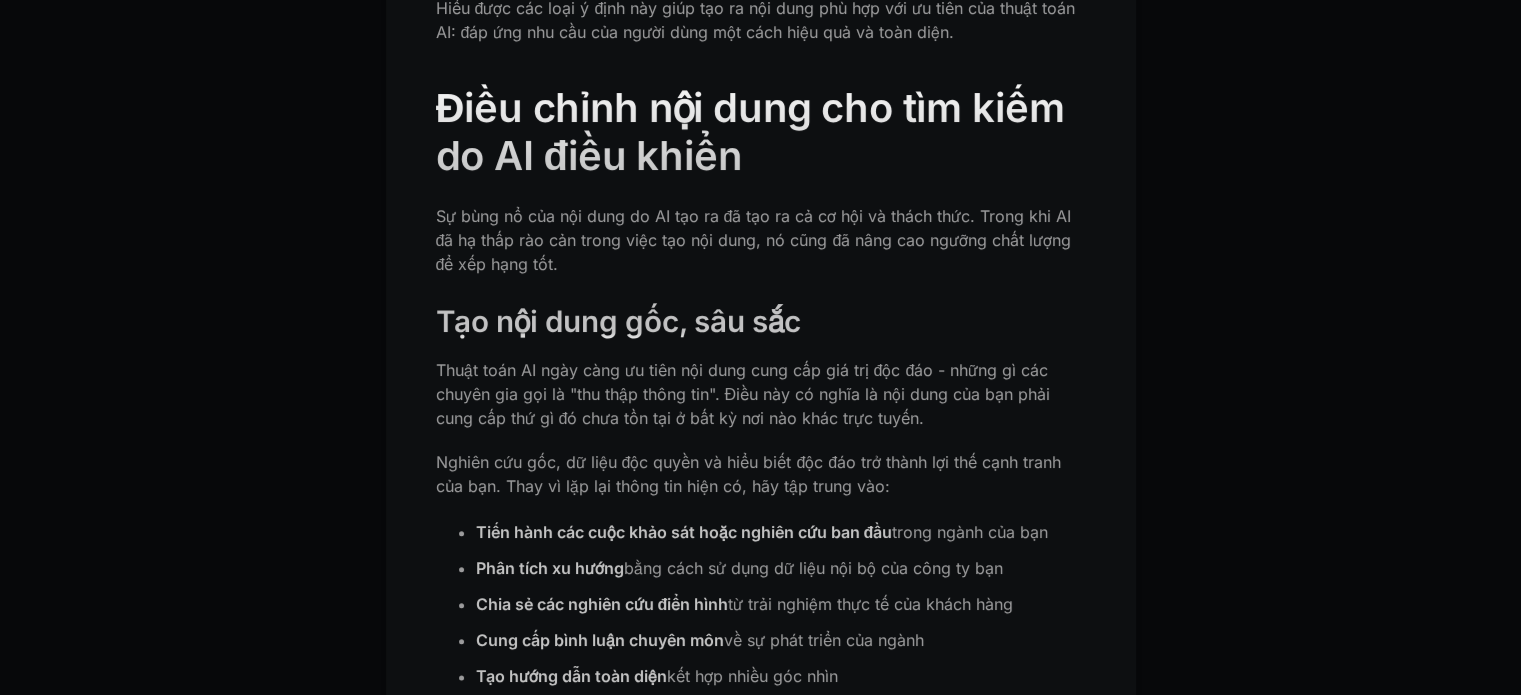 click on "Sự bùng nổ của nội dung do AI tạo ra đã tạo ra cả cơ hội và thách thức. Trong khi AI đã hạ thấp rào cản trong việc tạo nội dung, nó cũng đã nâng cao ngưỡng chất lượng để xếp hạng tốt." at bounding box center (754, 240) 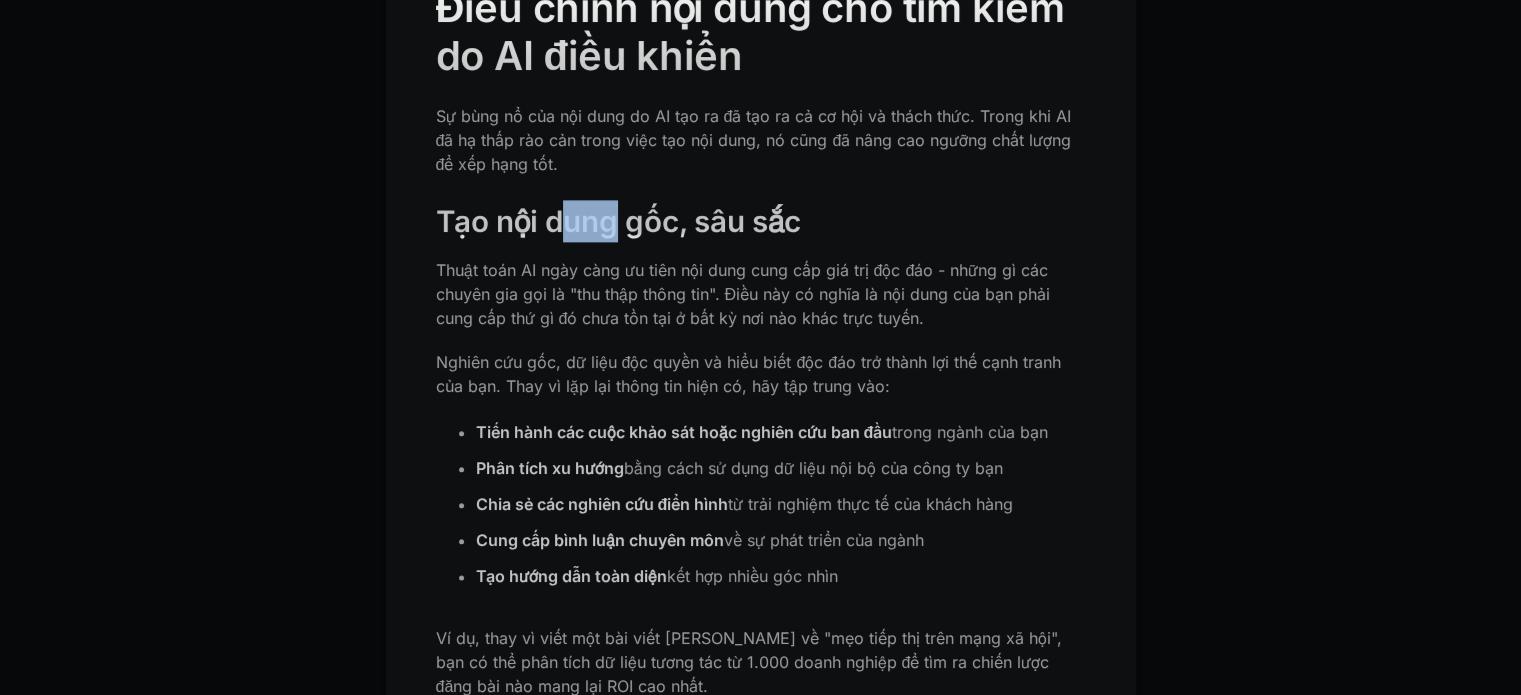 drag, startPoint x: 560, startPoint y: 254, endPoint x: 626, endPoint y: 255, distance: 66.007576 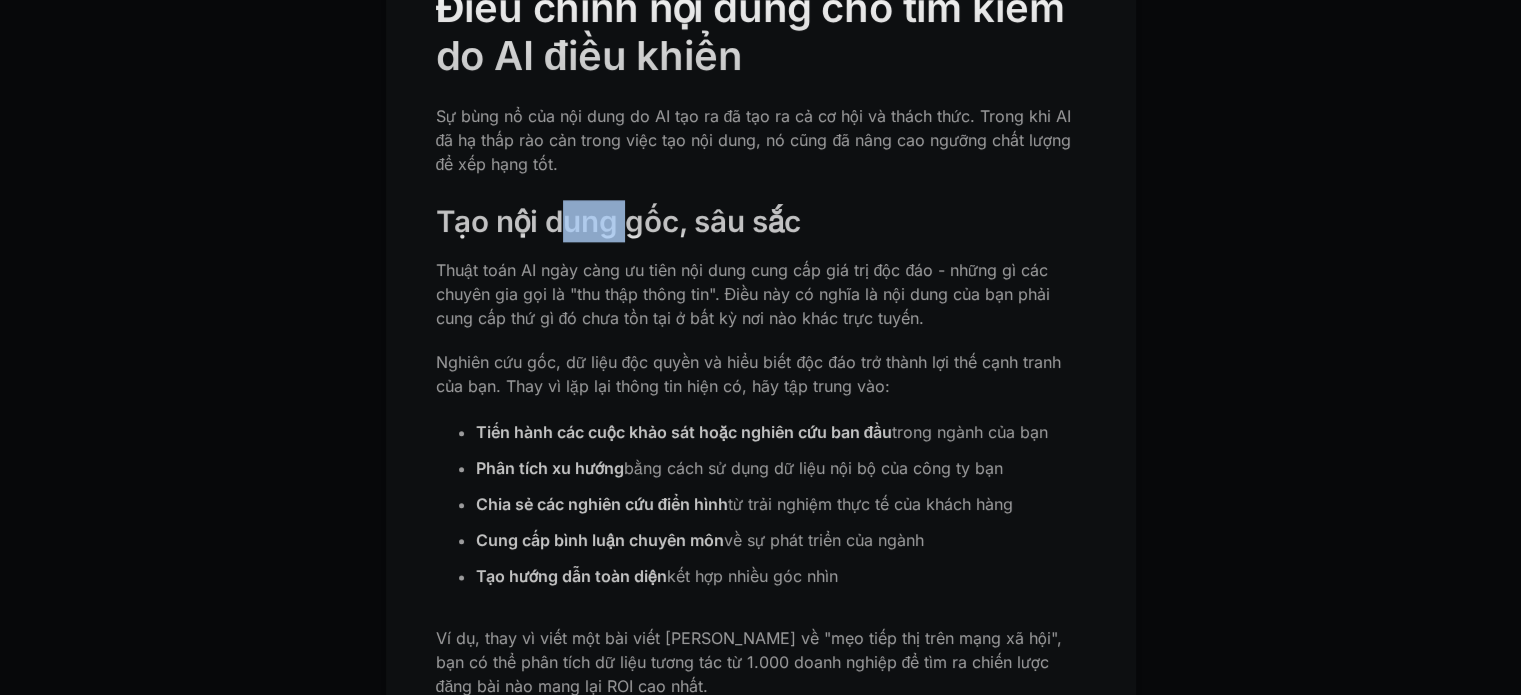 click on "Tạo nội dung gốc, sâu sắc" at bounding box center (618, 221) 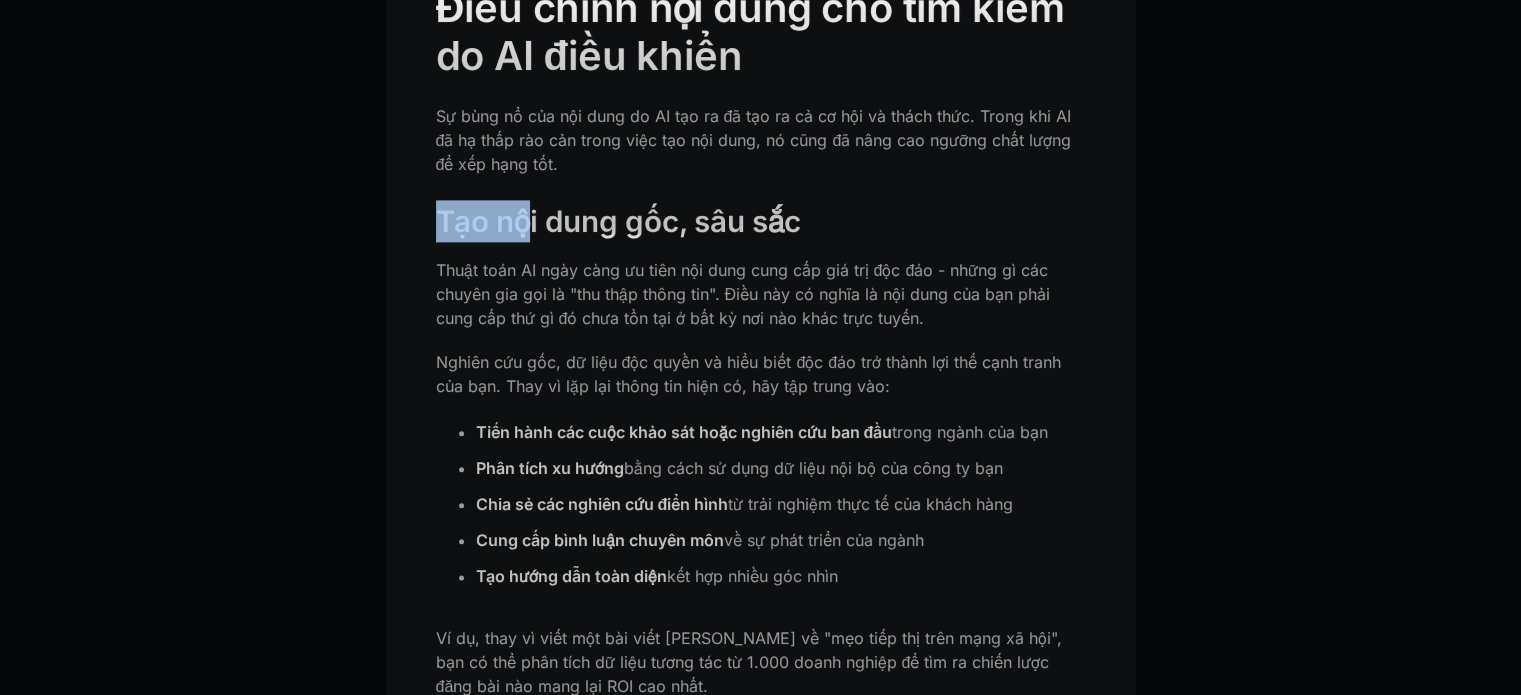 drag, startPoint x: 433, startPoint y: 268, endPoint x: 603, endPoint y: 257, distance: 170.35551 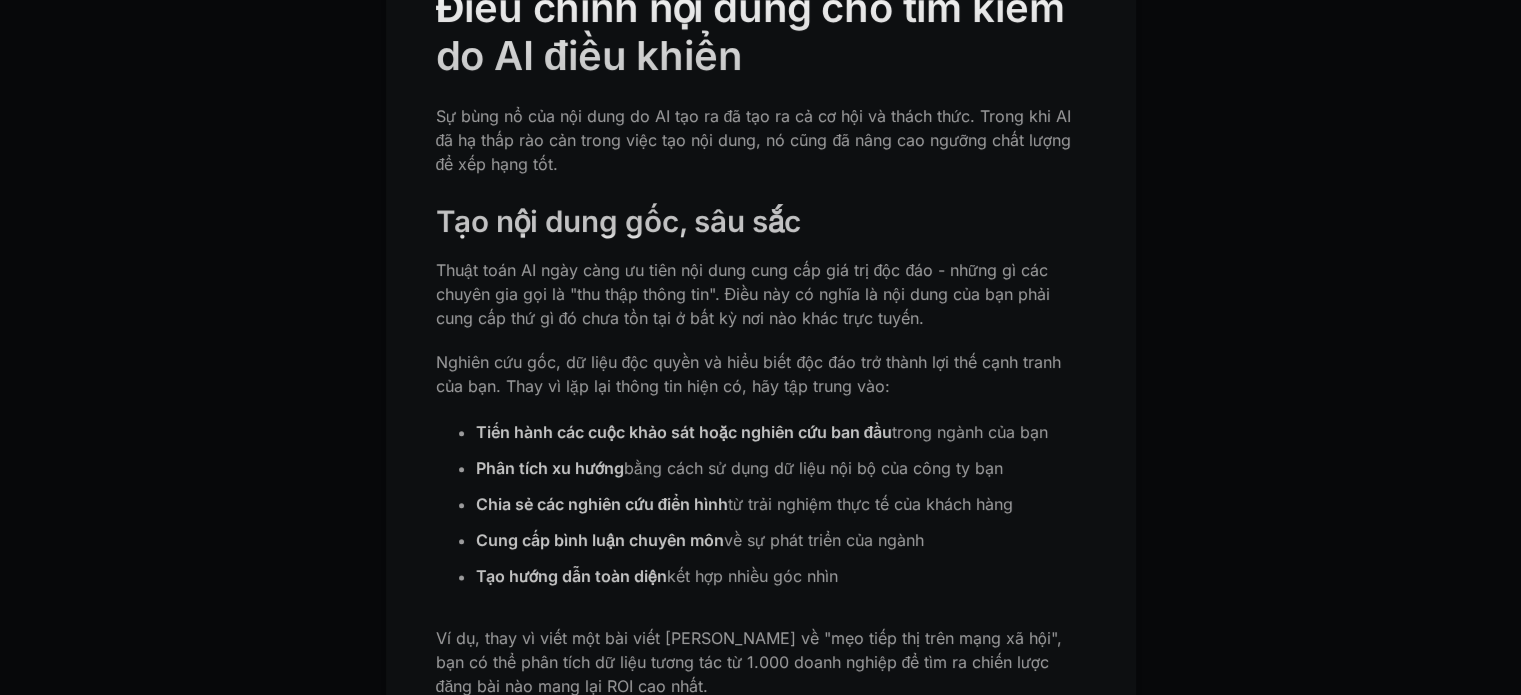 click on "Tạo nội dung gốc, sâu sắc" at bounding box center [618, 221] 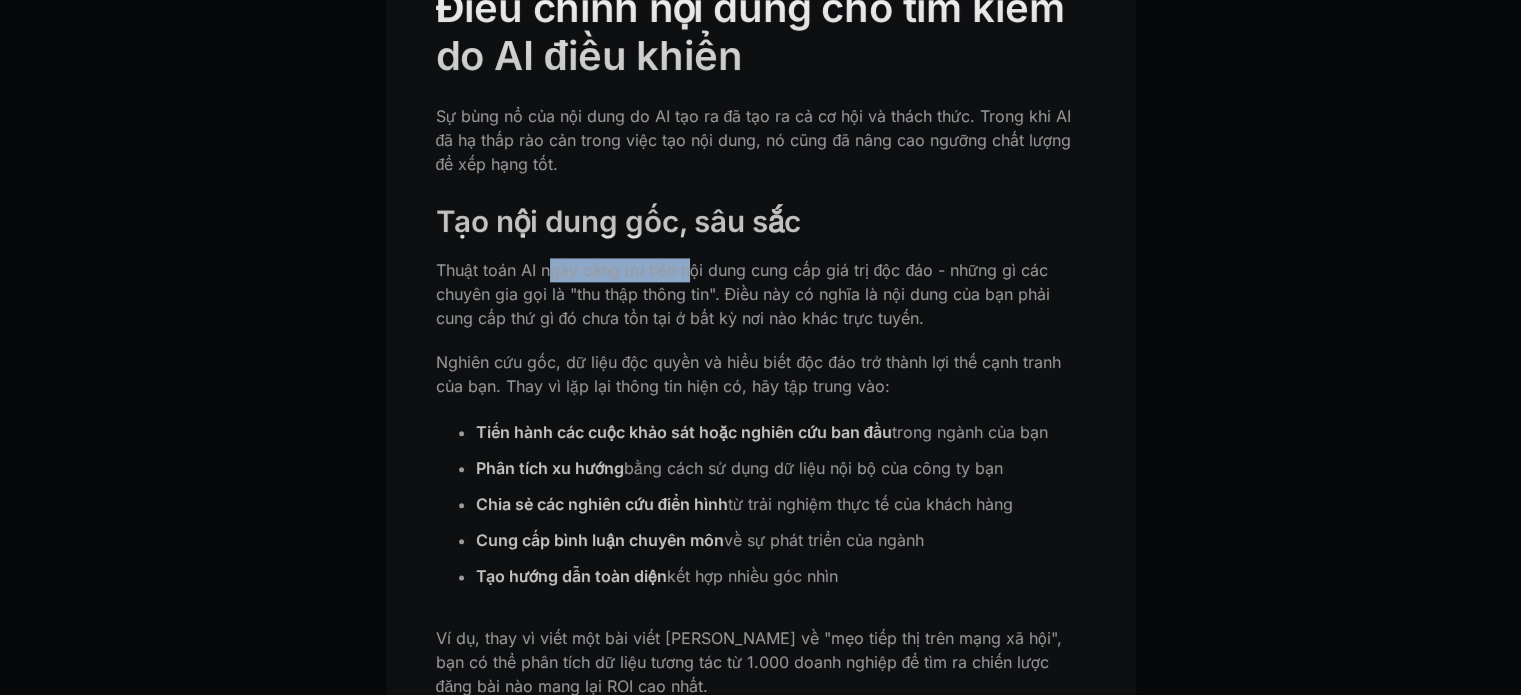 drag, startPoint x: 558, startPoint y: 307, endPoint x: 690, endPoint y: 307, distance: 132 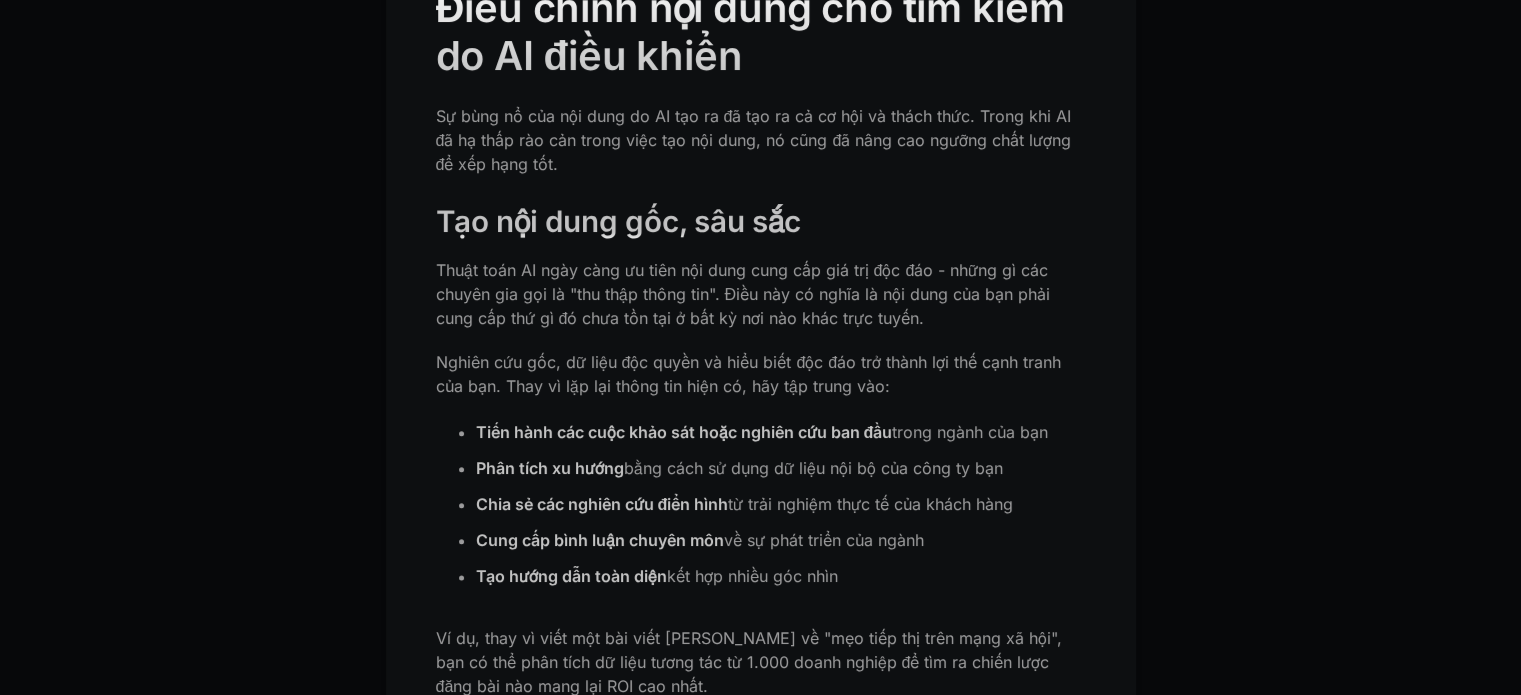 click on "Thuật toán AI ngày càng ưu tiên nội dung cung cấp giá trị độc đáo - những gì các chuyên gia gọi là "thu thập thông tin". Điều này có nghĩa là nội dung của bạn phải cung cấp thứ gì đó chưa tồn tại ở bất kỳ nơi nào khác trực tuyến." at bounding box center [743, 294] 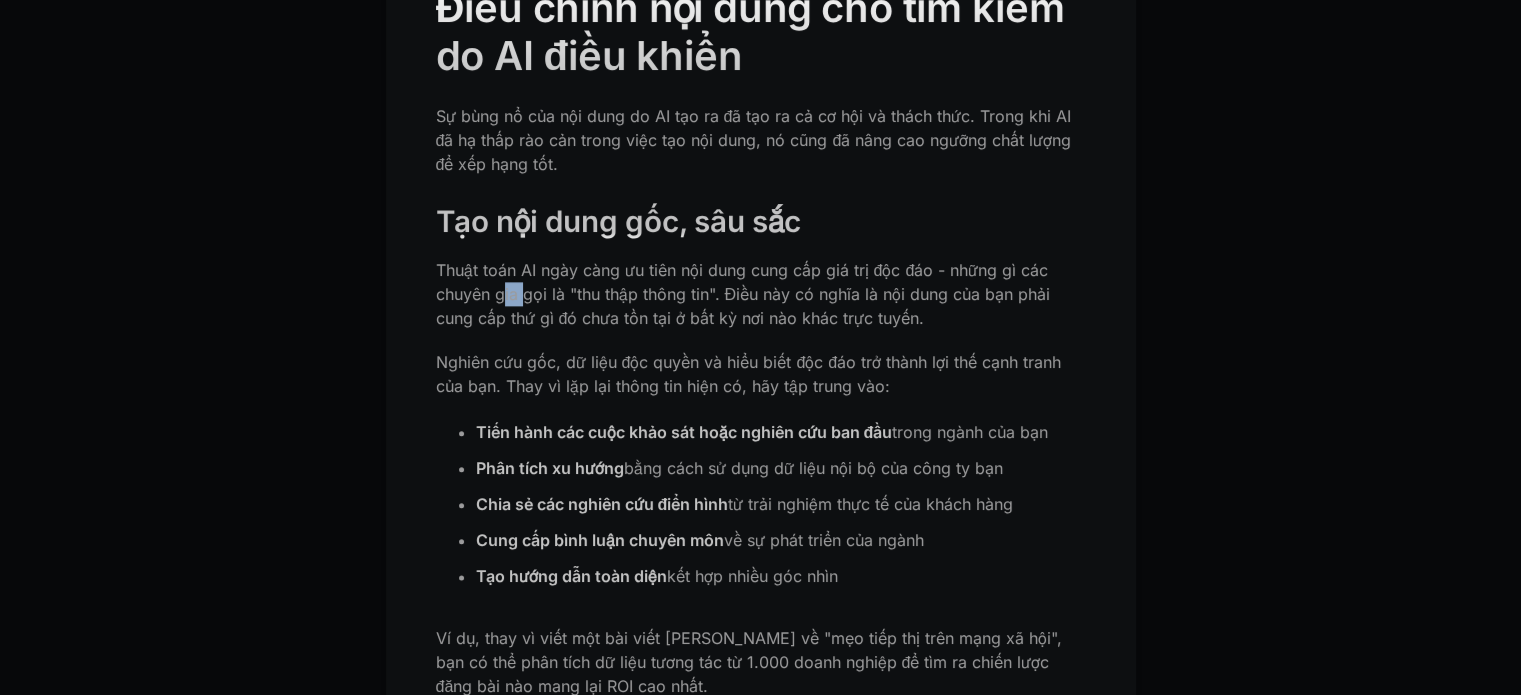 drag, startPoint x: 506, startPoint y: 343, endPoint x: 531, endPoint y: 340, distance: 25.179358 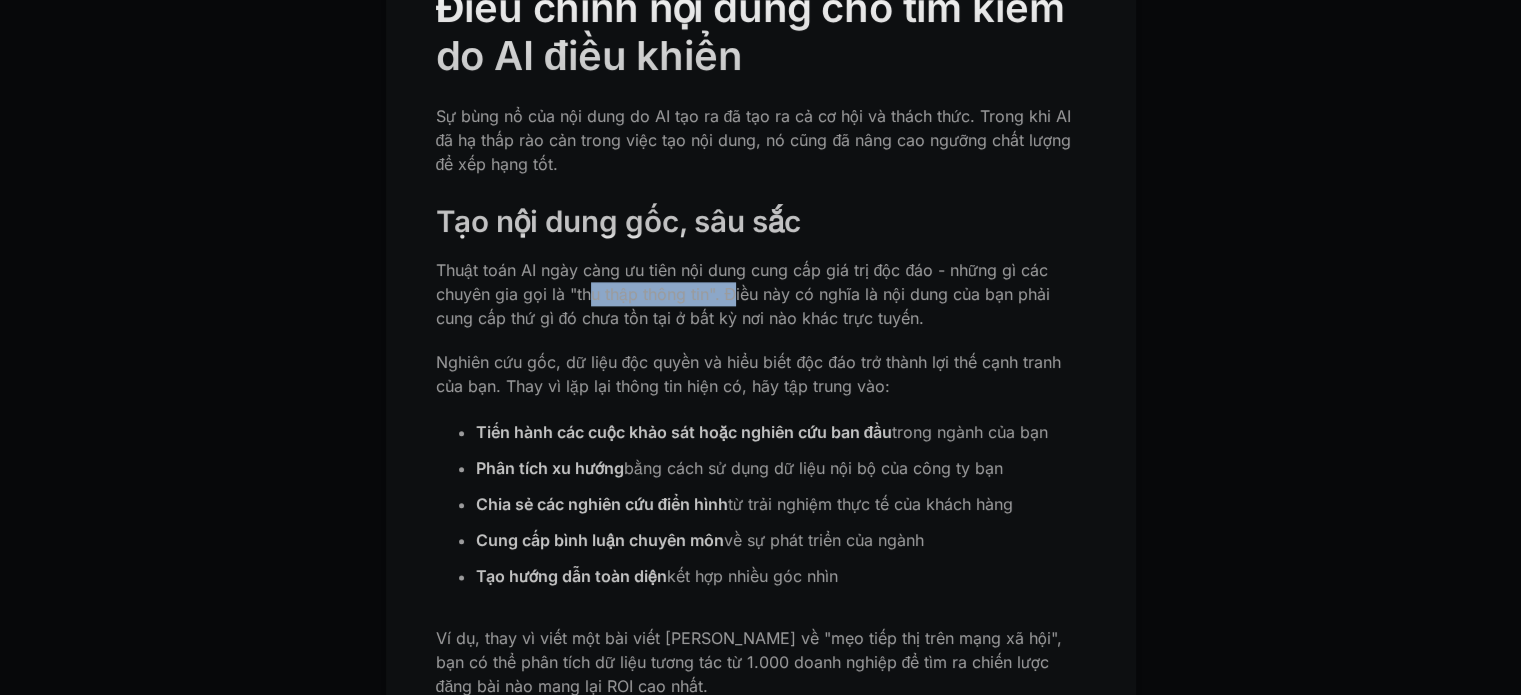 drag, startPoint x: 628, startPoint y: 340, endPoint x: 748, endPoint y: 333, distance: 120.203995 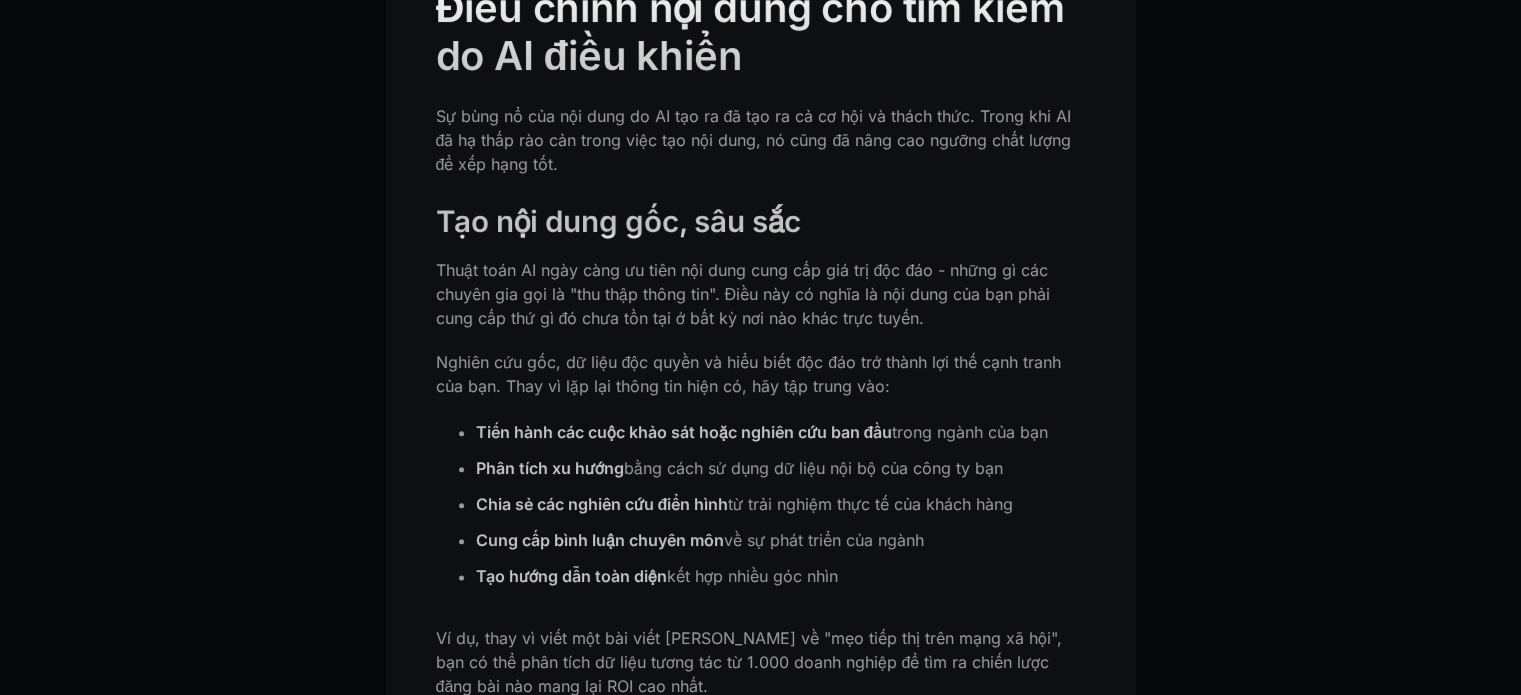 drag, startPoint x: 756, startPoint y: 329, endPoint x: 767, endPoint y: 329, distance: 11 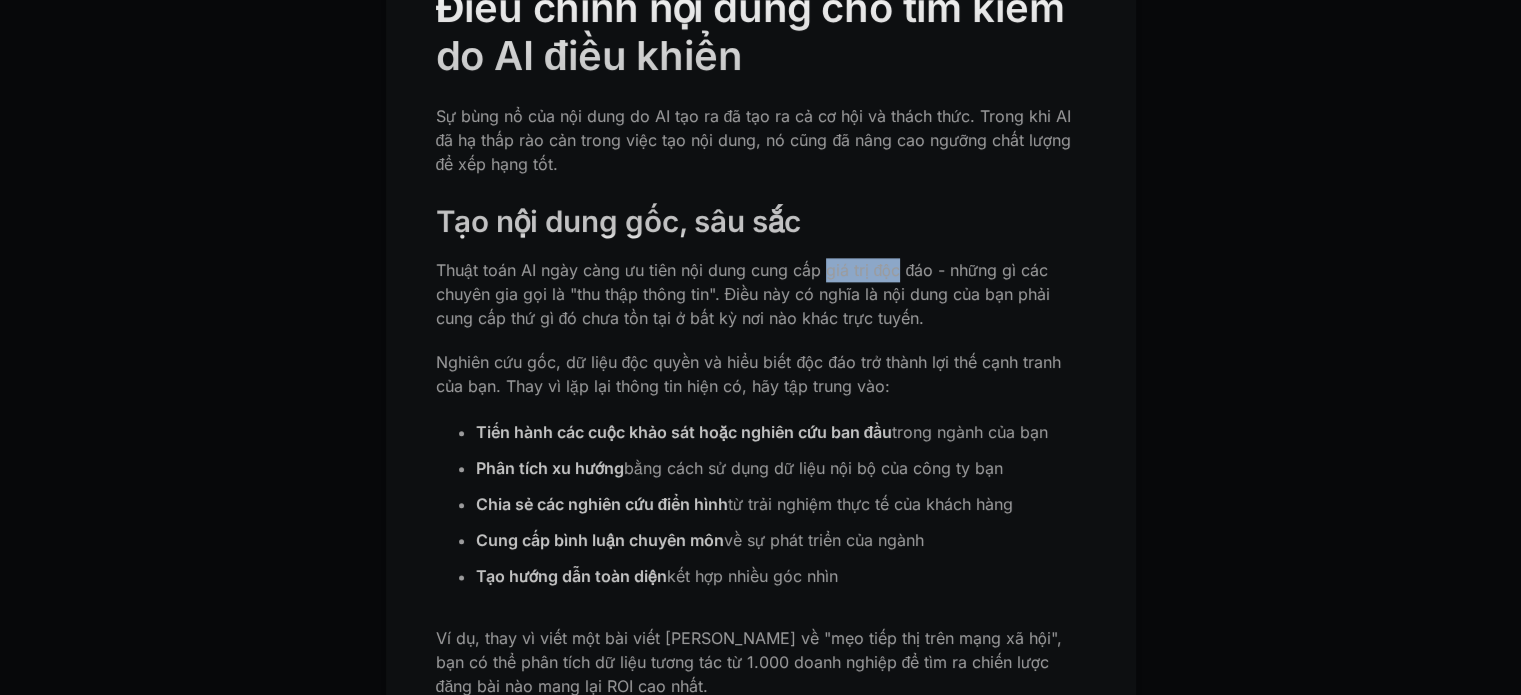 drag, startPoint x: 870, startPoint y: 323, endPoint x: 907, endPoint y: 323, distance: 37 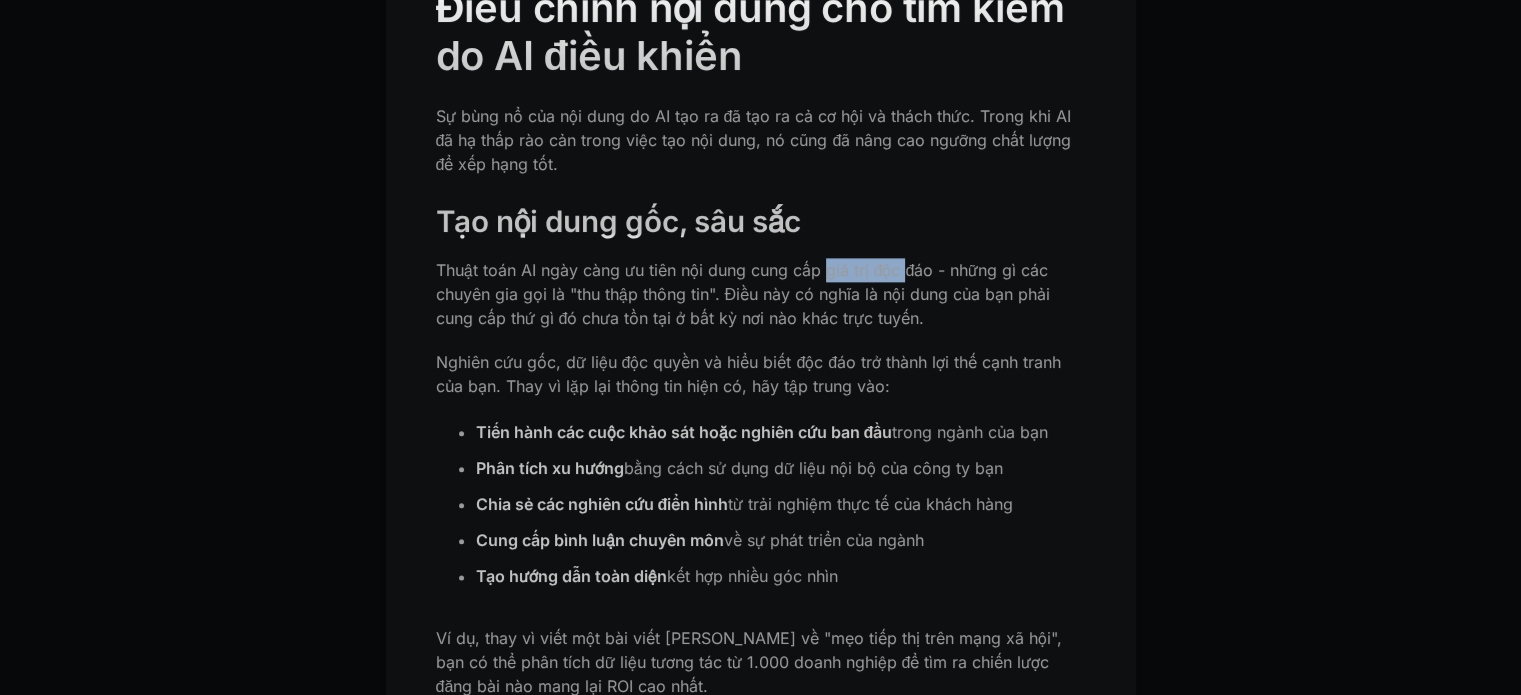 click on "Thuật toán AI ngày càng ưu tiên nội dung cung cấp giá trị độc đáo - những gì các chuyên gia gọi là "thu thập thông tin". Điều này có nghĩa là nội dung của bạn phải cung cấp thứ gì đó chưa tồn tại ở bất kỳ nơi nào khác trực tuyến." at bounding box center [761, 294] 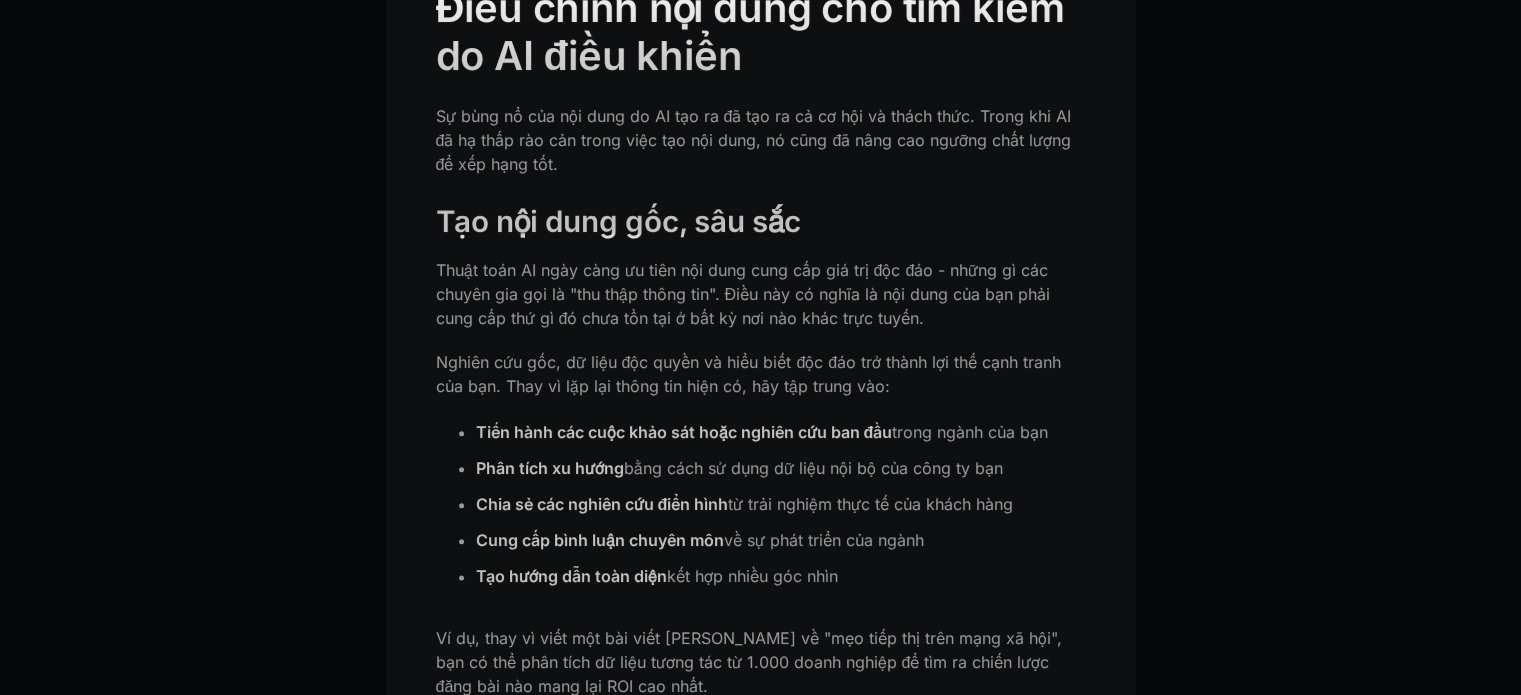 click on "Thuật toán AI ngày càng ưu tiên nội dung cung cấp giá trị độc đáo - những gì các chuyên gia gọi là "thu thập thông tin". Điều này có nghĩa là nội dung của bạn phải cung cấp thứ gì đó chưa tồn tại ở bất kỳ nơi nào khác trực tuyến." at bounding box center (761, 294) 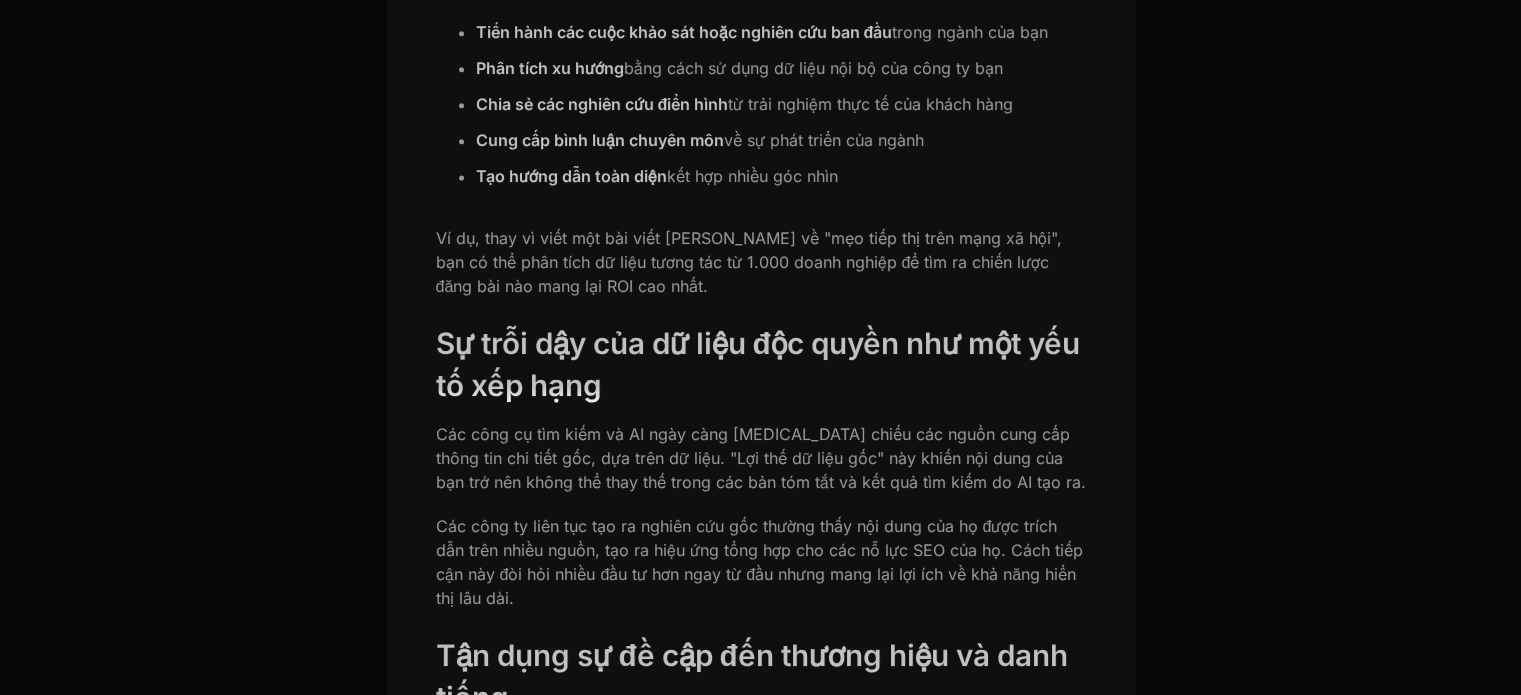 scroll, scrollTop: 3000, scrollLeft: 0, axis: vertical 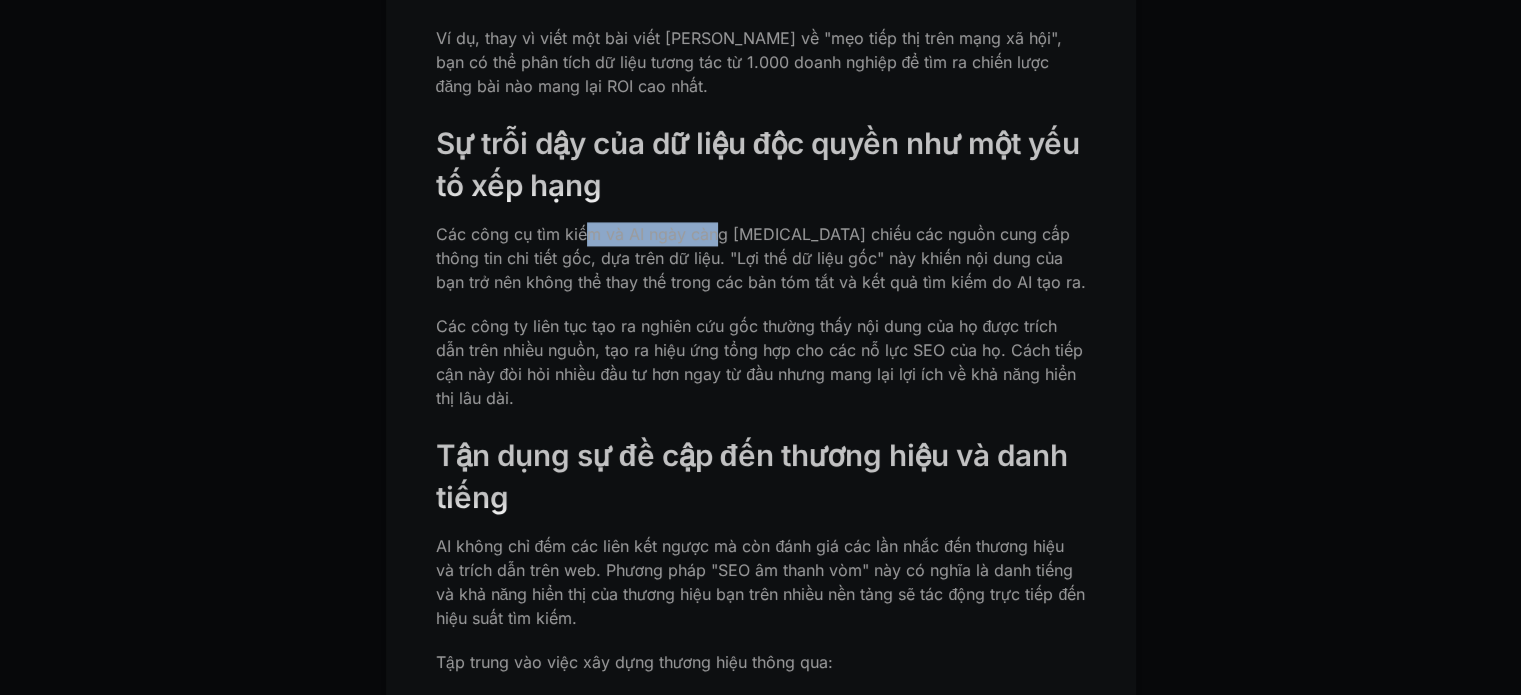 drag, startPoint x: 696, startPoint y: 280, endPoint x: 724, endPoint y: 283, distance: 28.160255 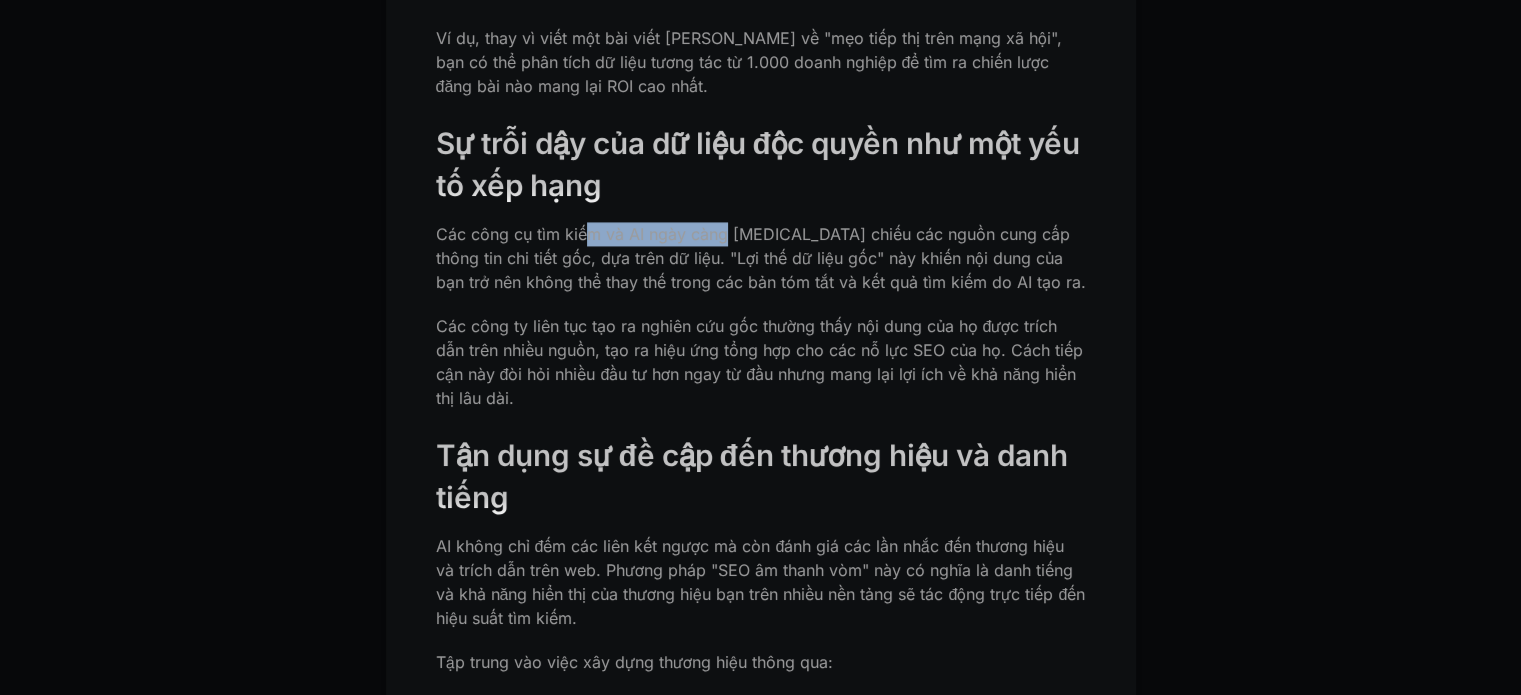 click on "Các công cụ tìm kiếm và AI ngày càng [MEDICAL_DATA] chiếu các nguồn cung cấp thông tin chi tiết gốc, dựa trên dữ liệu. "Lợi thế dữ liệu gốc" này khiến nội dung của bạn trở nên không thể thay thế trong các bản tóm tắt và kết quả tìm kiếm do AI tạo ra." at bounding box center (761, 258) 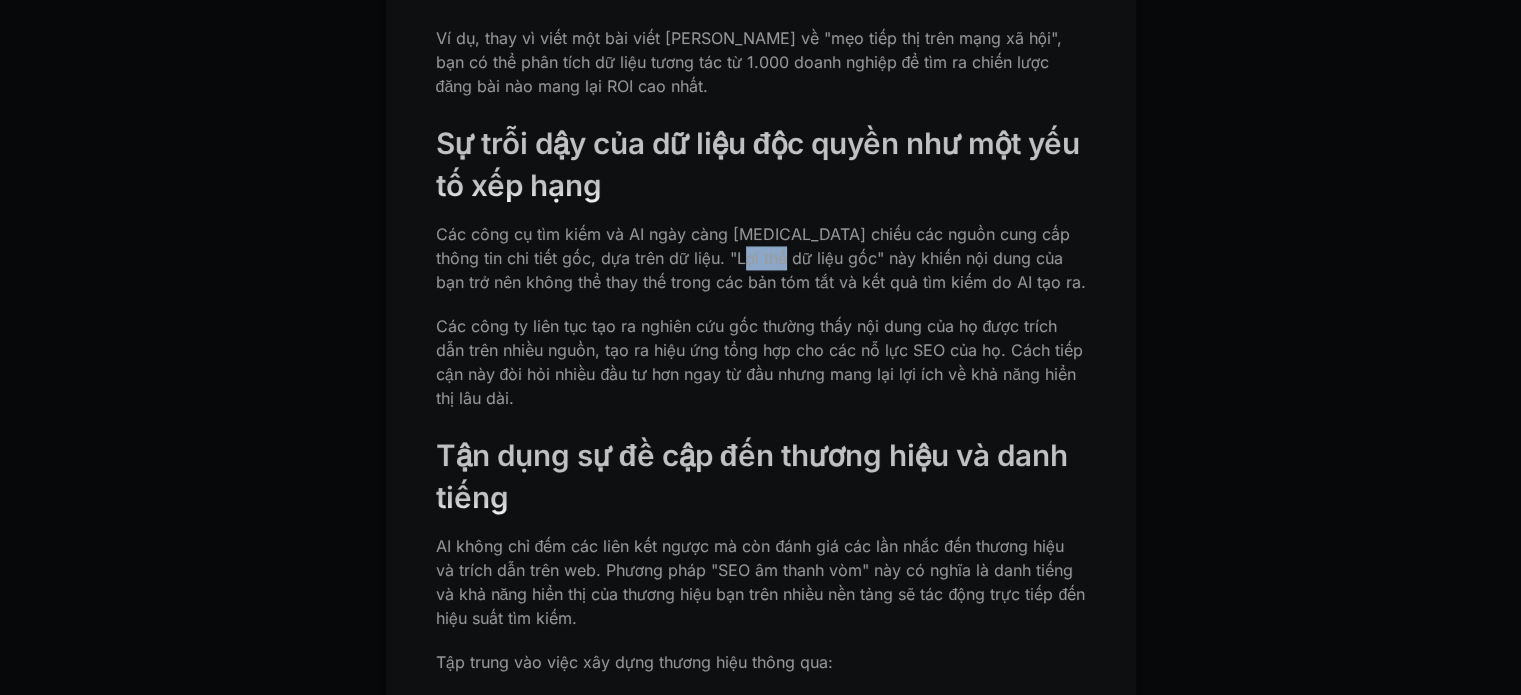 drag, startPoint x: 714, startPoint y: 299, endPoint x: 760, endPoint y: 301, distance: 46.043457 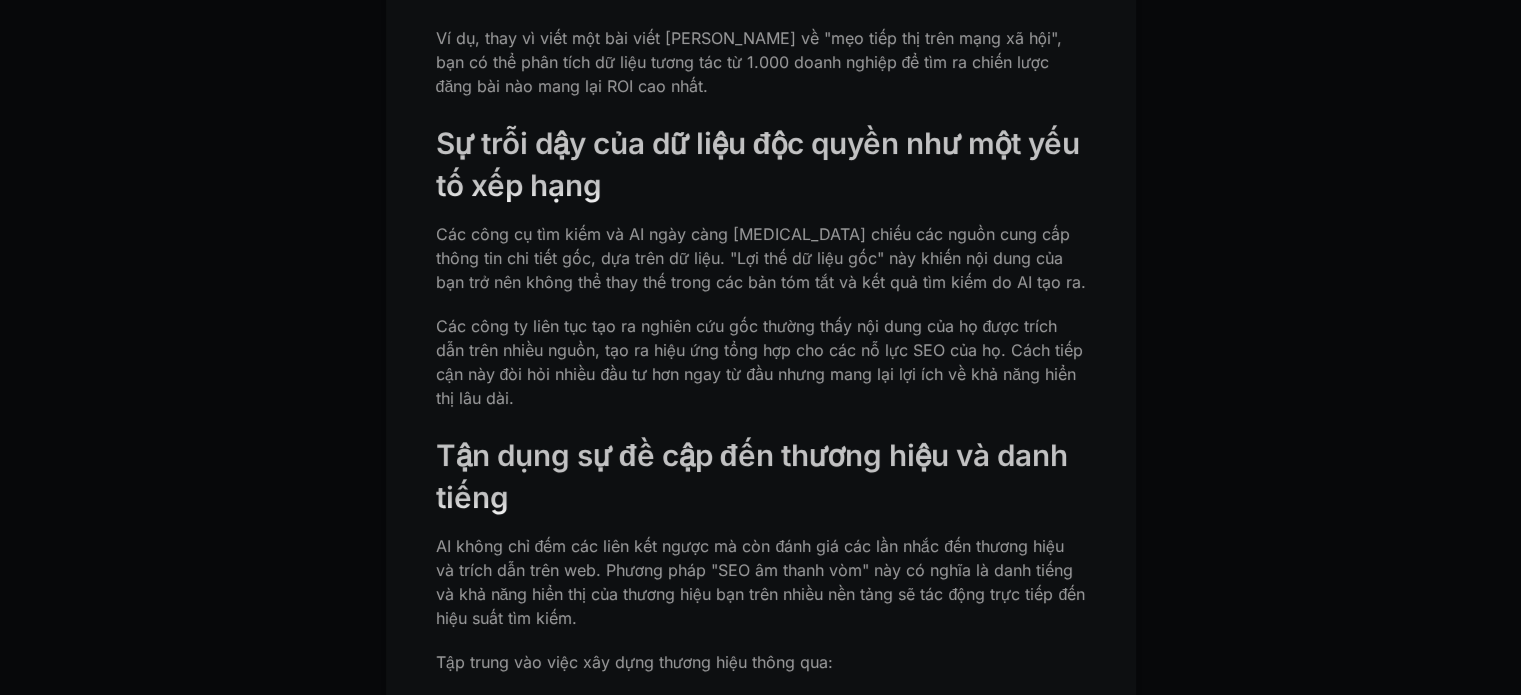 click on "Các công cụ tìm kiếm và AI ngày càng [MEDICAL_DATA] chiếu các nguồn cung cấp thông tin chi tiết gốc, dựa trên dữ liệu. "Lợi thế dữ liệu gốc" này khiến nội dung của bạn trở nên không thể thay thế trong các bản tóm tắt và kết quả tìm kiếm do AI tạo ra." at bounding box center (761, 258) 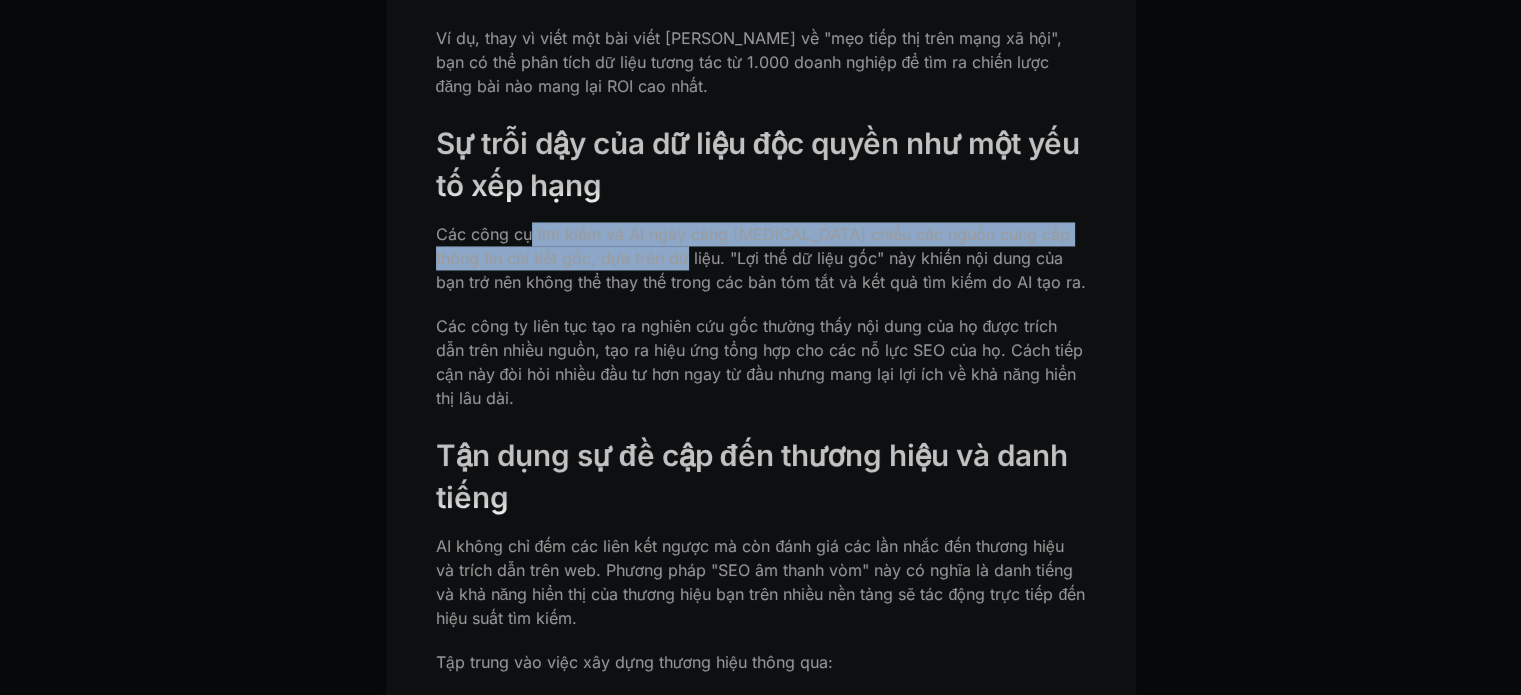 drag, startPoint x: 644, startPoint y: 289, endPoint x: 676, endPoint y: 294, distance: 32.38827 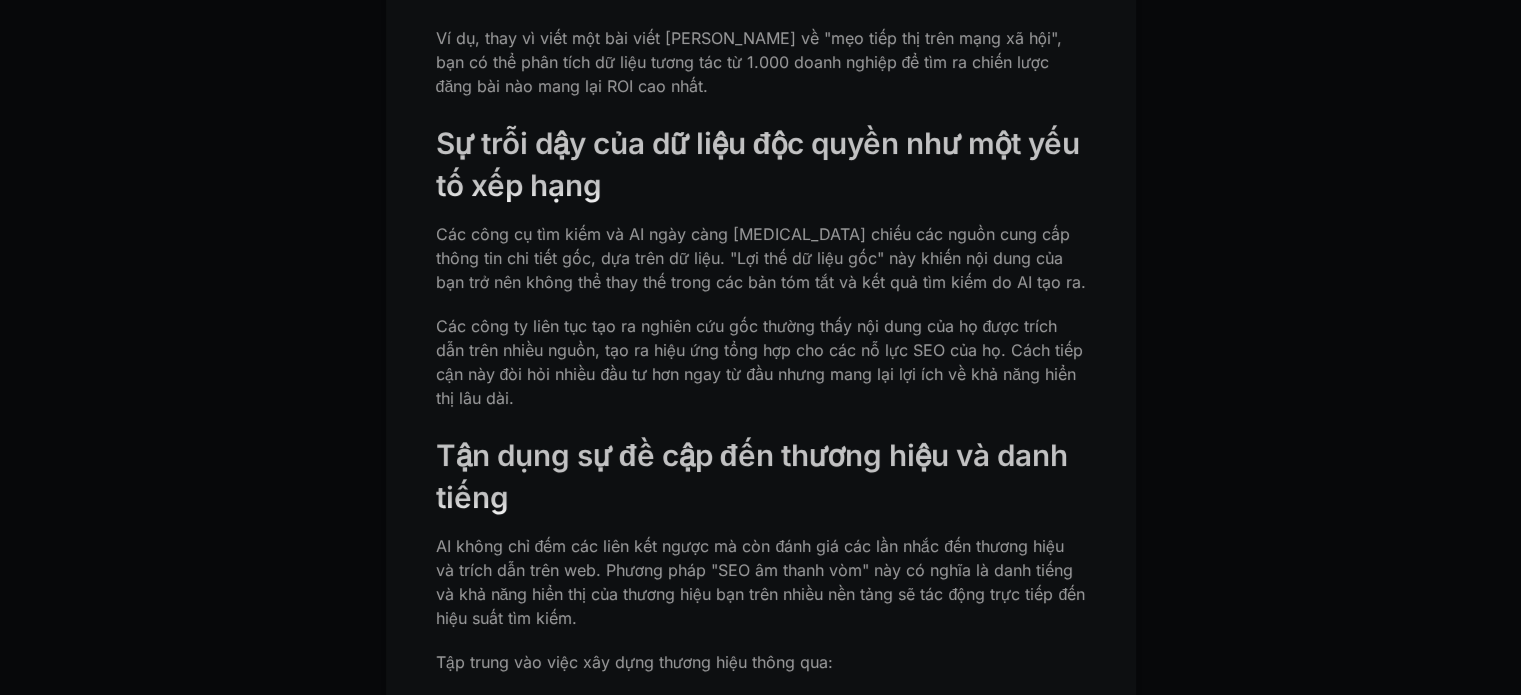 click on "Các công cụ tìm kiếm và AI ngày càng [MEDICAL_DATA] chiếu các nguồn cung cấp thông tin chi tiết gốc, dựa trên dữ liệu. "Lợi thế dữ liệu gốc" này khiến nội dung của bạn trở nên không thể thay thế trong các bản tóm tắt và kết quả tìm kiếm do AI tạo ra." at bounding box center (761, 258) 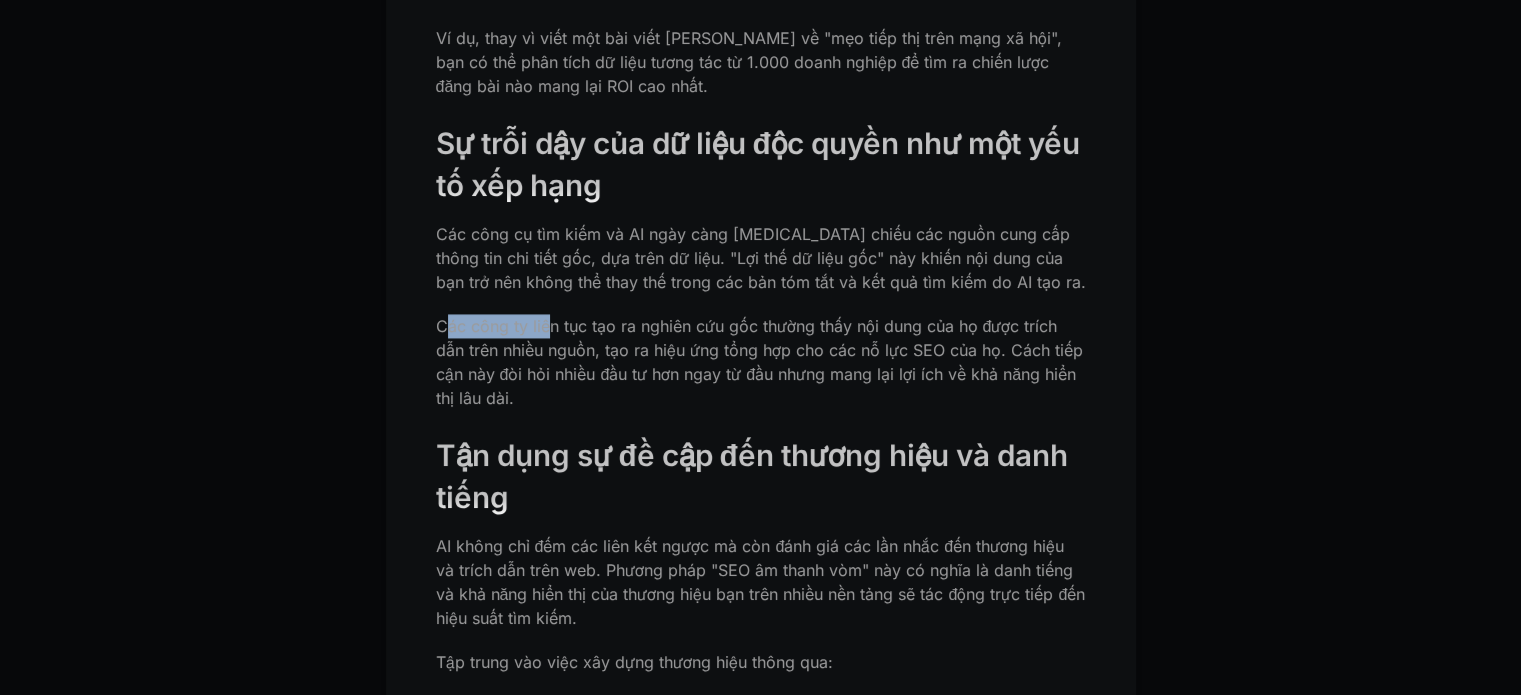 drag, startPoint x: 501, startPoint y: 372, endPoint x: 568, endPoint y: 374, distance: 67.02985 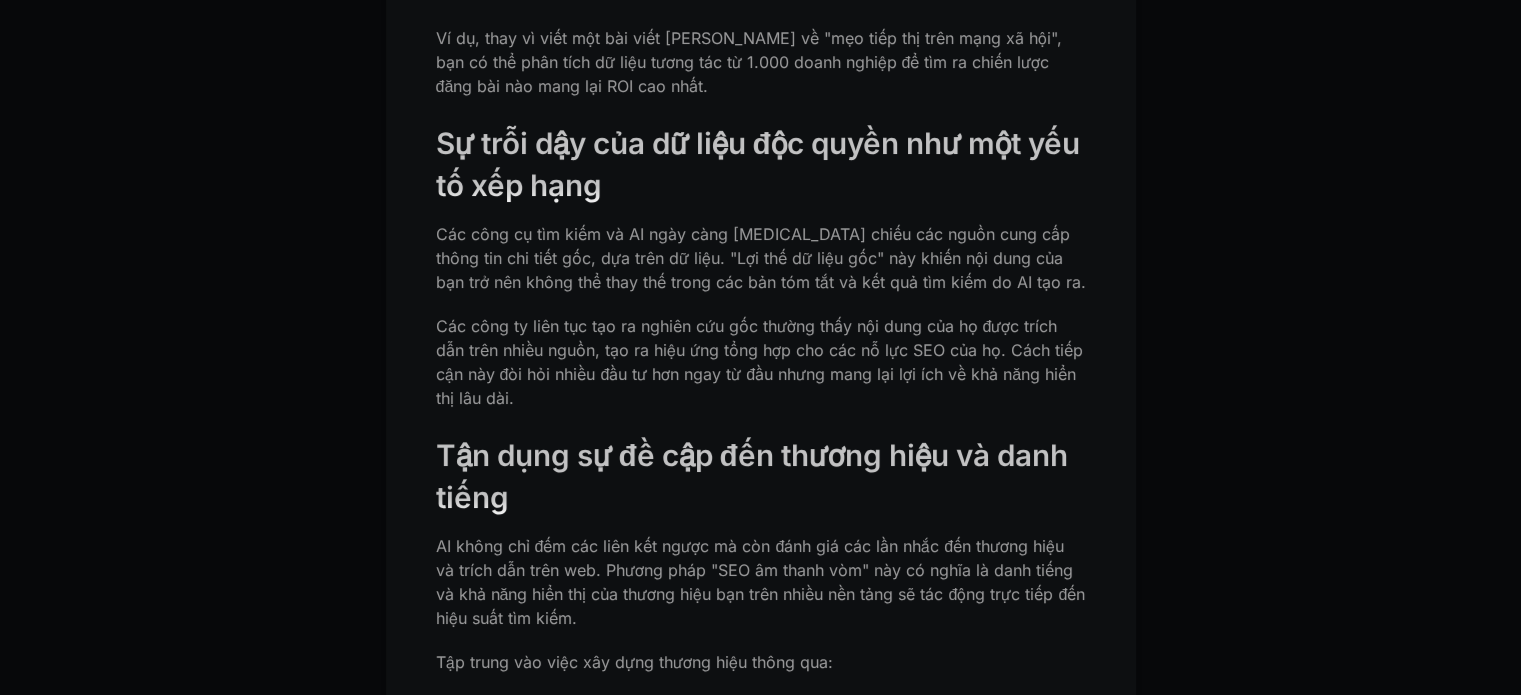click on "Các công ty liên tục tạo ra nghiên cứu gốc thường thấy nội dung của họ được trích dẫn trên nhiều nguồn, tạo ra hiệu ứng tổng hợp cho các nỗ lực SEO của họ. Cách tiếp cận này đòi hỏi nhiều đầu tư hơn ngay từ đầu nhưng mang lại lợi ích về khả năng hiển thị lâu dài." at bounding box center [759, 362] 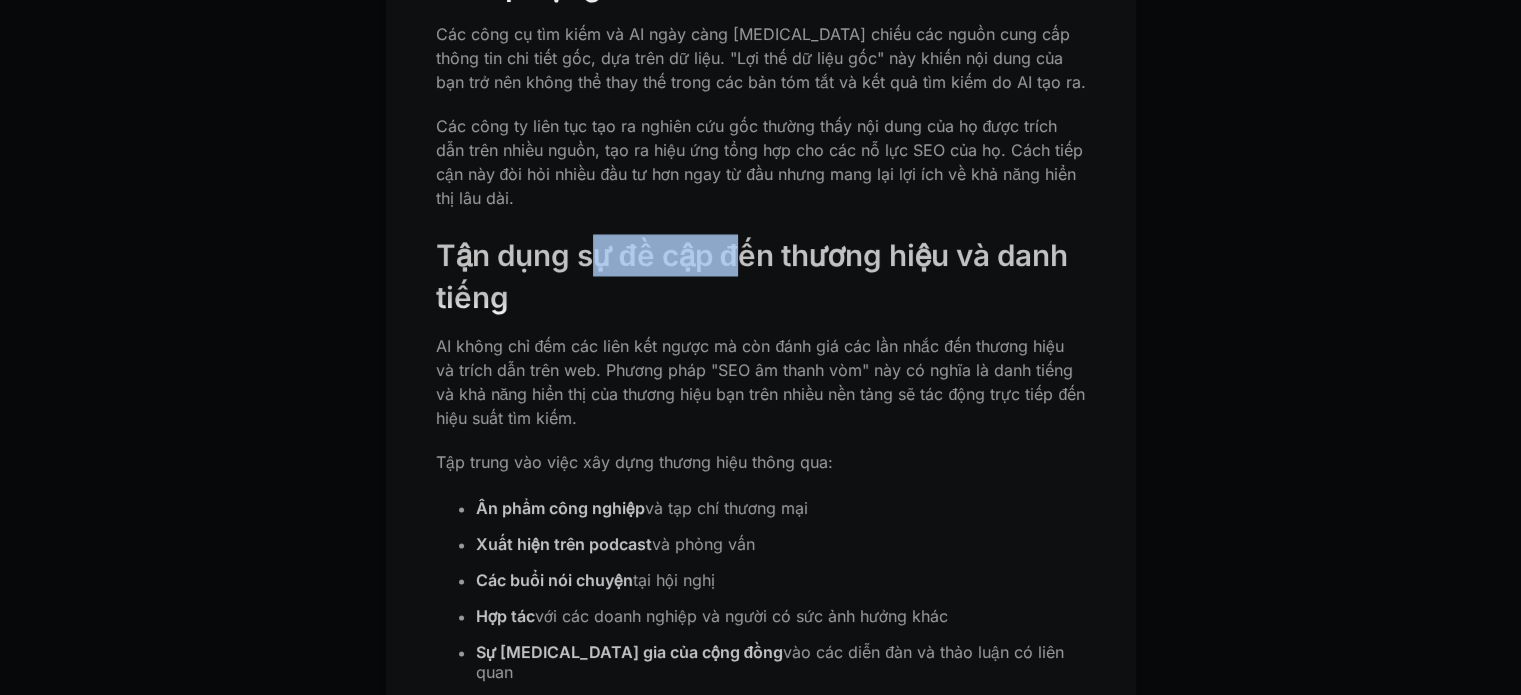drag, startPoint x: 657, startPoint y: 308, endPoint x: 798, endPoint y: 313, distance: 141.08862 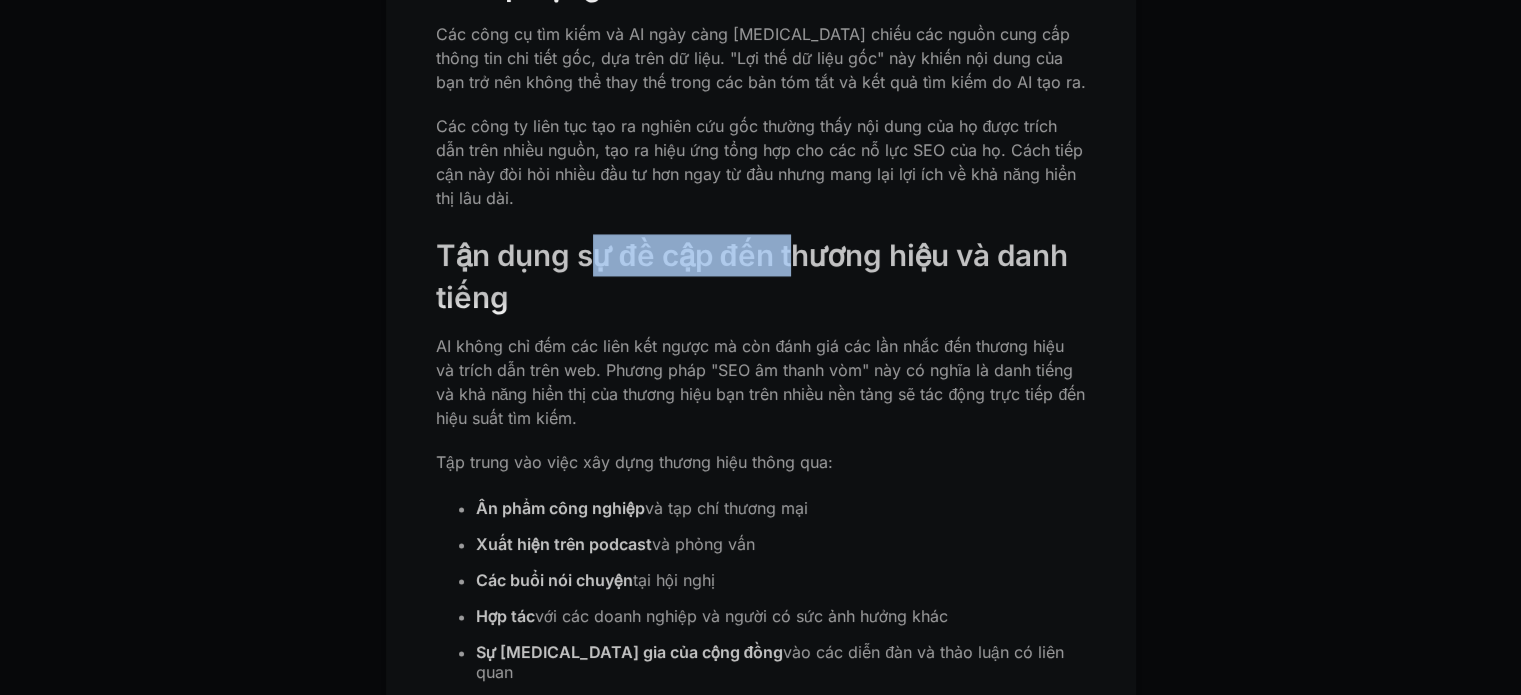 click on "Tận dụng sự đề cập đến thương hiệu và danh tiếng" at bounding box center (752, 276) 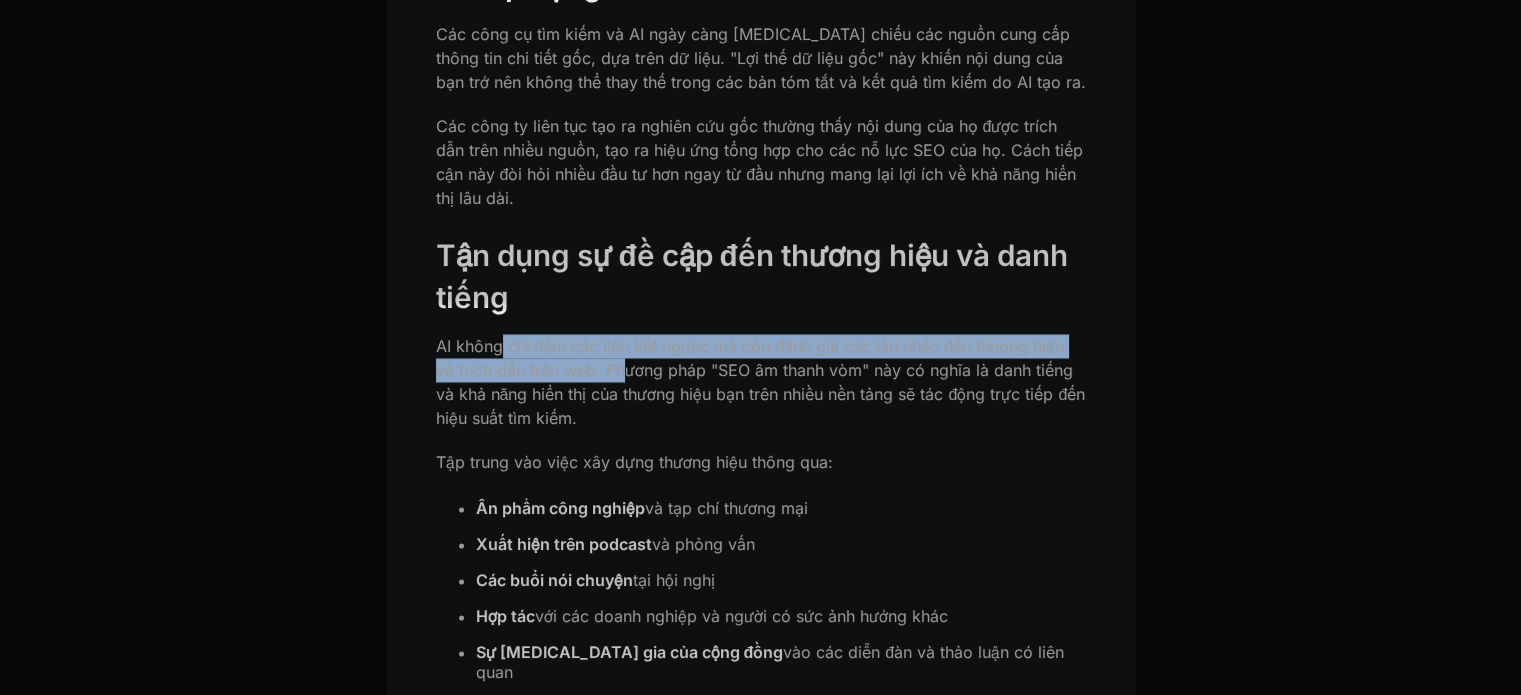 drag, startPoint x: 504, startPoint y: 392, endPoint x: 627, endPoint y: 409, distance: 124.16924 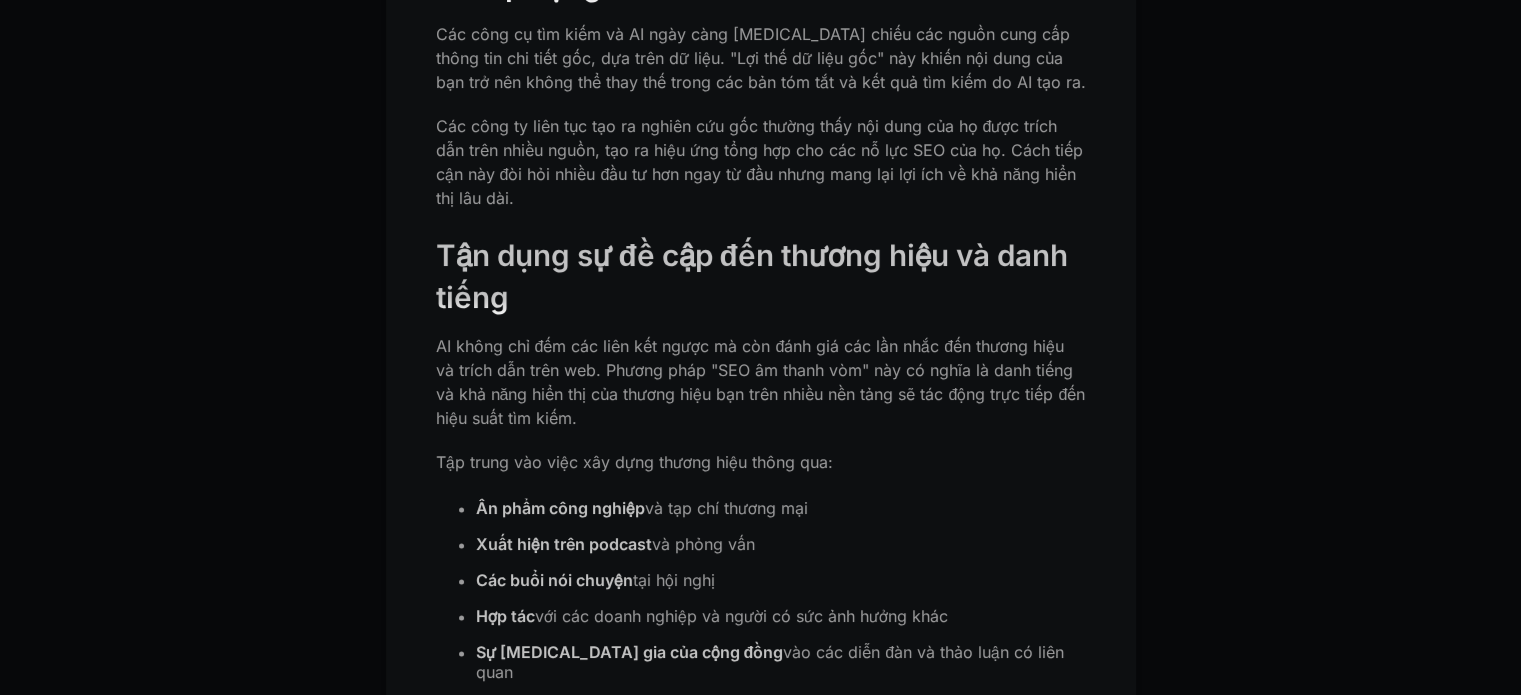 click on "AI không chỉ đếm các liên kết ngược mà còn đánh giá các lần nhắc đến thương hiệu và trích dẫn trên web. Phương pháp "SEO âm thanh vòm" này có nghĩa là danh tiếng và khả năng hiển thị của thương hiệu bạn trên nhiều nền tảng sẽ tác động trực tiếp đến hiệu suất tìm kiếm." at bounding box center (761, 382) 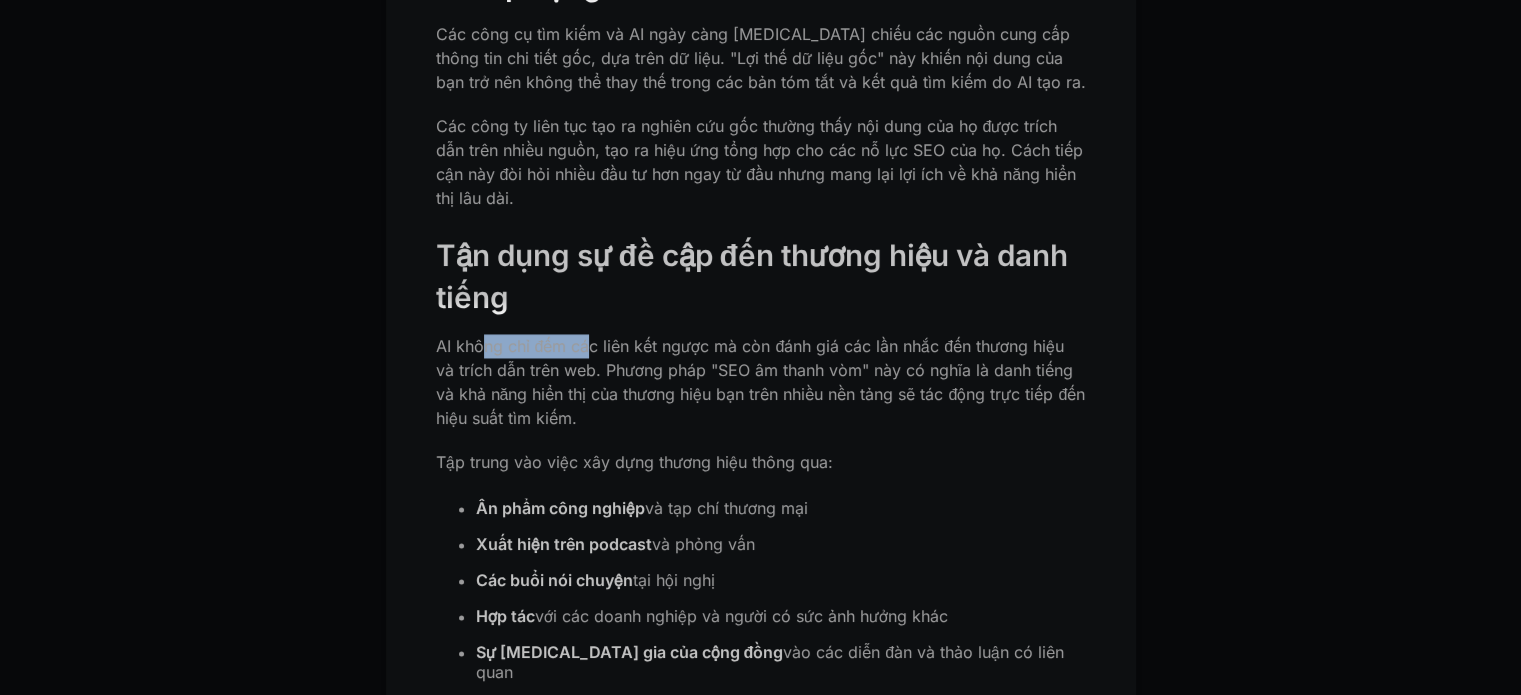 drag, startPoint x: 565, startPoint y: 380, endPoint x: 640, endPoint y: 380, distance: 75 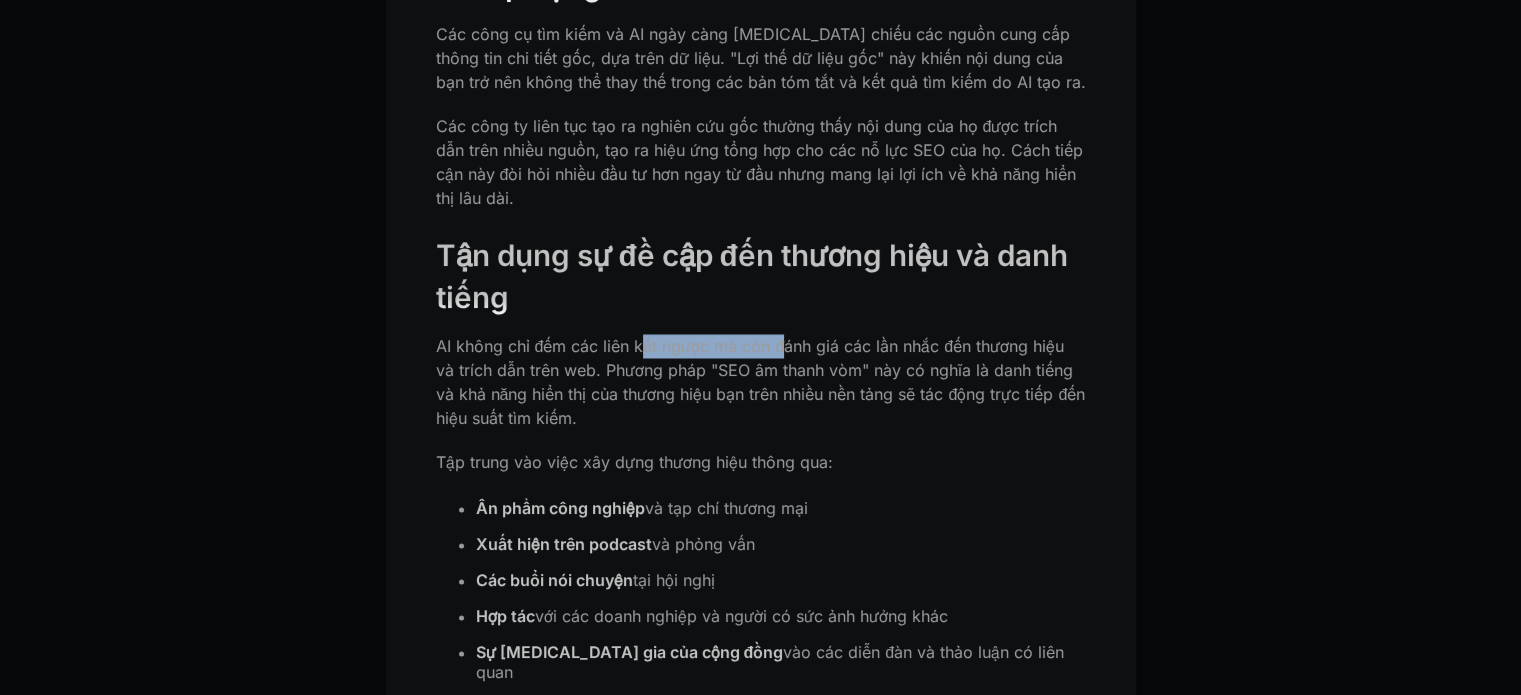 drag, startPoint x: 646, startPoint y: 380, endPoint x: 782, endPoint y: 383, distance: 136.03308 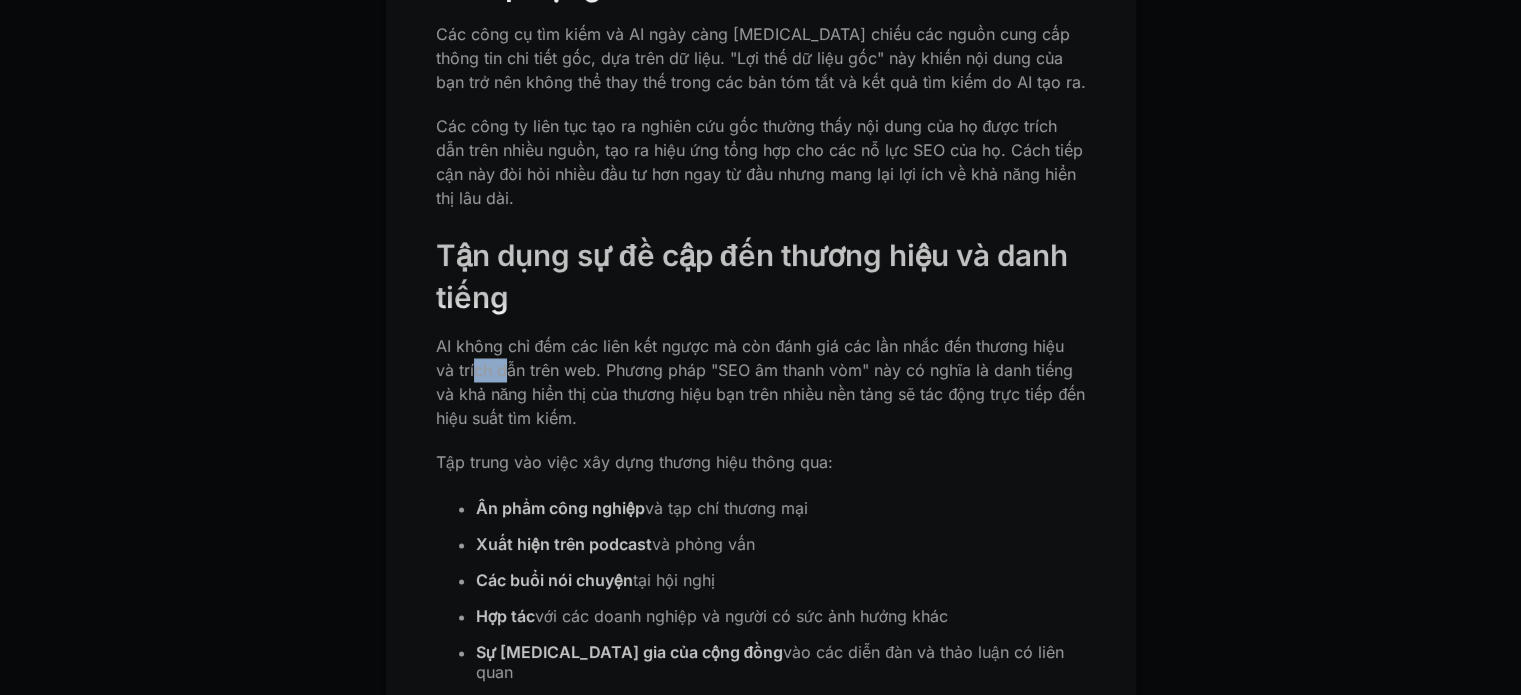 drag, startPoint x: 475, startPoint y: 413, endPoint x: 504, endPoint y: 413, distance: 29 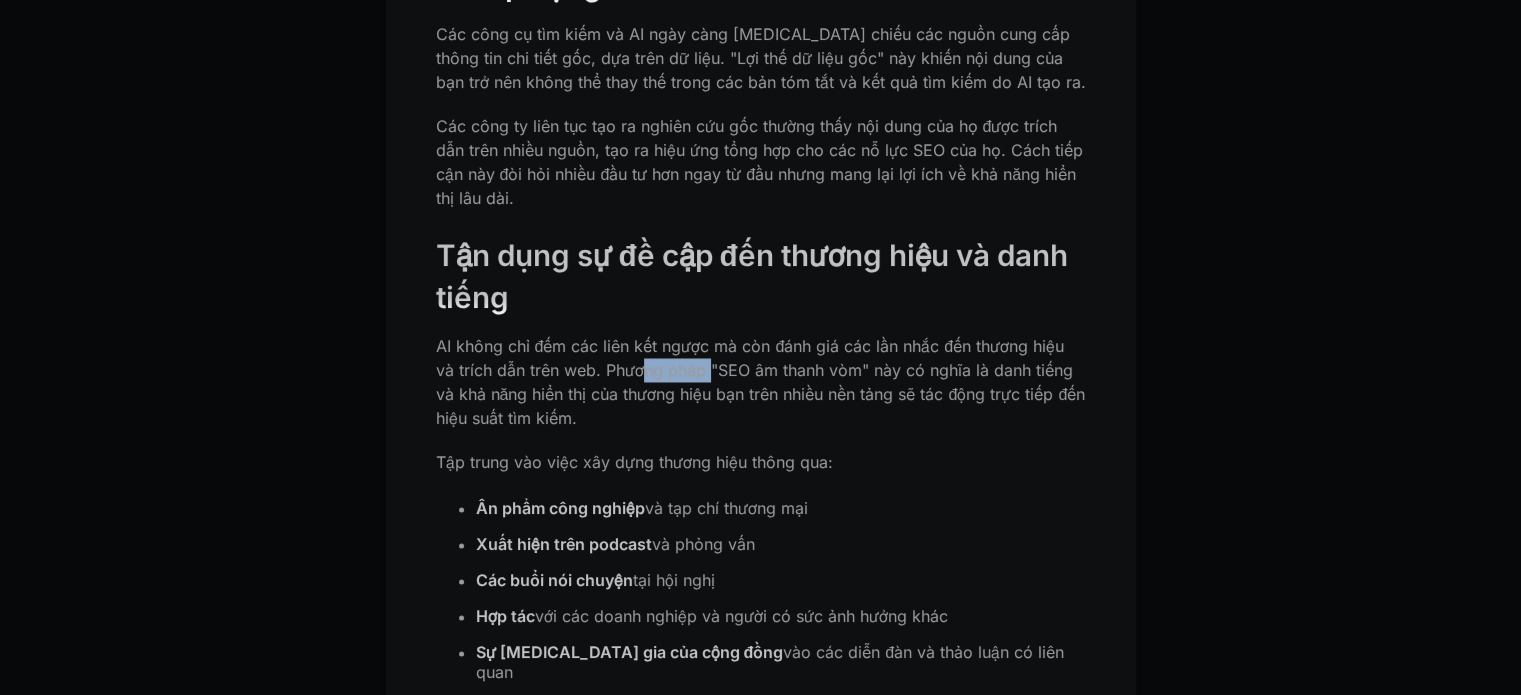drag, startPoint x: 692, startPoint y: 411, endPoint x: 712, endPoint y: 411, distance: 20 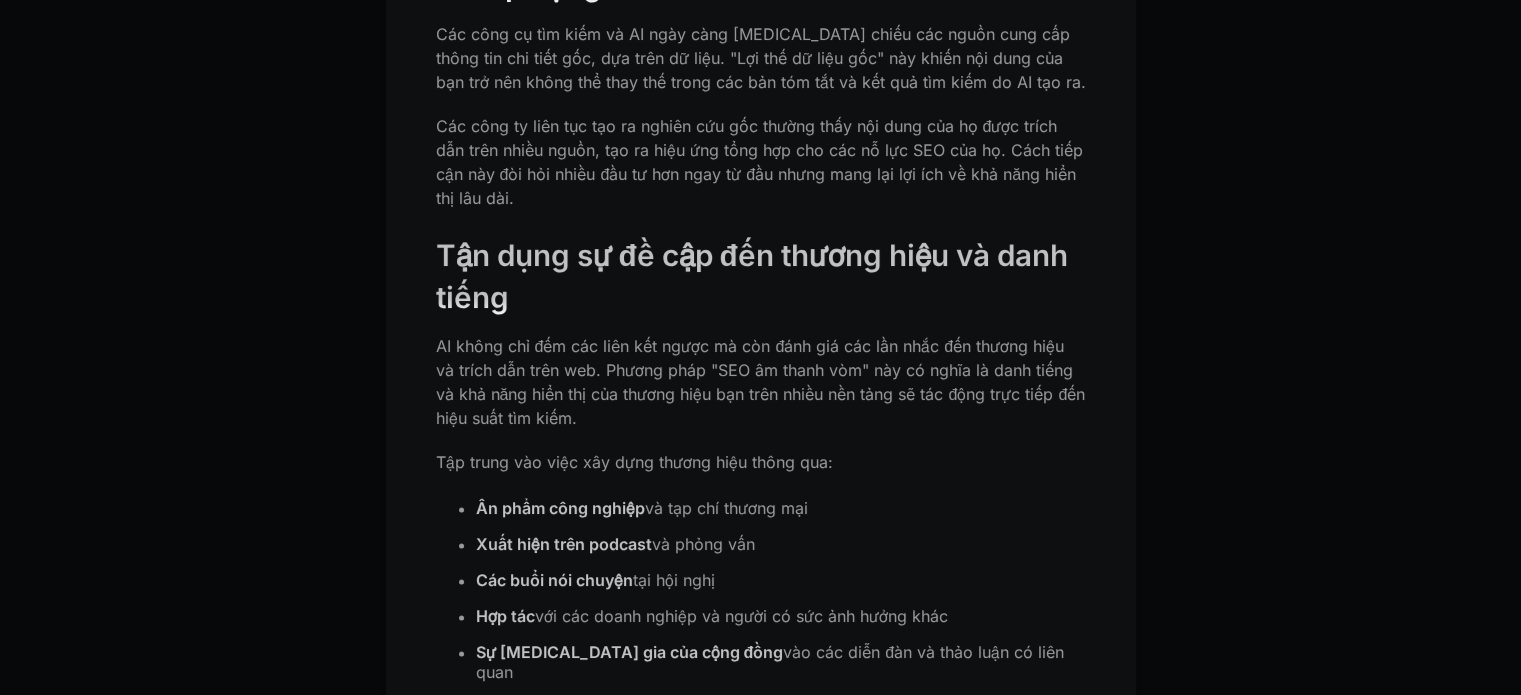 click on "AI không chỉ đếm các liên kết ngược mà còn đánh giá các lần nhắc đến thương hiệu và trích dẫn trên web. Phương pháp "SEO âm thanh vòm" này có nghĩa là danh tiếng và khả năng hiển thị của thương hiệu bạn trên nhiều nền tảng sẽ tác động trực tiếp đến hiệu suất tìm kiếm." at bounding box center (761, 382) 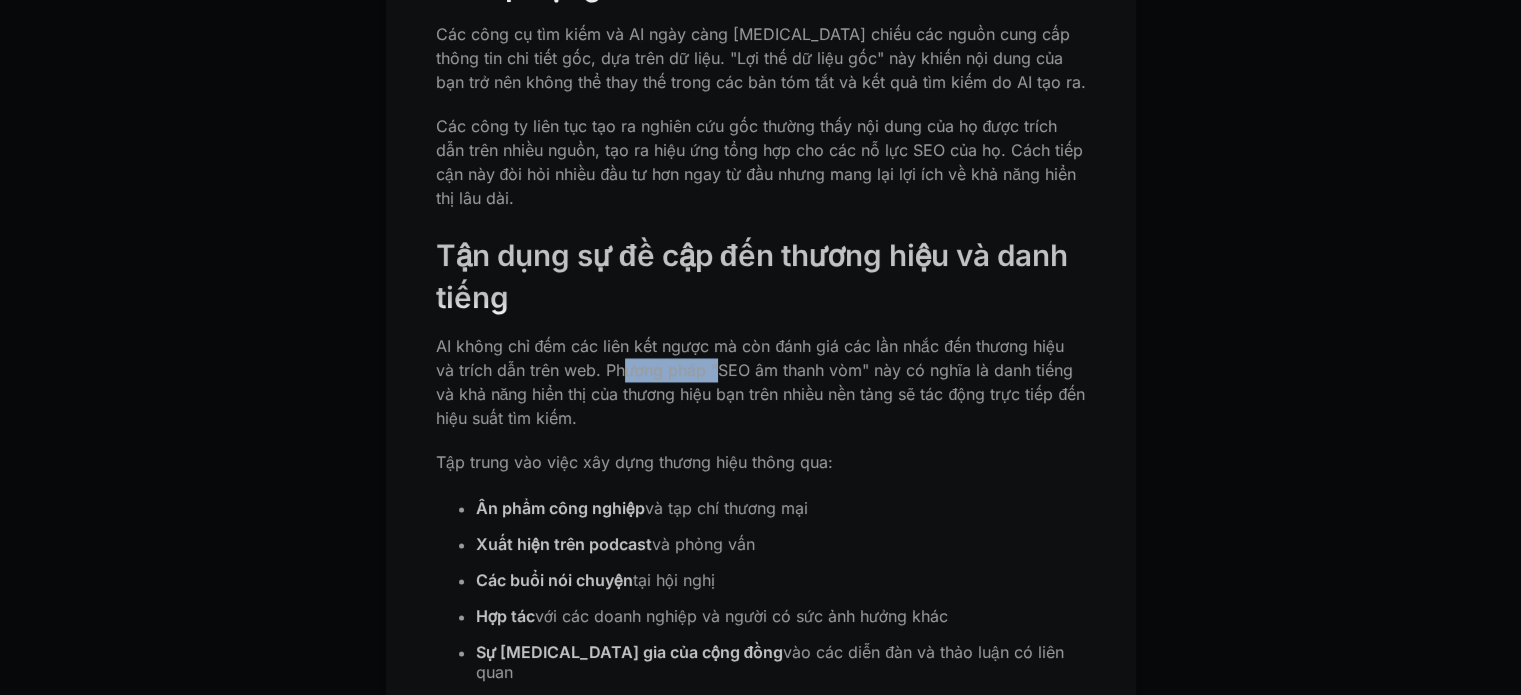 drag, startPoint x: 620, startPoint y: 410, endPoint x: 758, endPoint y: 408, distance: 138.0145 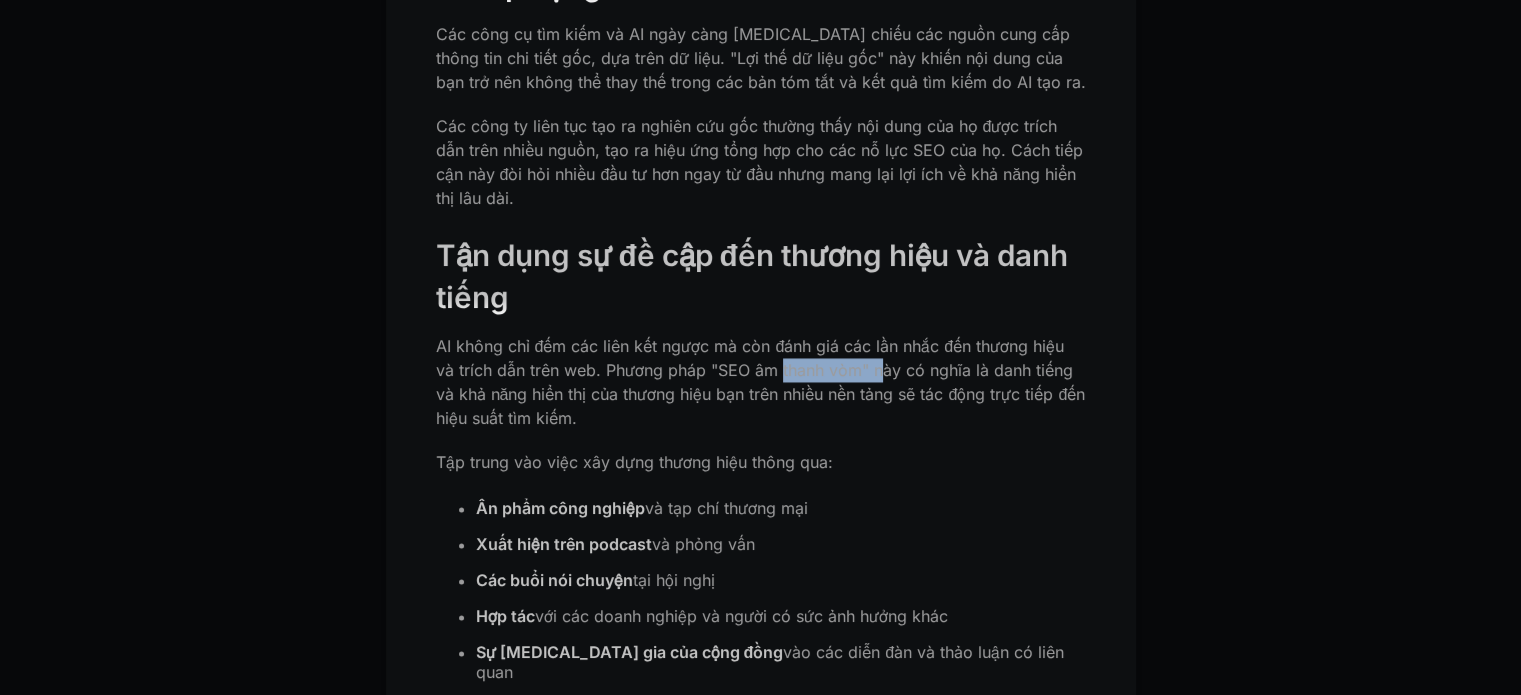 drag, startPoint x: 821, startPoint y: 408, endPoint x: 890, endPoint y: 408, distance: 69 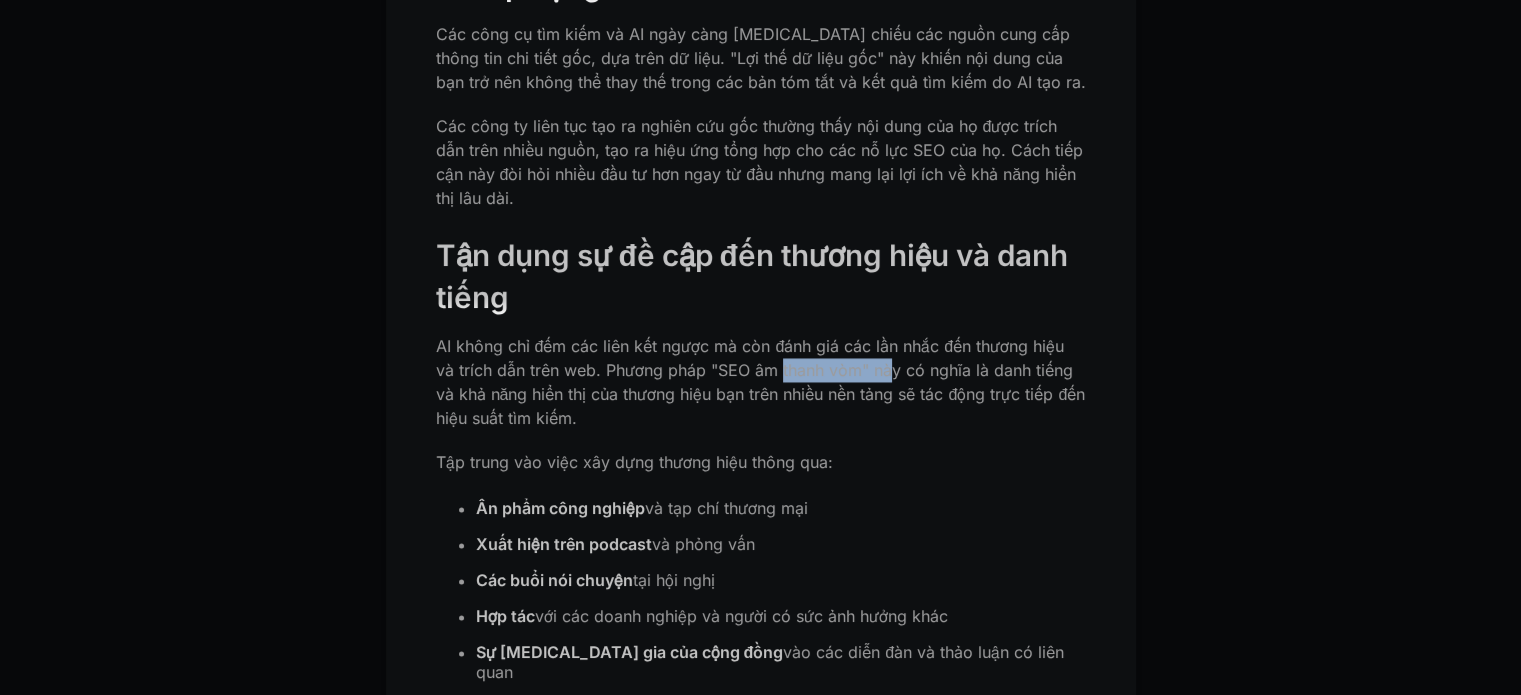 click on "AI không chỉ đếm các liên kết ngược mà còn đánh giá các lần nhắc đến thương hiệu và trích dẫn trên web. Phương pháp "SEO âm thanh vòm" này có nghĩa là danh tiếng và khả năng hiển thị của thương hiệu bạn trên nhiều nền tảng sẽ tác động trực tiếp đến hiệu suất tìm kiếm." at bounding box center (761, 382) 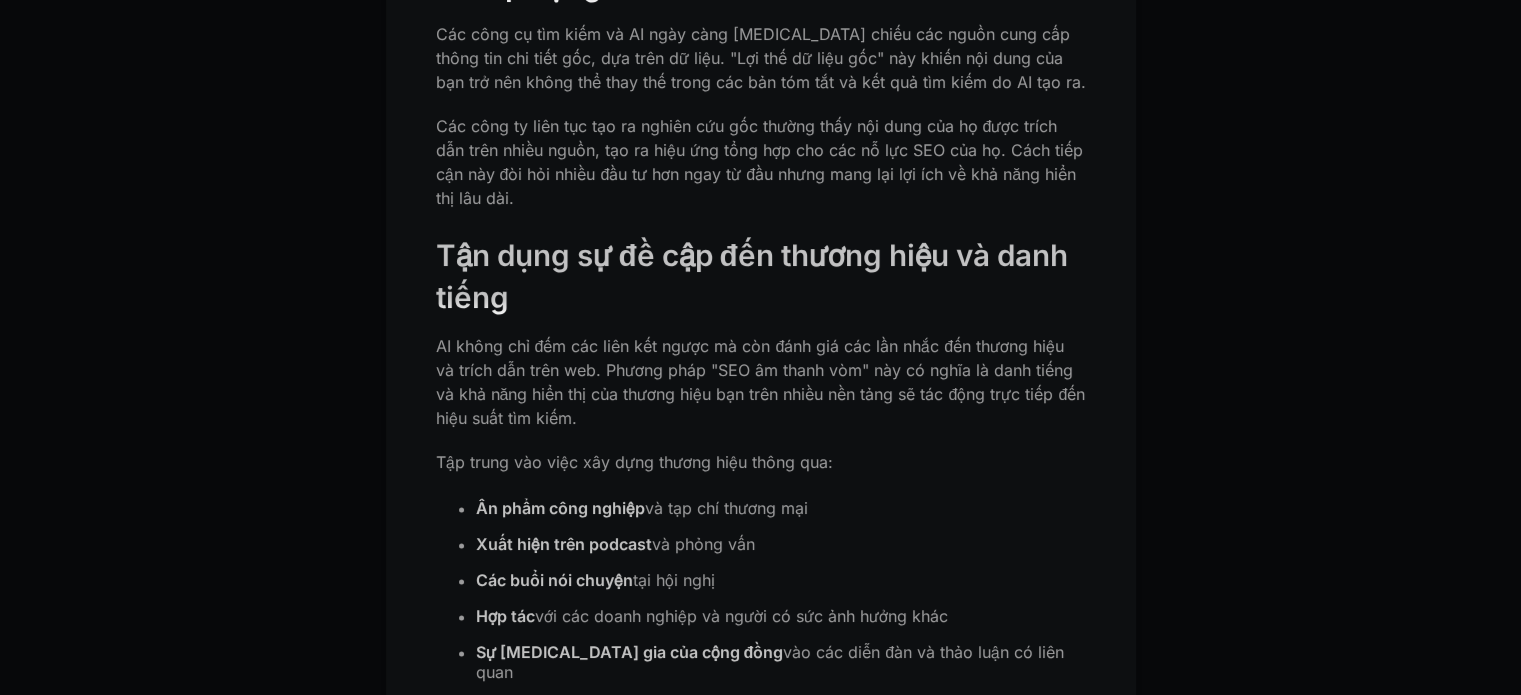 click on "AI không chỉ đếm các liên kết ngược mà còn đánh giá các lần nhắc đến thương hiệu và trích dẫn trên web. Phương pháp "SEO âm thanh vòm" này có nghĩa là danh tiếng và khả năng hiển thị của thương hiệu bạn trên nhiều nền tảng sẽ tác động trực tiếp đến hiệu suất tìm kiếm." at bounding box center [761, 382] 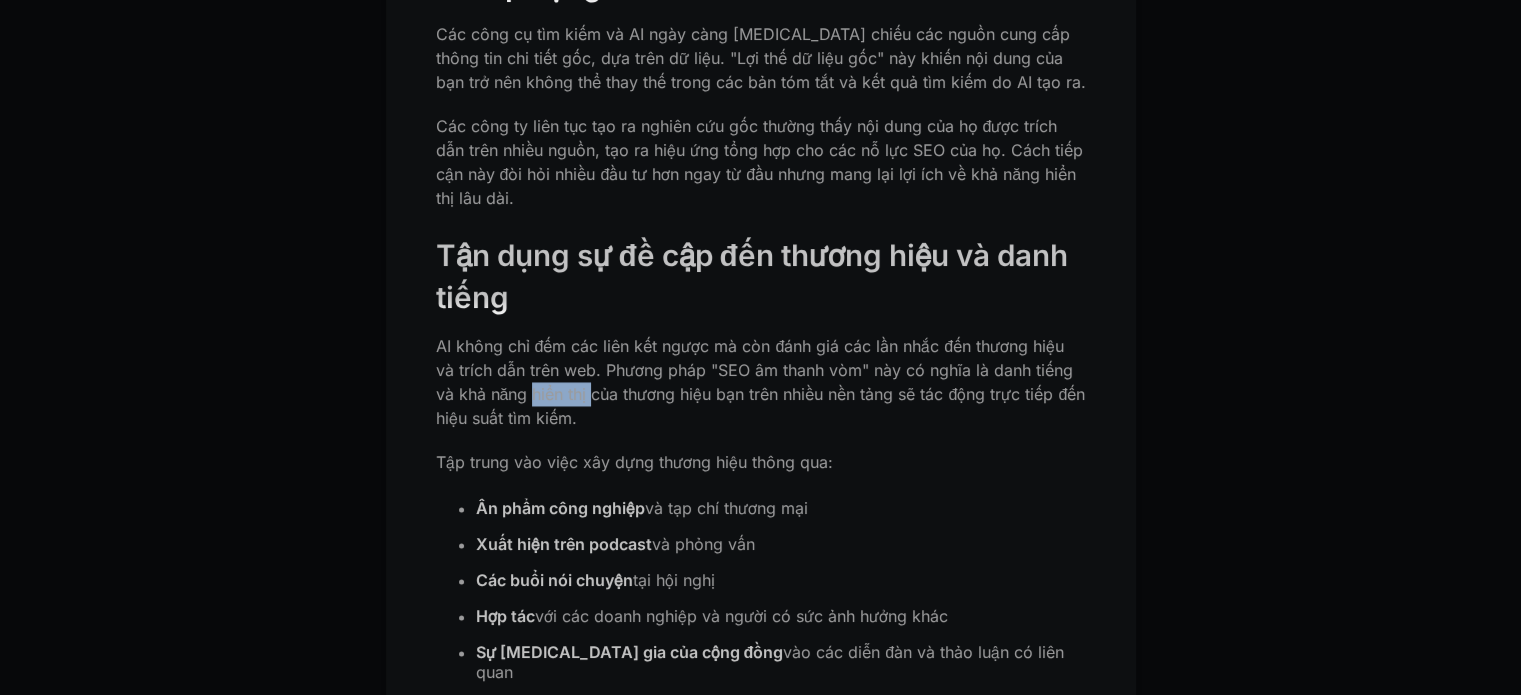 drag, startPoint x: 533, startPoint y: 447, endPoint x: 604, endPoint y: 447, distance: 71 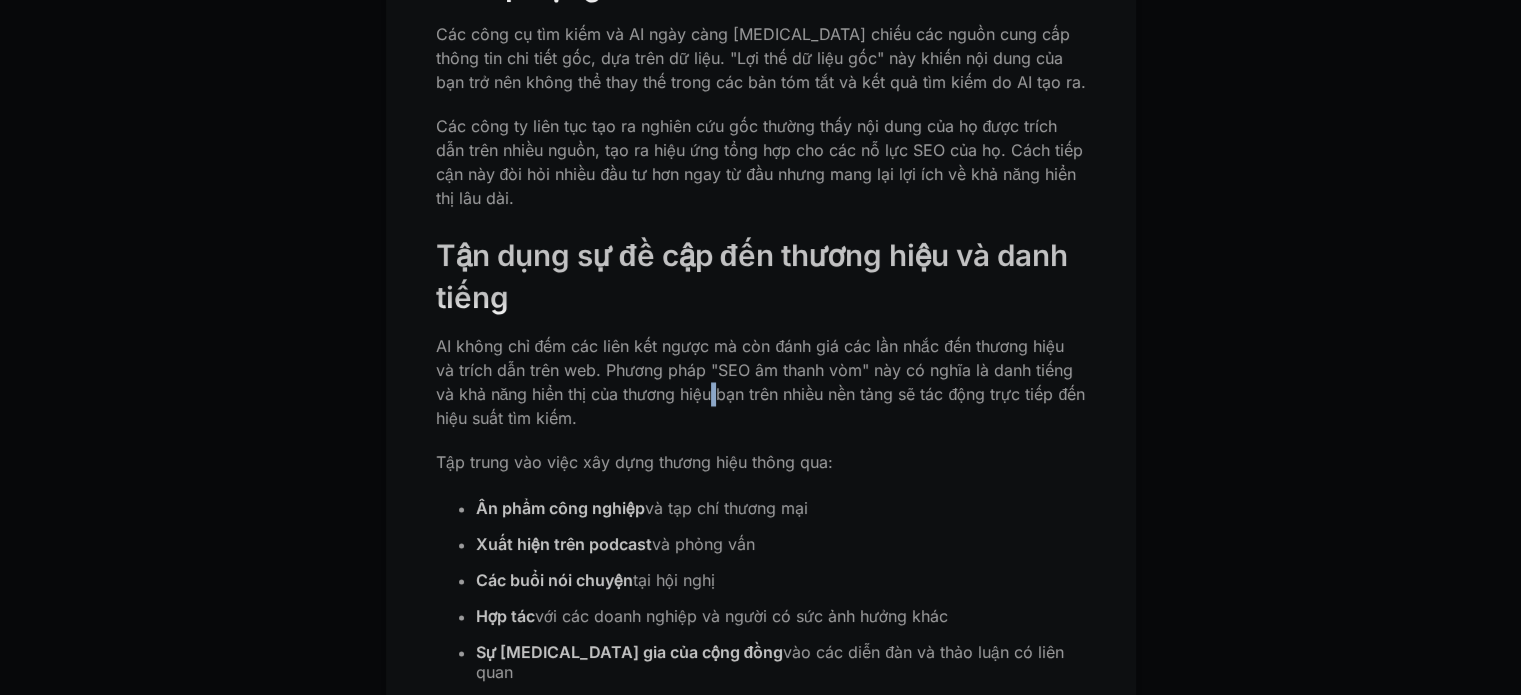 drag, startPoint x: 719, startPoint y: 440, endPoint x: 768, endPoint y: 438, distance: 49.0408 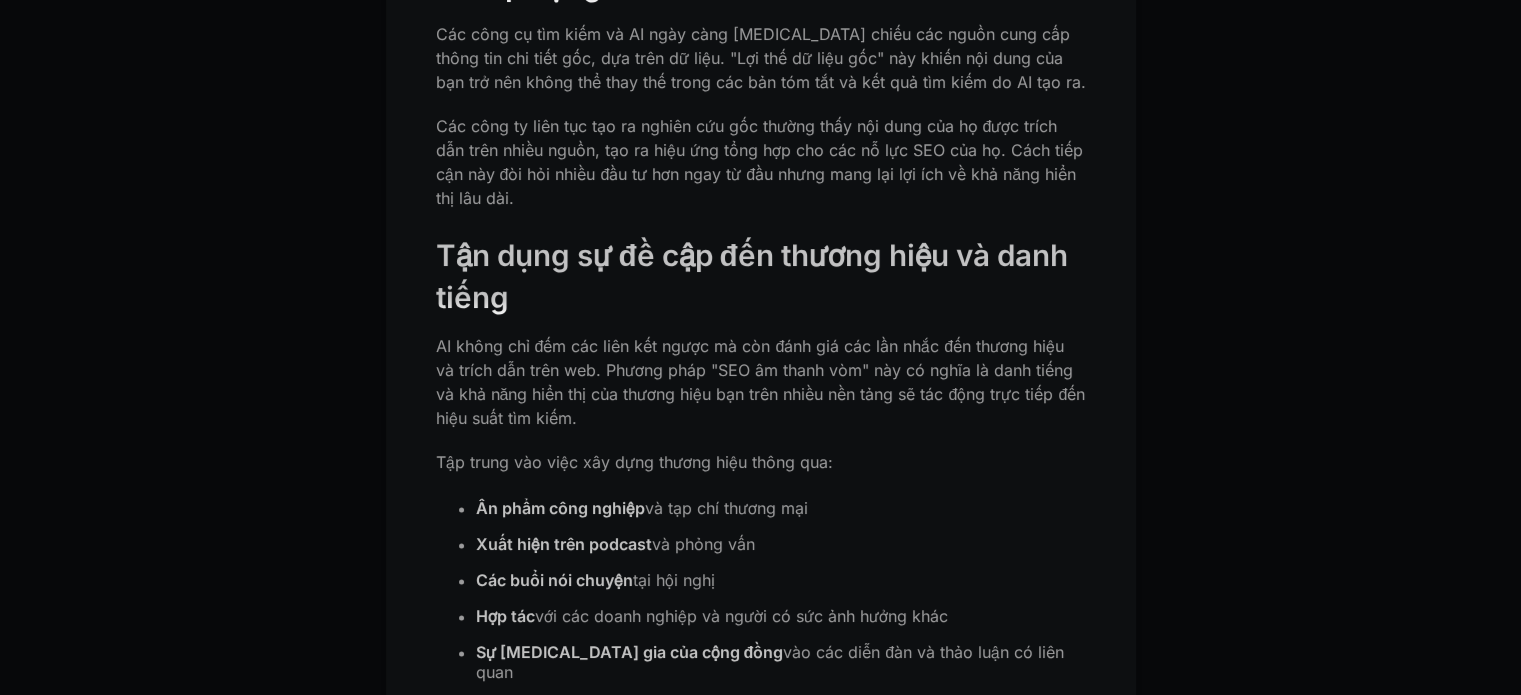 click on "AI không chỉ đếm các liên kết ngược mà còn đánh giá các lần nhắc đến thương hiệu và trích dẫn trên web. Phương pháp "SEO âm thanh vòm" này có nghĩa là danh tiếng và khả năng hiển thị của thương hiệu bạn trên nhiều nền tảng sẽ tác động trực tiếp đến hiệu suất tìm kiếm." at bounding box center (761, 382) 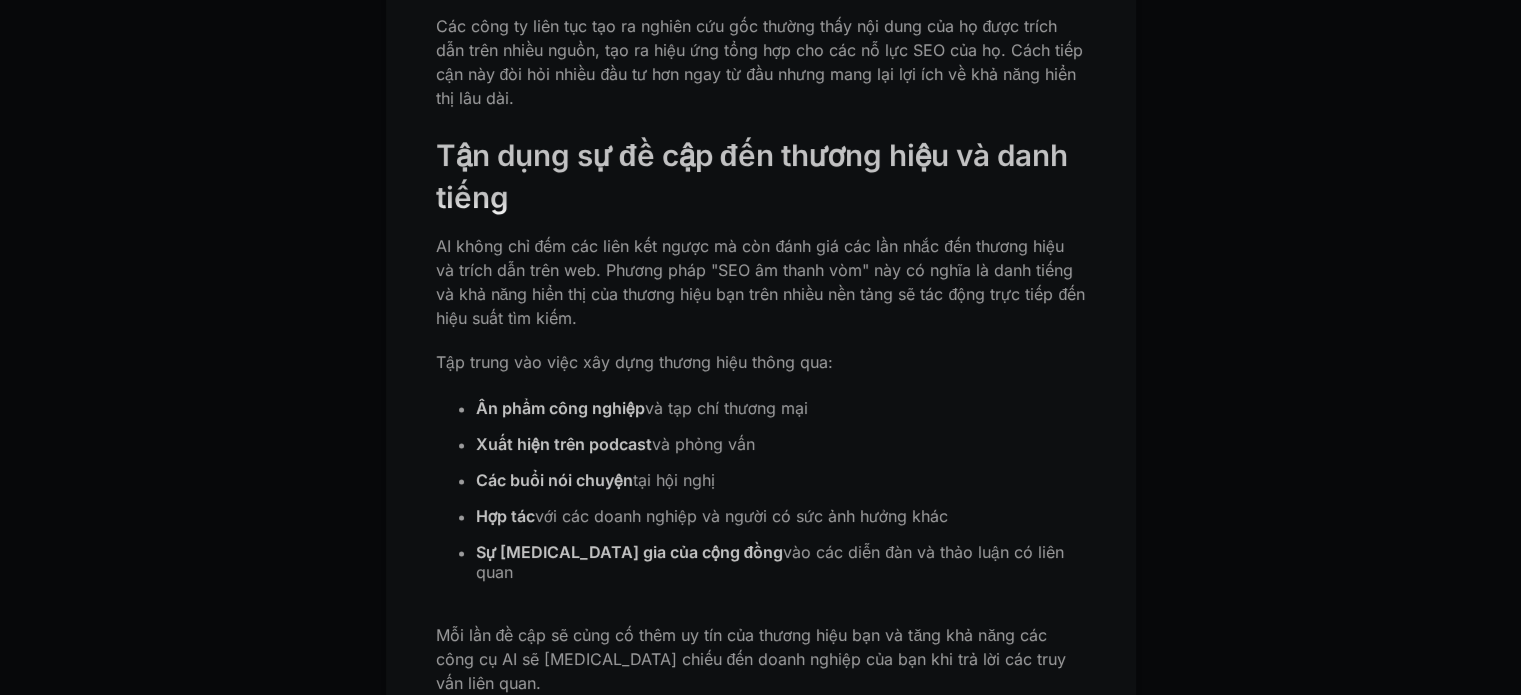 scroll, scrollTop: 3500, scrollLeft: 0, axis: vertical 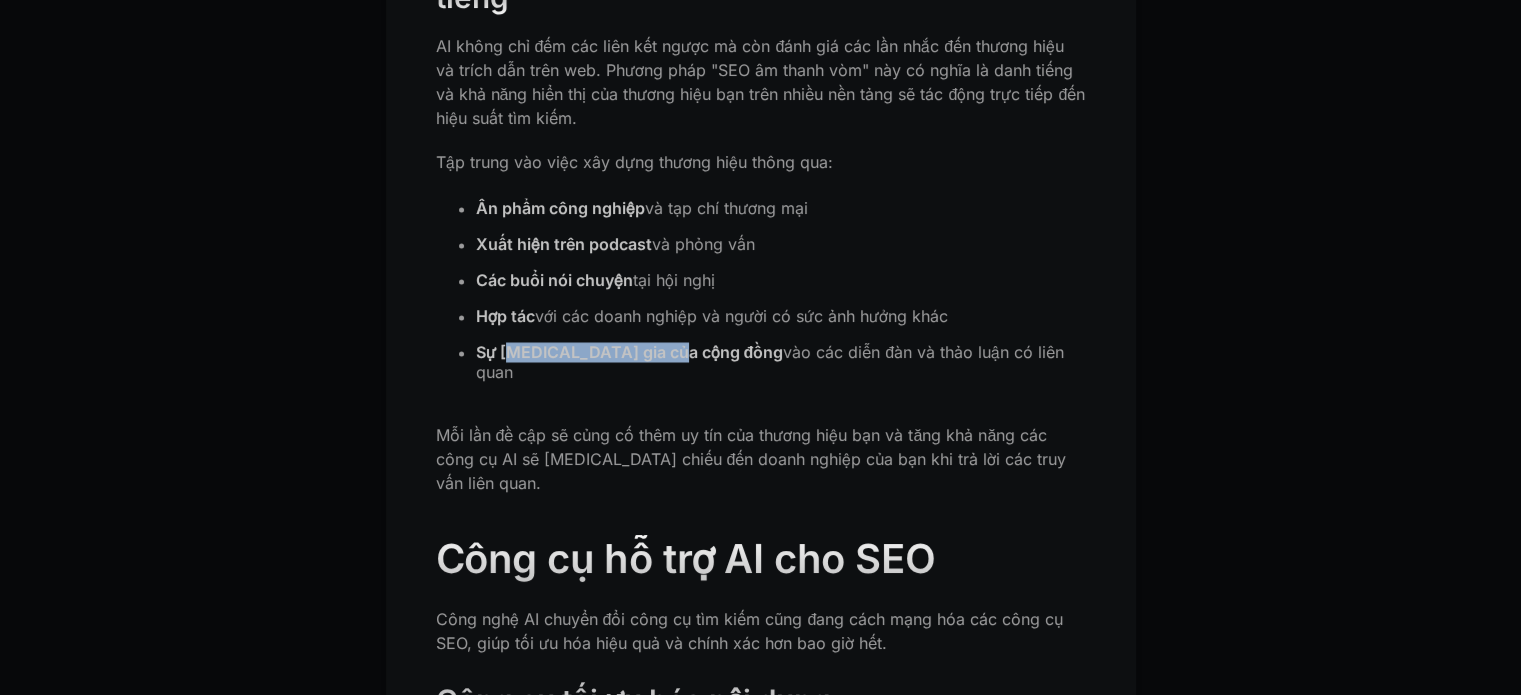 drag, startPoint x: 688, startPoint y: 399, endPoint x: 700, endPoint y: 399, distance: 12 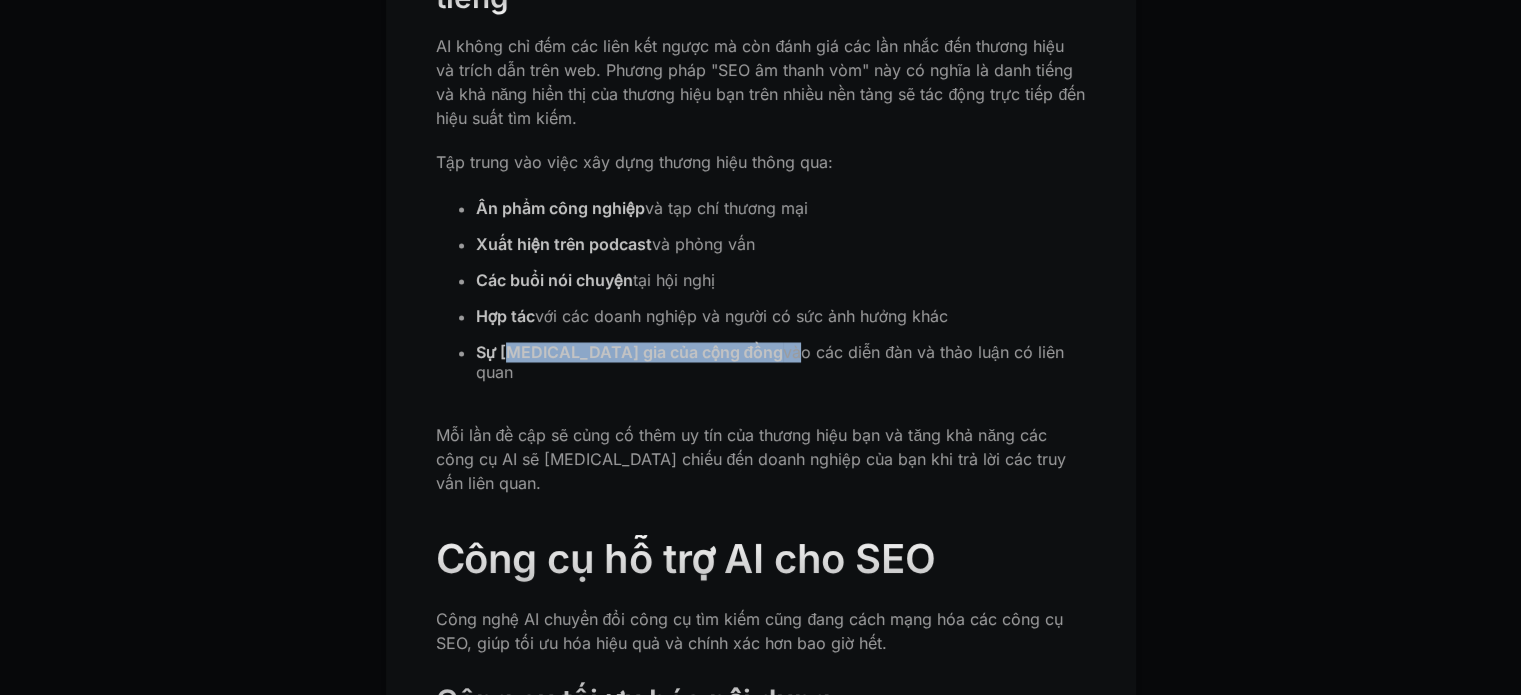 click on "vào các diễn đàn và thảo luận có liên quan" at bounding box center (770, 362) 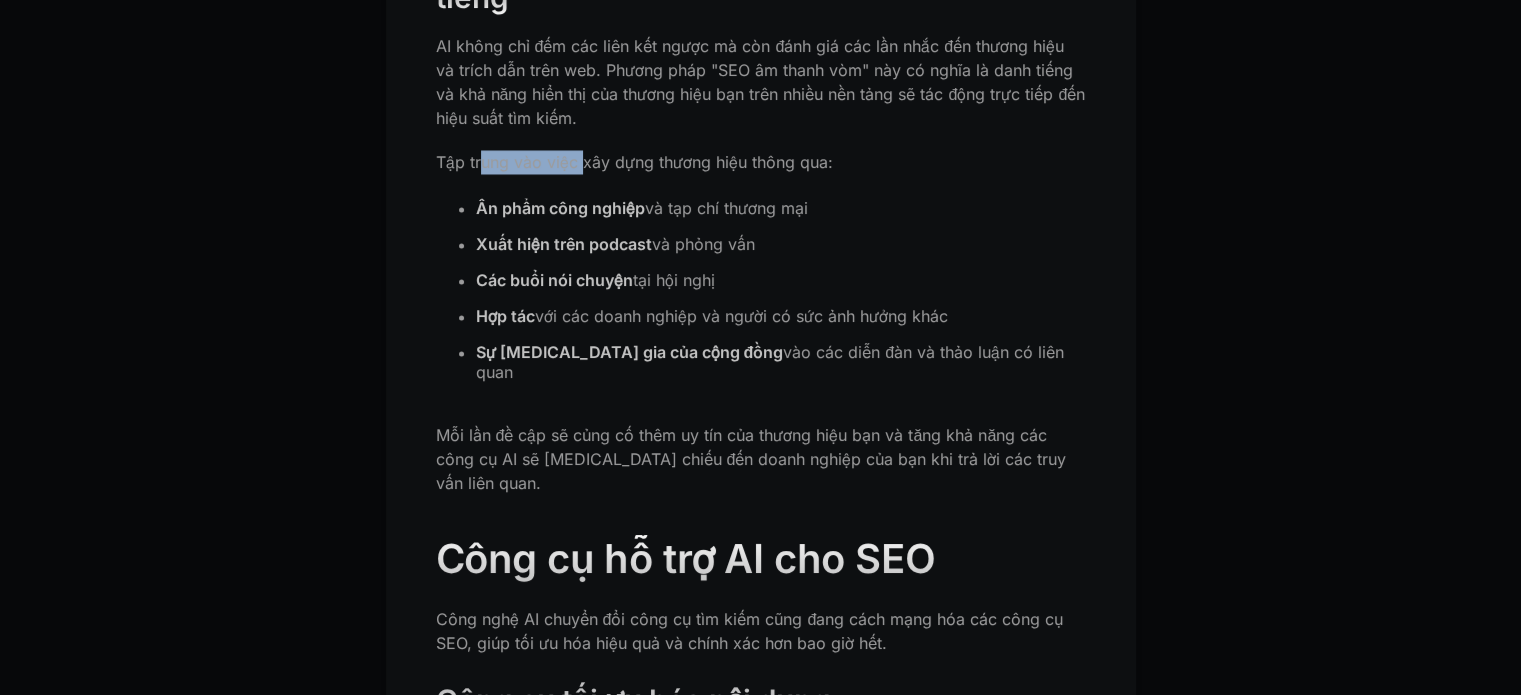 drag, startPoint x: 509, startPoint y: 206, endPoint x: 655, endPoint y: 207, distance: 146.00342 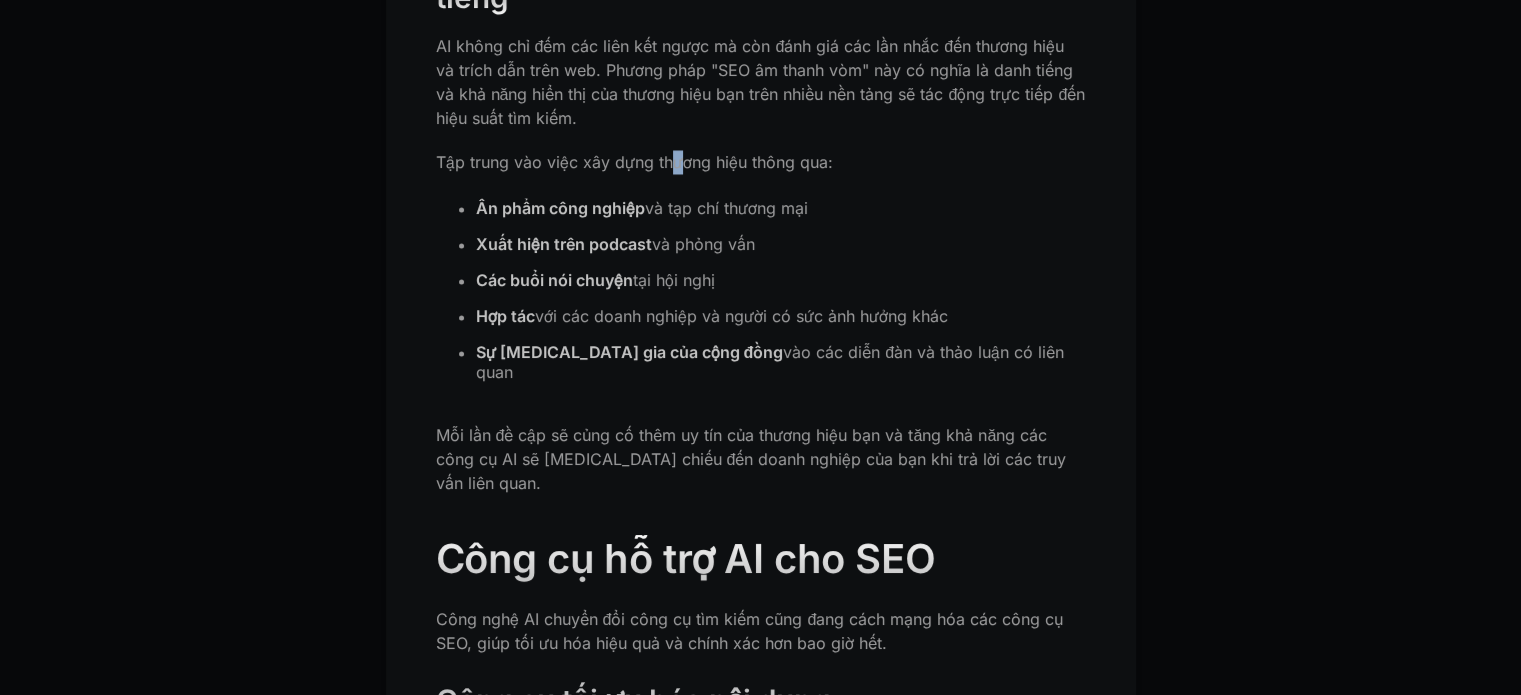 click on "Tập trung vào việc xây dựng thương hiệu thông qua:" at bounding box center (634, 162) 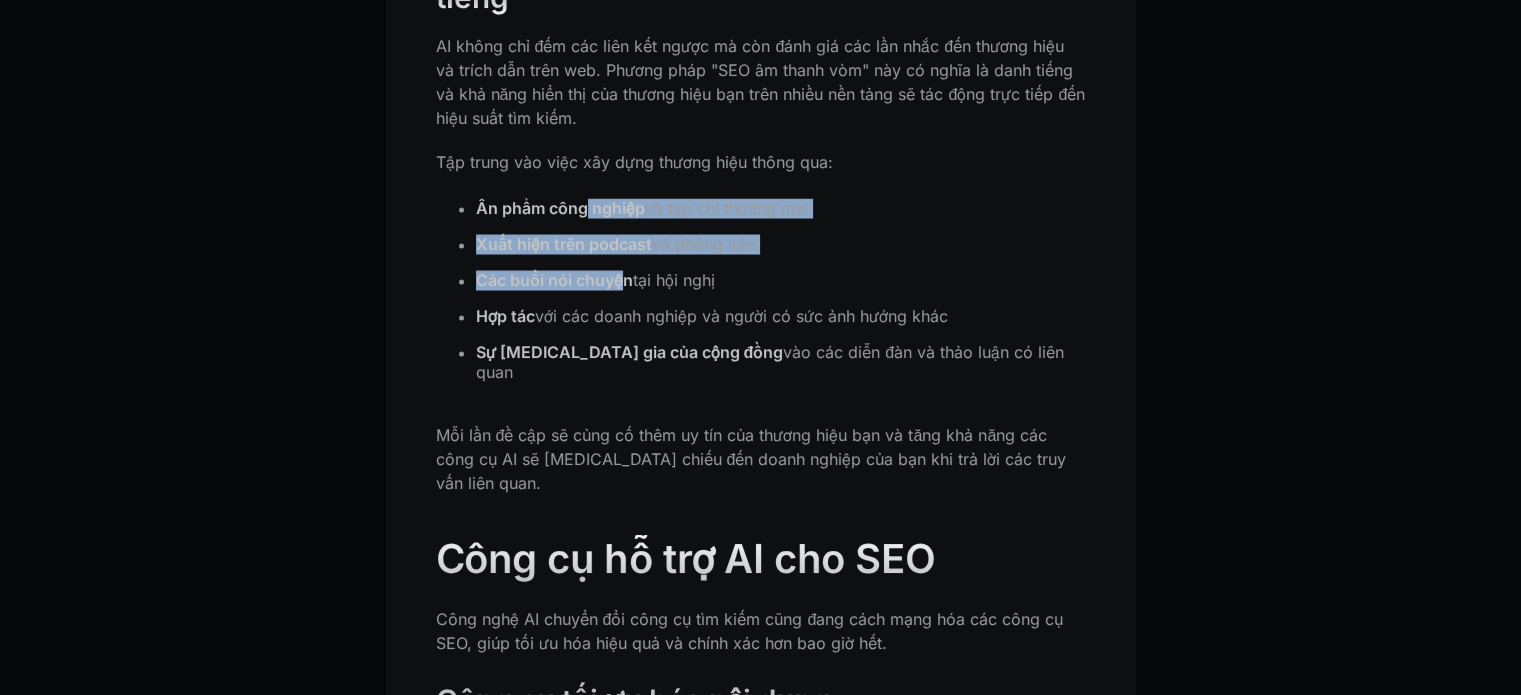 drag, startPoint x: 584, startPoint y: 235, endPoint x: 623, endPoint y: 341, distance: 112.94689 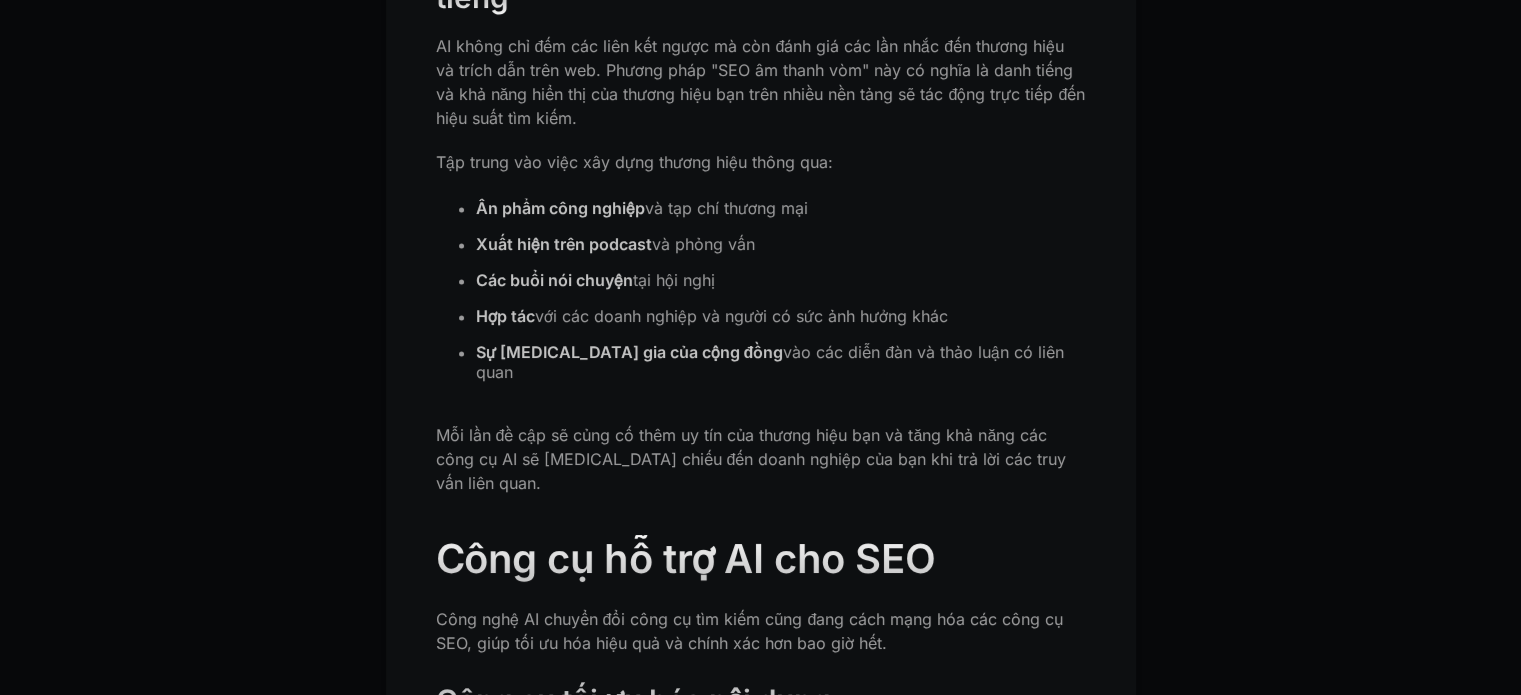 click on "với các doanh nghiệp và người có sức ảnh hưởng khác" at bounding box center (741, 316) 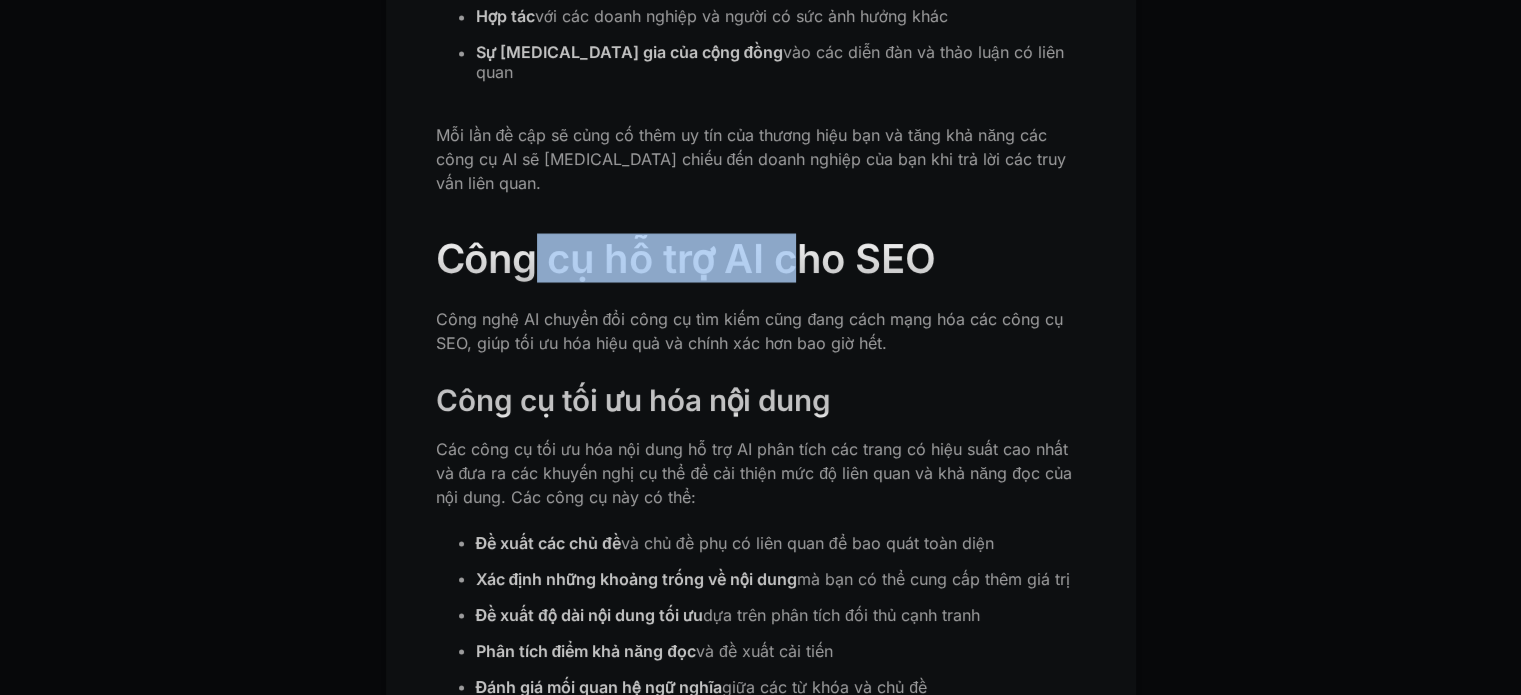 drag, startPoint x: 602, startPoint y: 253, endPoint x: 810, endPoint y: 246, distance: 208.11775 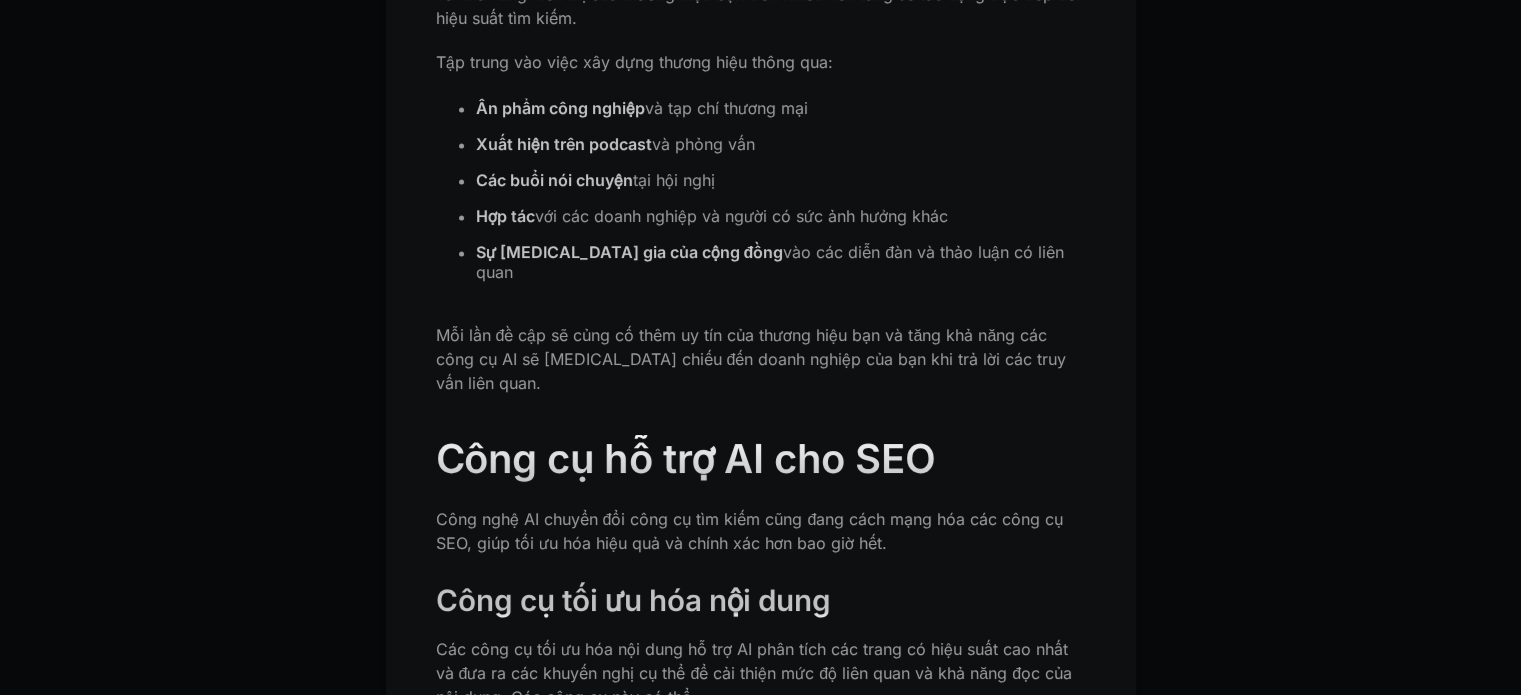 scroll, scrollTop: 3800, scrollLeft: 0, axis: vertical 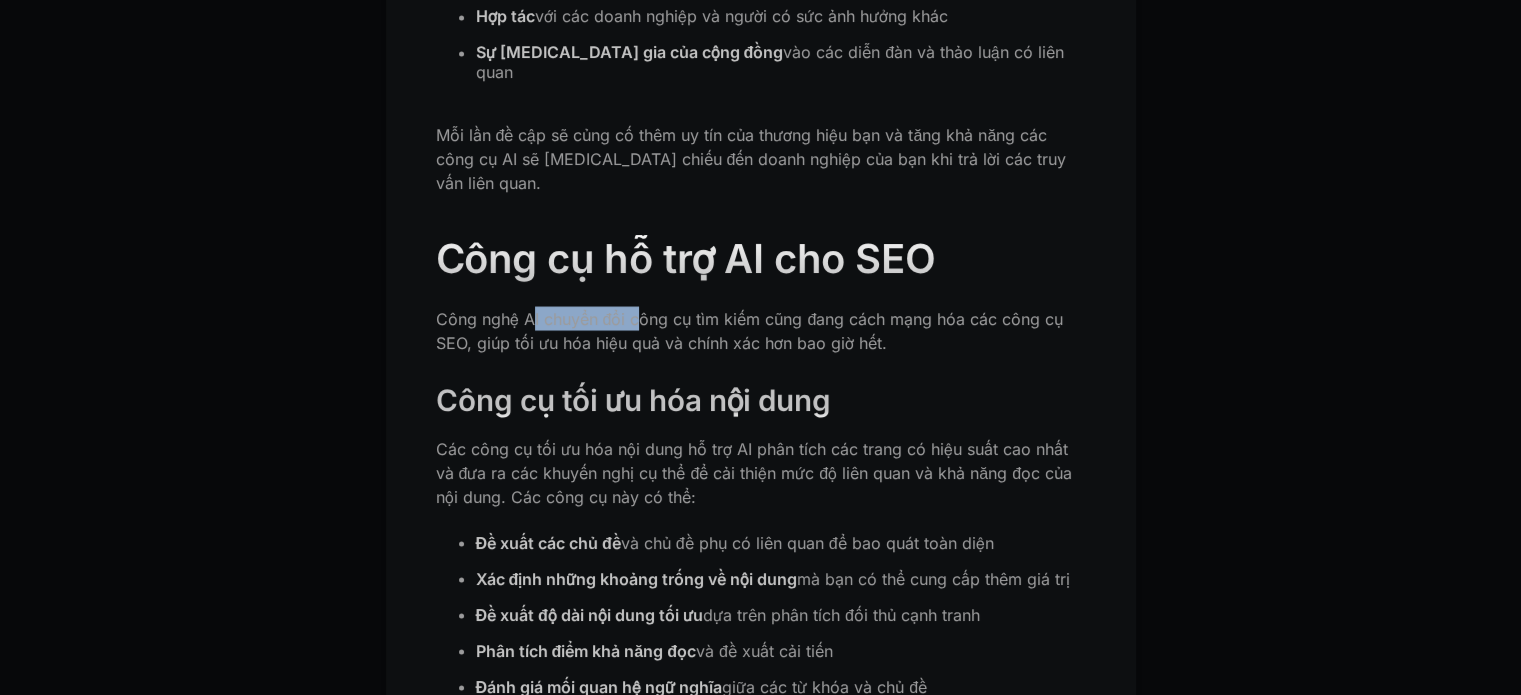 drag, startPoint x: 638, startPoint y: 312, endPoint x: 726, endPoint y: 323, distance: 88.68484 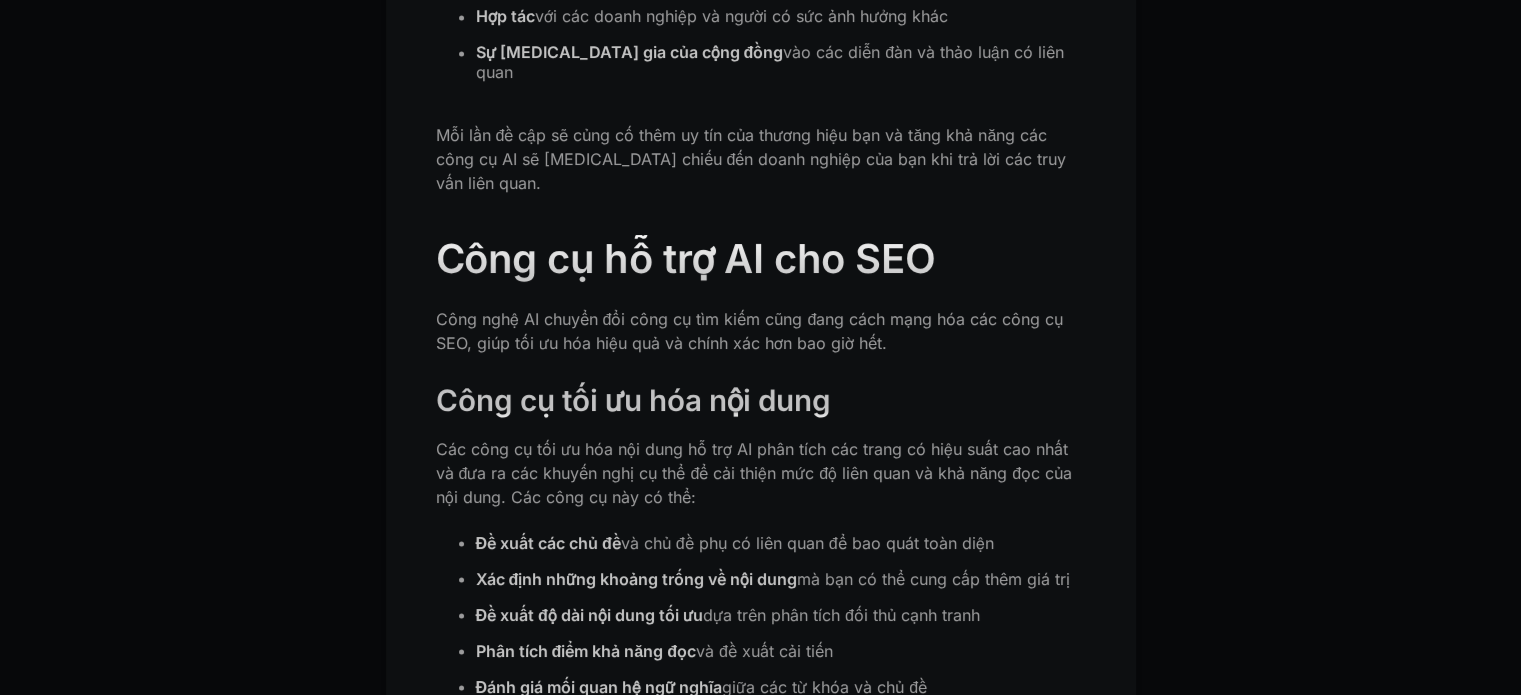click on "Công nghệ AI chuyển đổi công cụ tìm kiếm cũng đang cách mạng hóa các công cụ SEO, giúp tối ưu hóa hiệu quả và chính xác hơn bao giờ hết." at bounding box center [761, 330] 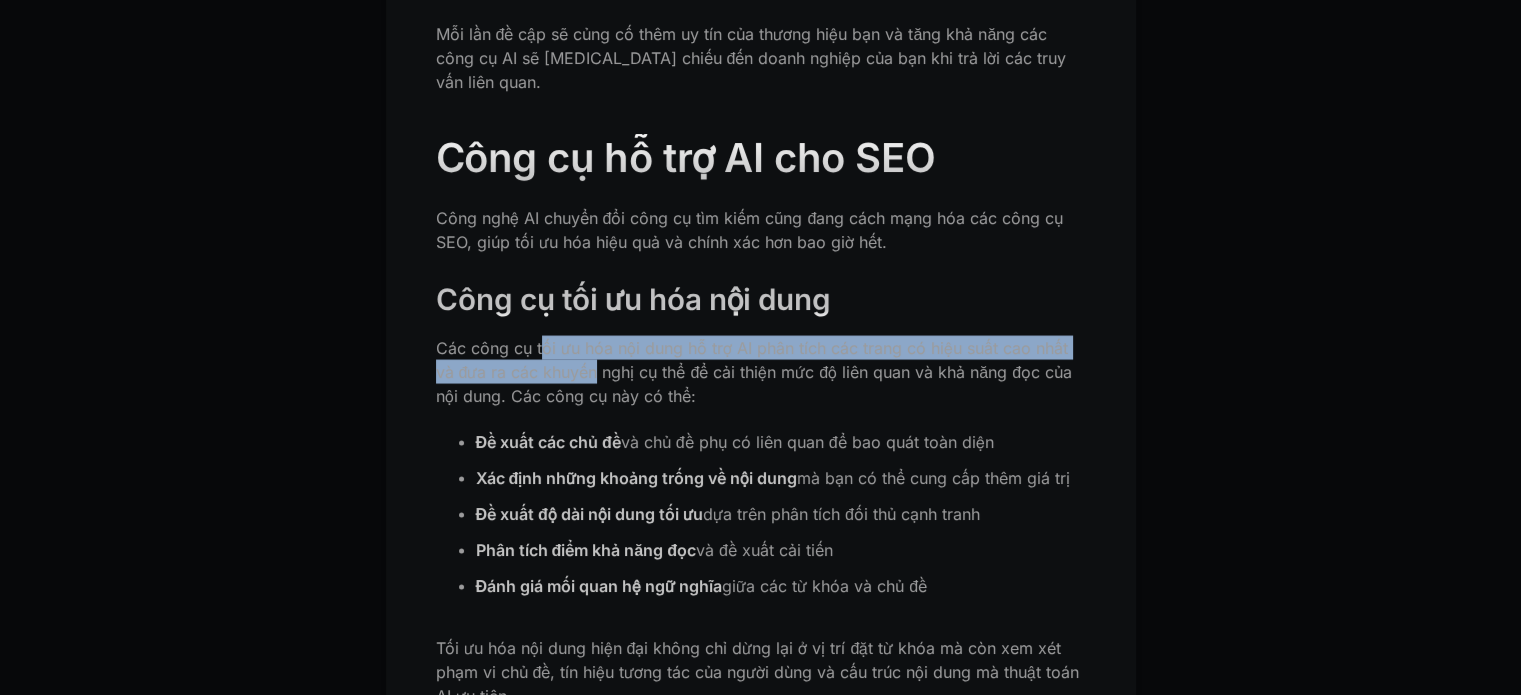 drag, startPoint x: 541, startPoint y: 355, endPoint x: 611, endPoint y: 371, distance: 71.80529 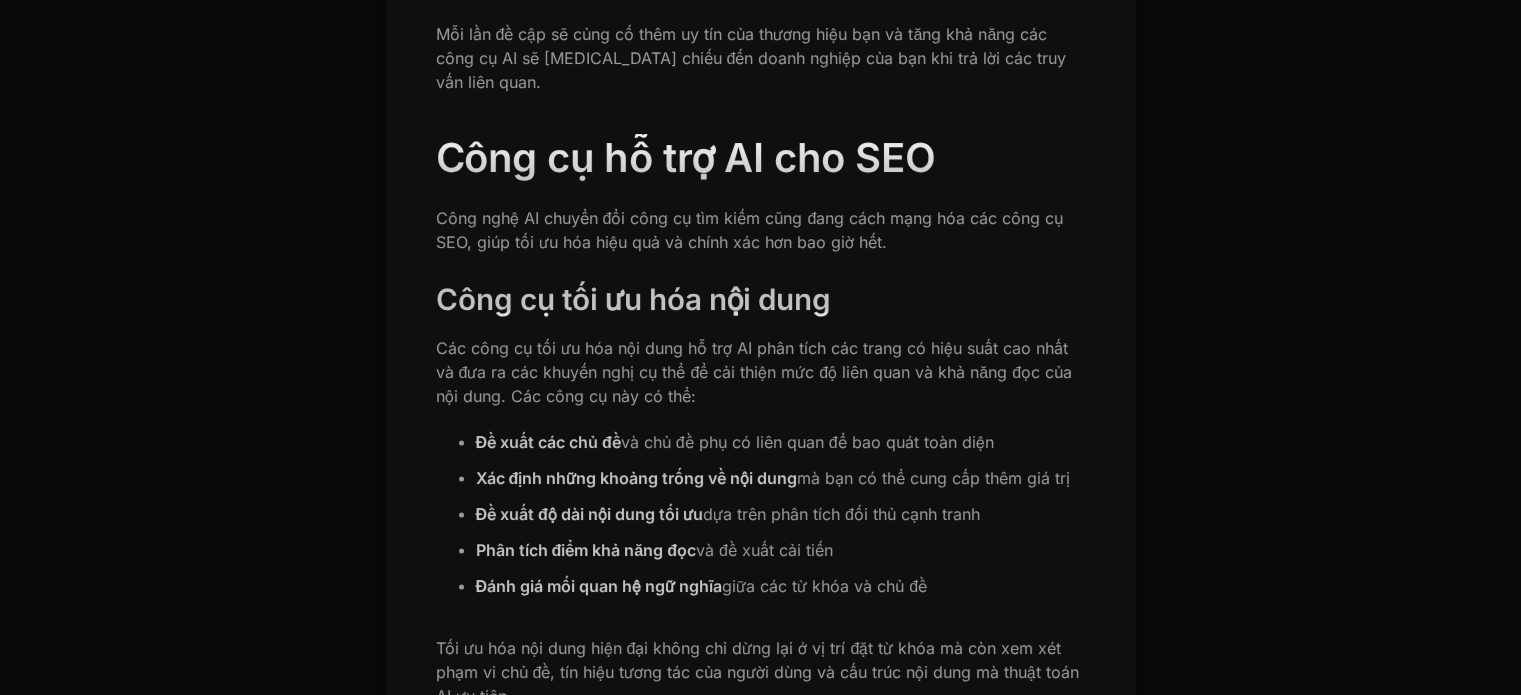 click on "Các công cụ tối ưu hóa nội dung hỗ trợ AI phân tích các trang có hiệu suất cao nhất và đưa ra các khuyến nghị cụ thể để cải thiện mức độ liên quan và khả năng đọc của nội dung. Các công cụ này có thể:" at bounding box center (754, 372) 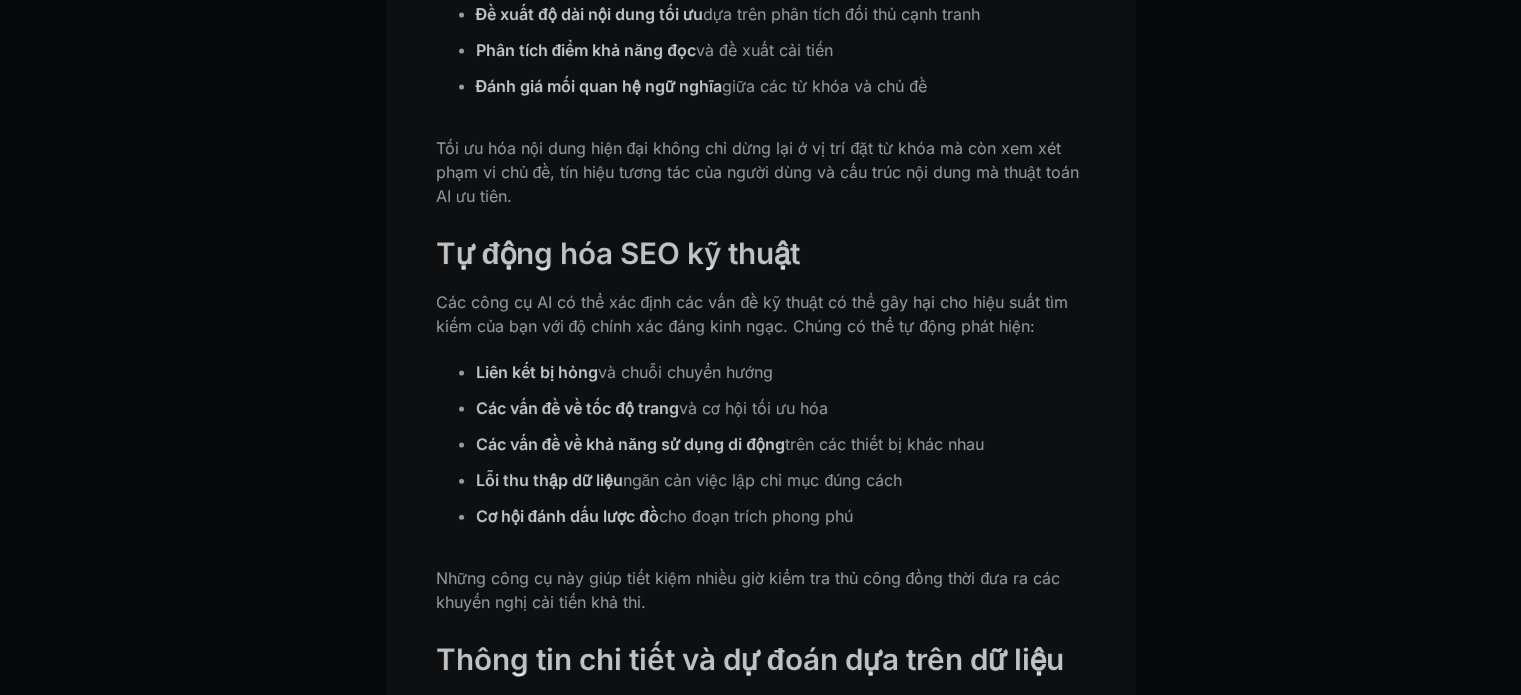 scroll, scrollTop: 4700, scrollLeft: 0, axis: vertical 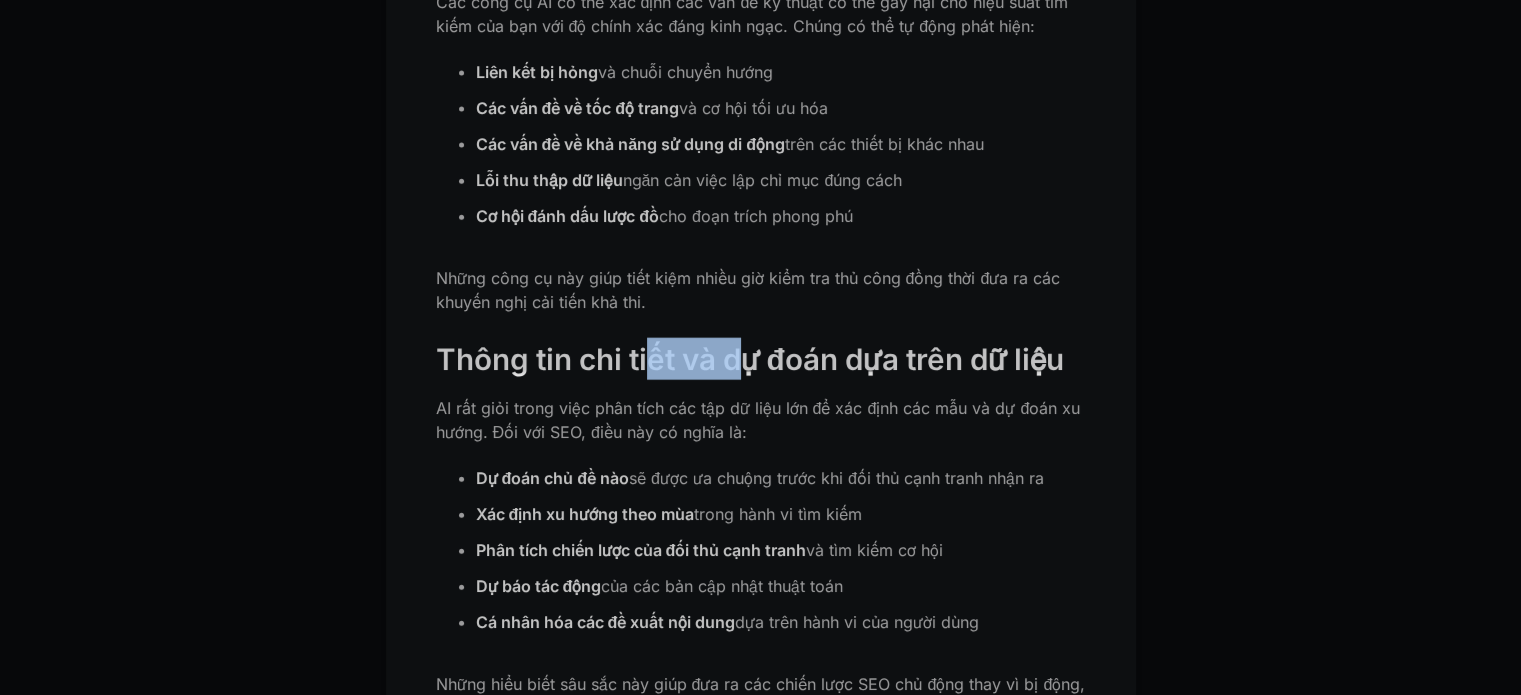 drag, startPoint x: 734, startPoint y: 362, endPoint x: 765, endPoint y: 359, distance: 31.144823 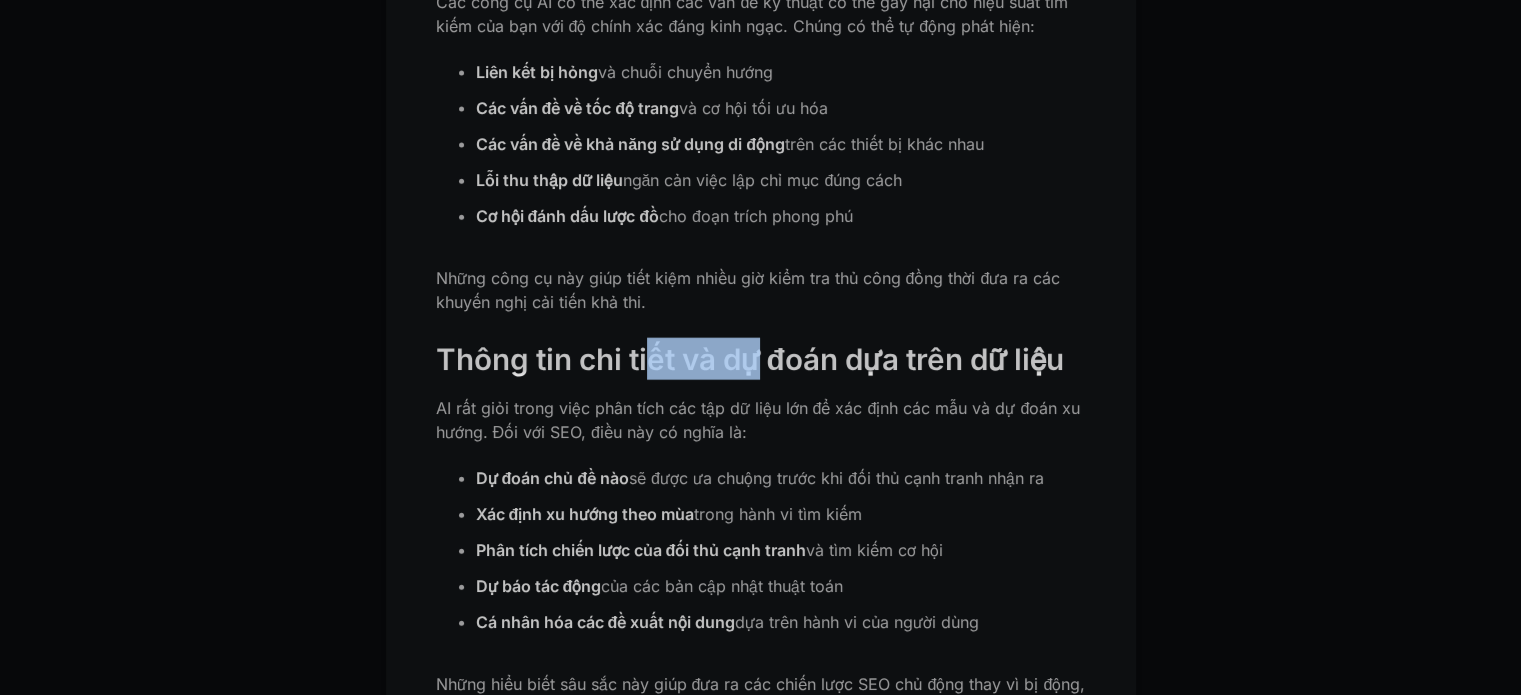 click on "Thông tin chi tiết và dự đoán dựa trên dữ liệu" at bounding box center (750, 359) 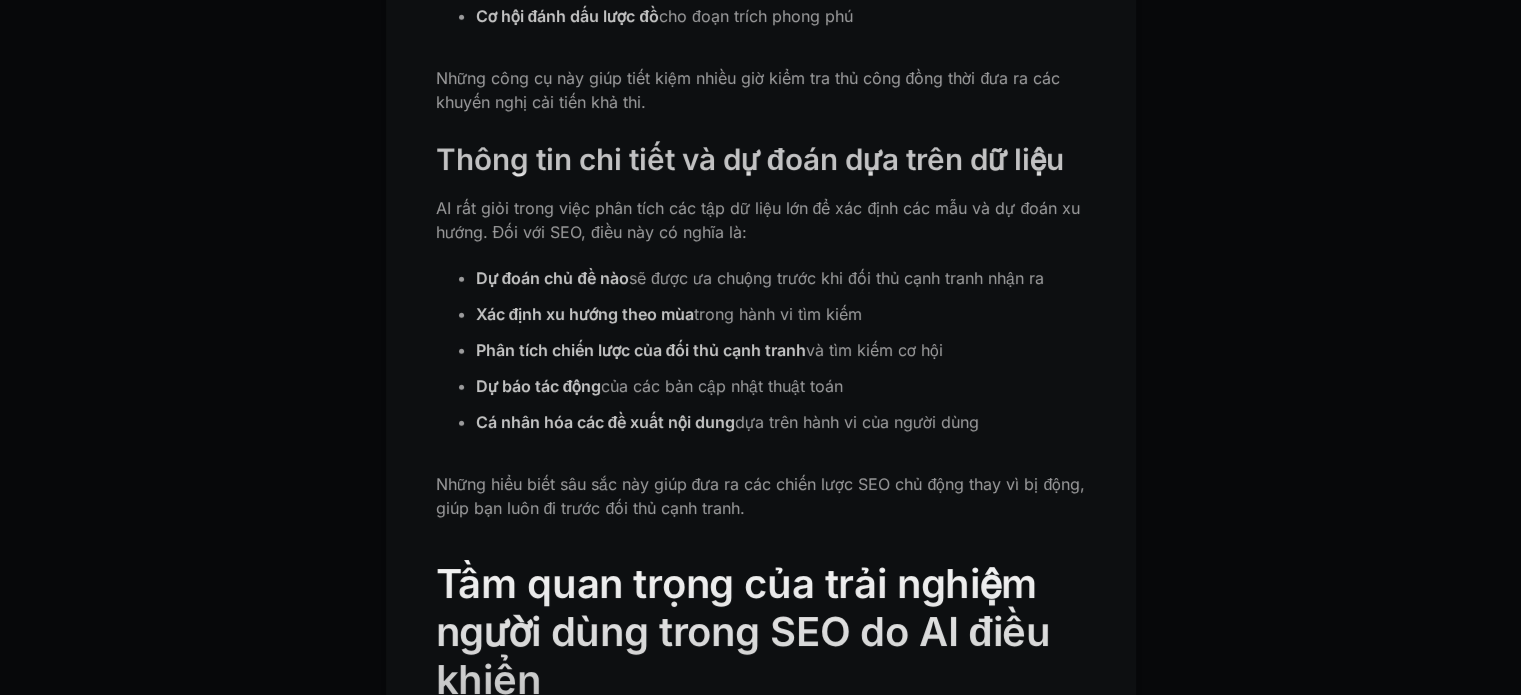 scroll, scrollTop: 5200, scrollLeft: 0, axis: vertical 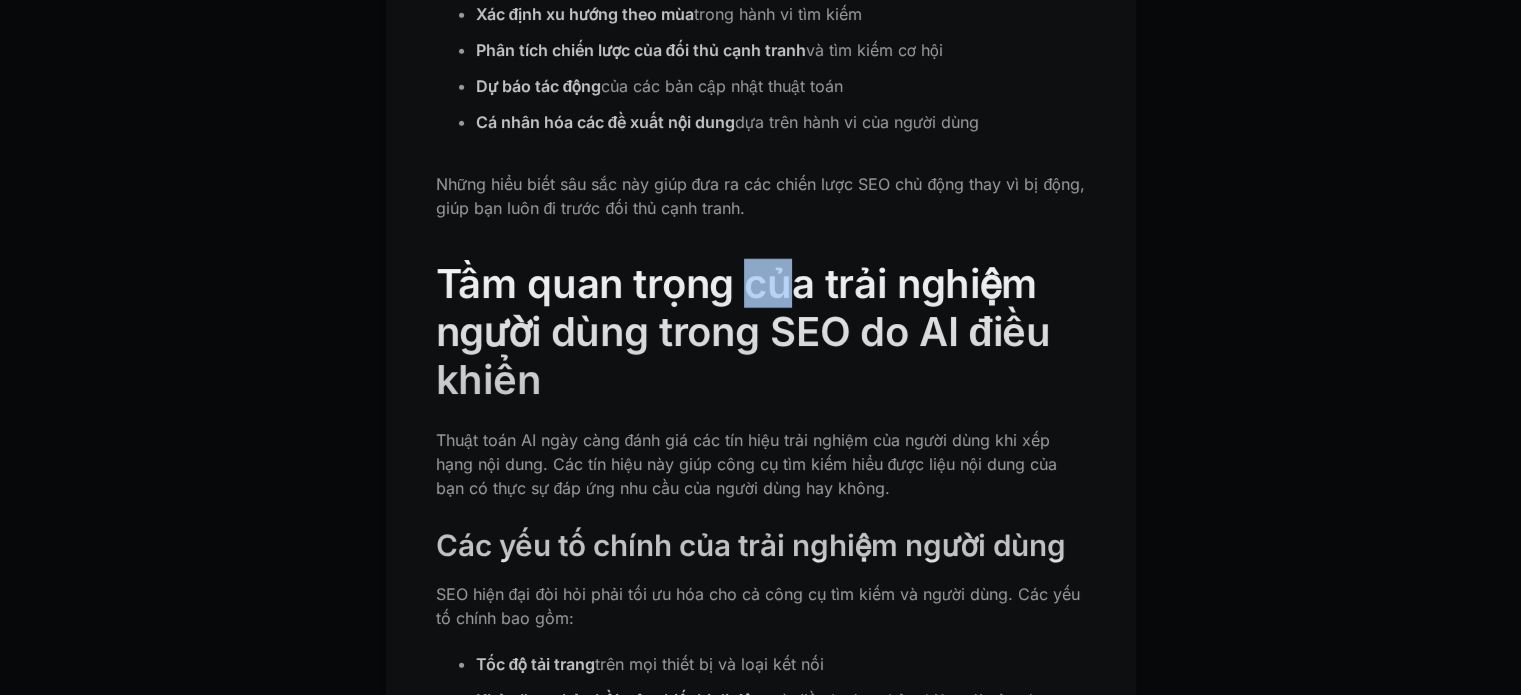 drag, startPoint x: 762, startPoint y: 280, endPoint x: 872, endPoint y: 289, distance: 110.36757 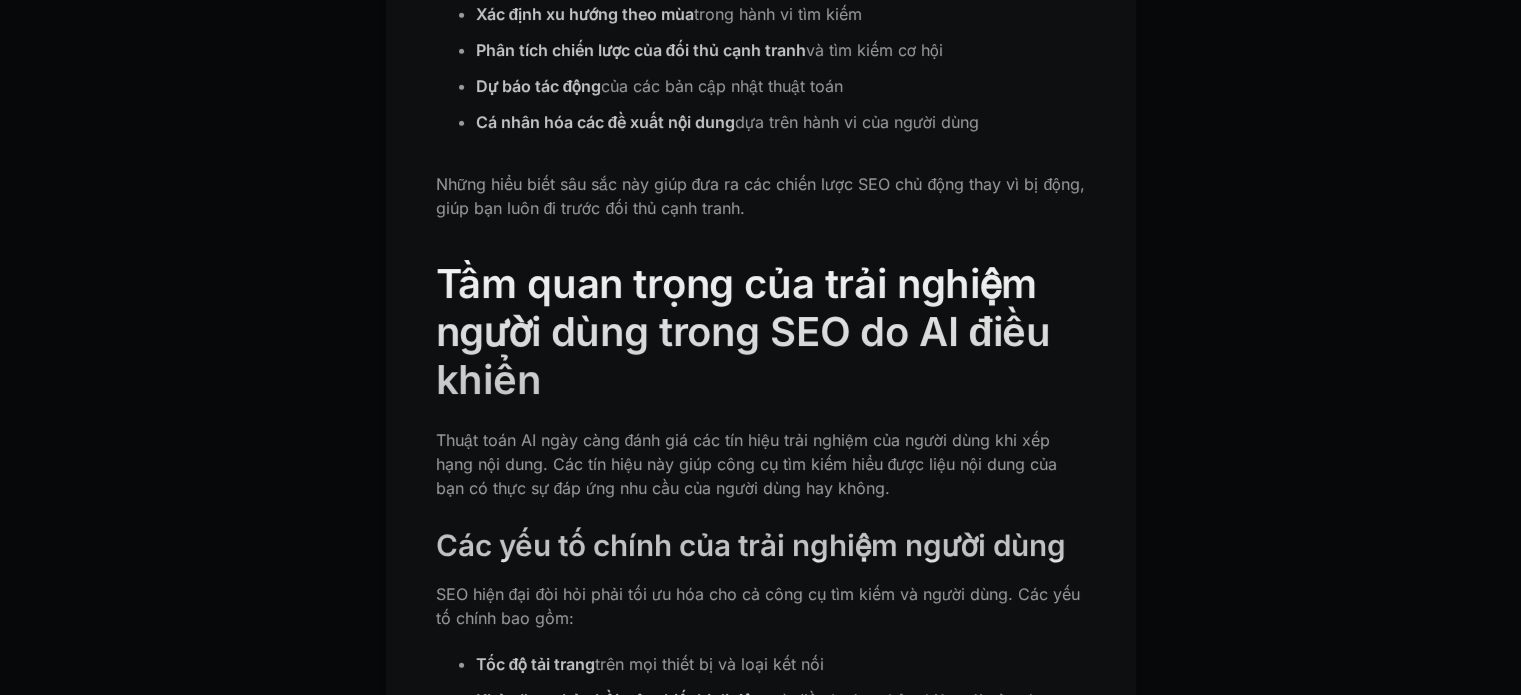 click on "Tầm quan trọng của trải nghiệm người dùng trong SEO do AI điều khiển" at bounding box center (743, 331) 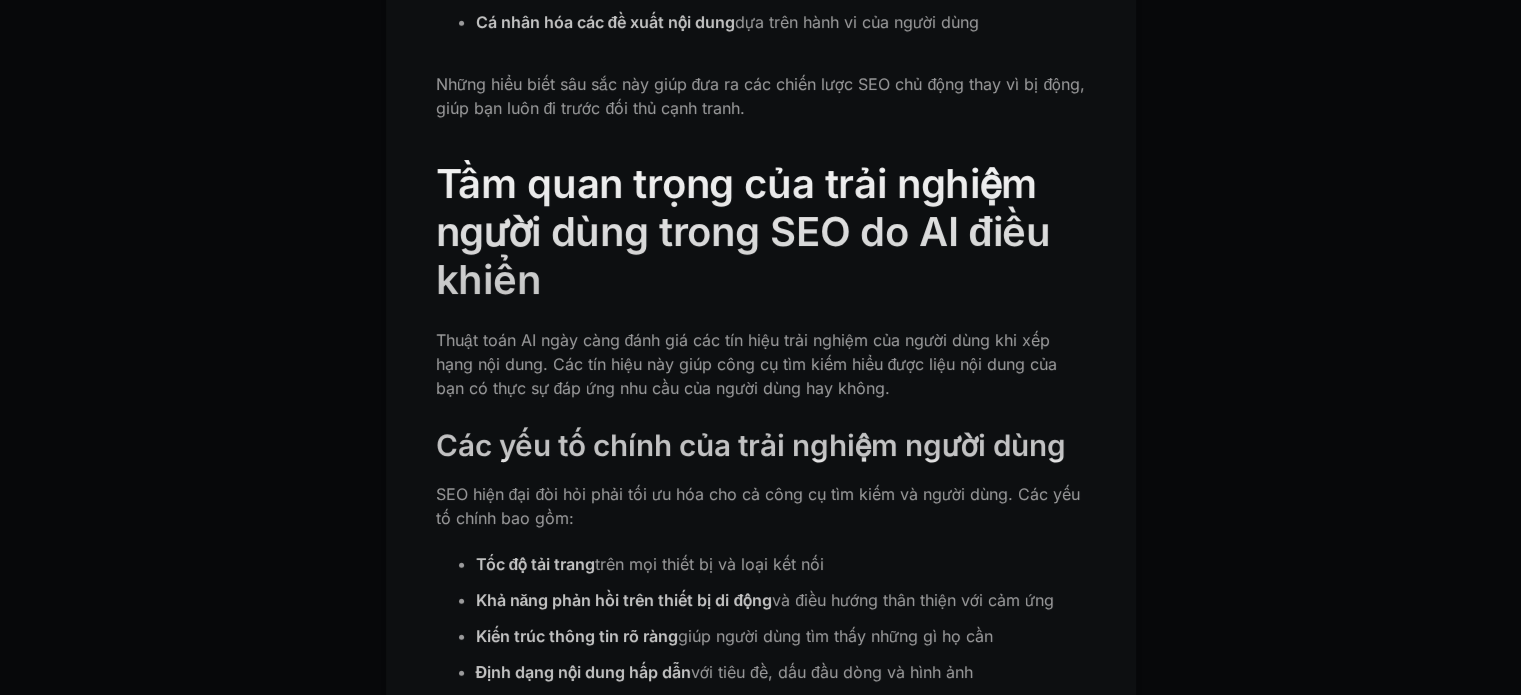scroll, scrollTop: 5400, scrollLeft: 0, axis: vertical 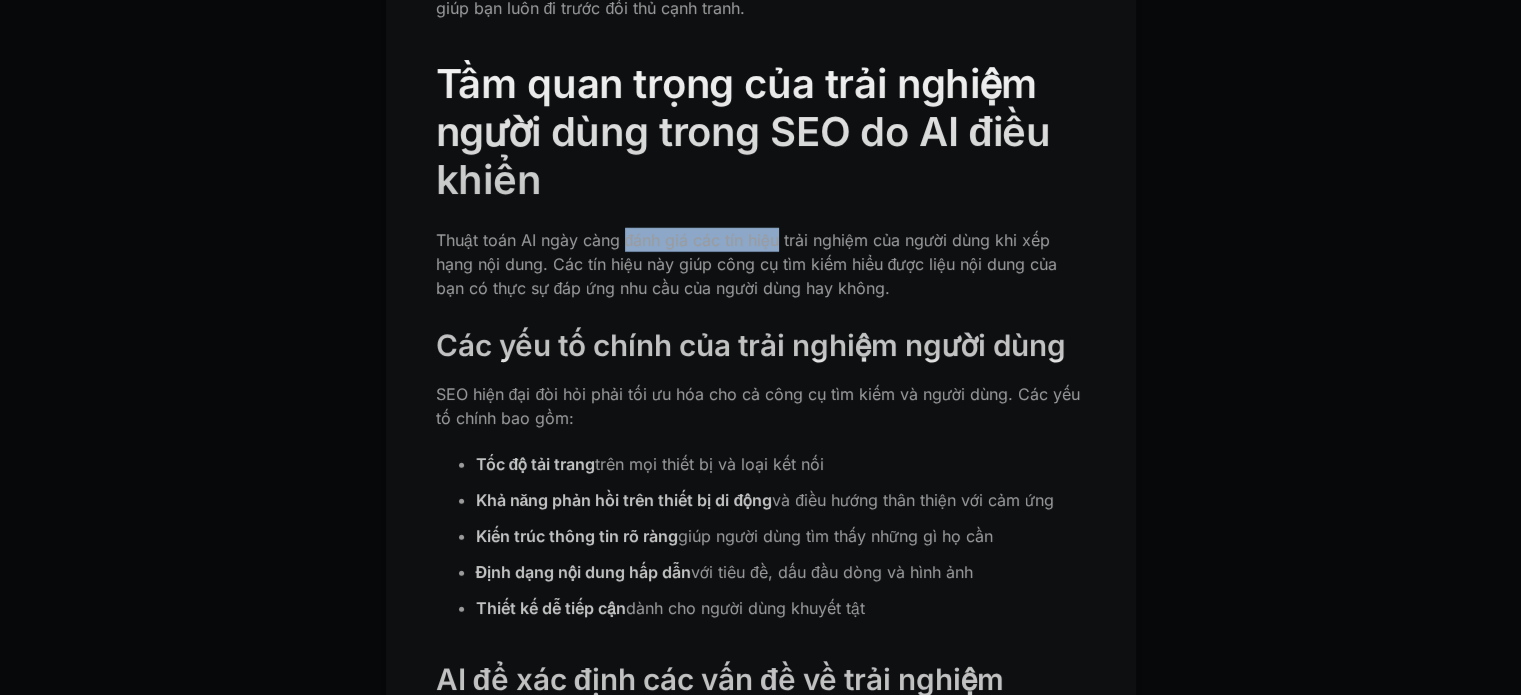 drag, startPoint x: 780, startPoint y: 232, endPoint x: 834, endPoint y: 232, distance: 54 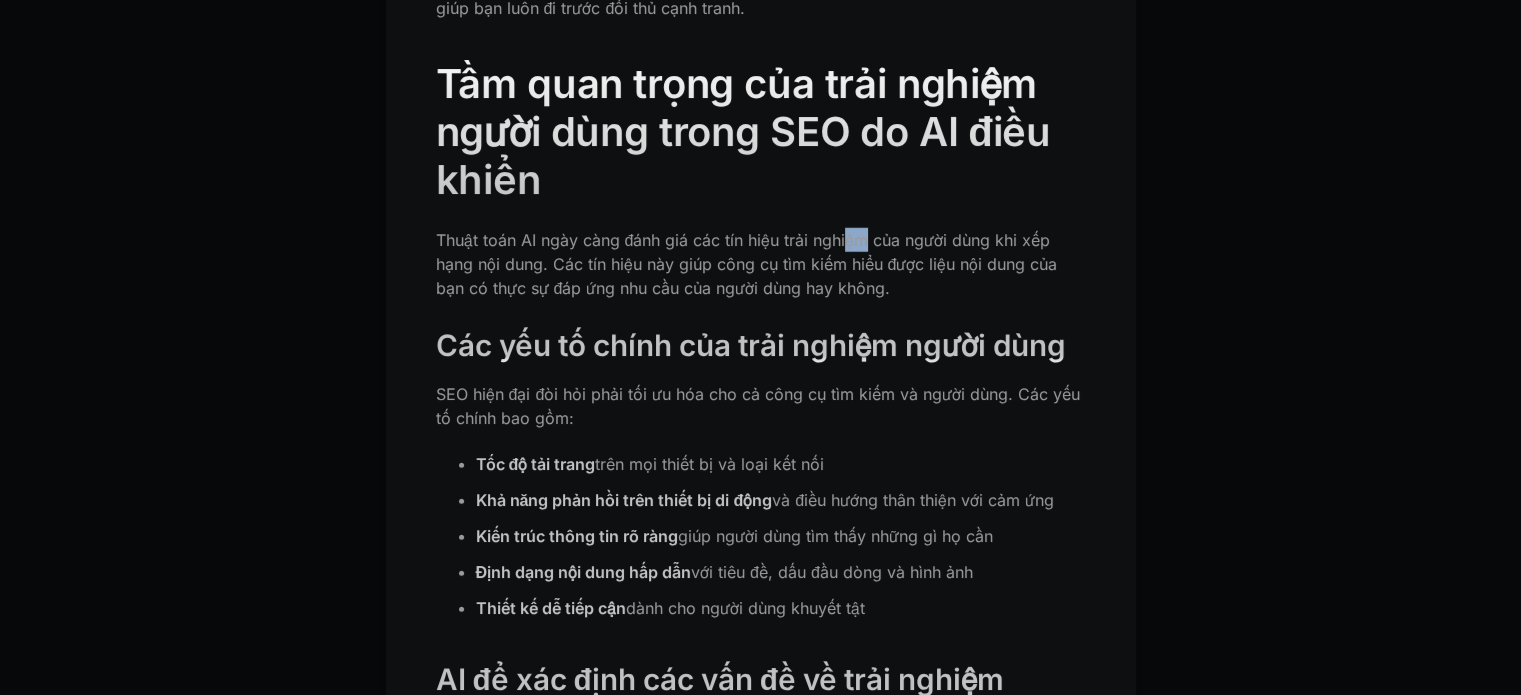 click on "Thuật toán AI ngày càng đánh giá các tín hiệu trải nghiệm của người dùng khi xếp hạng nội dung. Các tín hiệu này giúp công cụ tìm kiếm hiểu được liệu nội dung của bạn có thực sự đáp ứng nhu cầu của người dùng hay không." at bounding box center [747, 264] 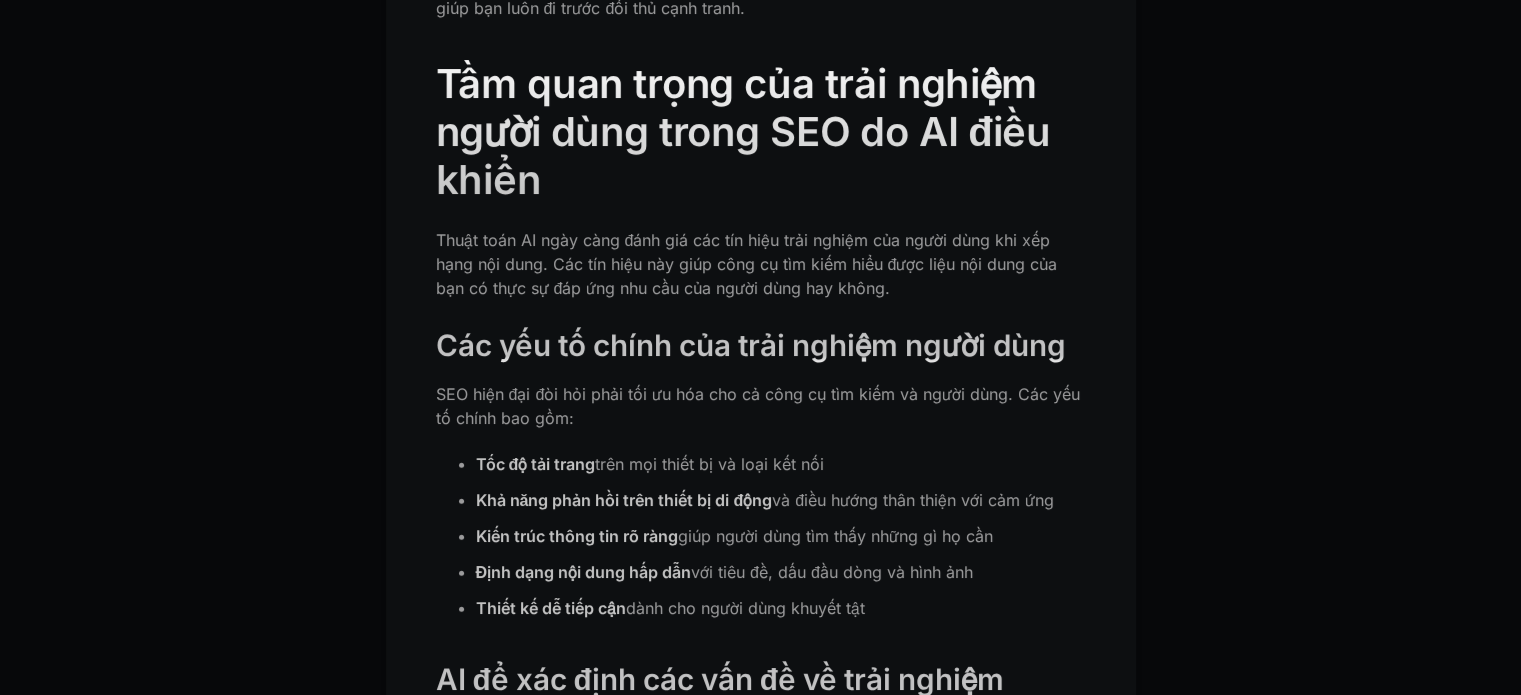 drag, startPoint x: 936, startPoint y: 248, endPoint x: 824, endPoint y: 259, distance: 112.53888 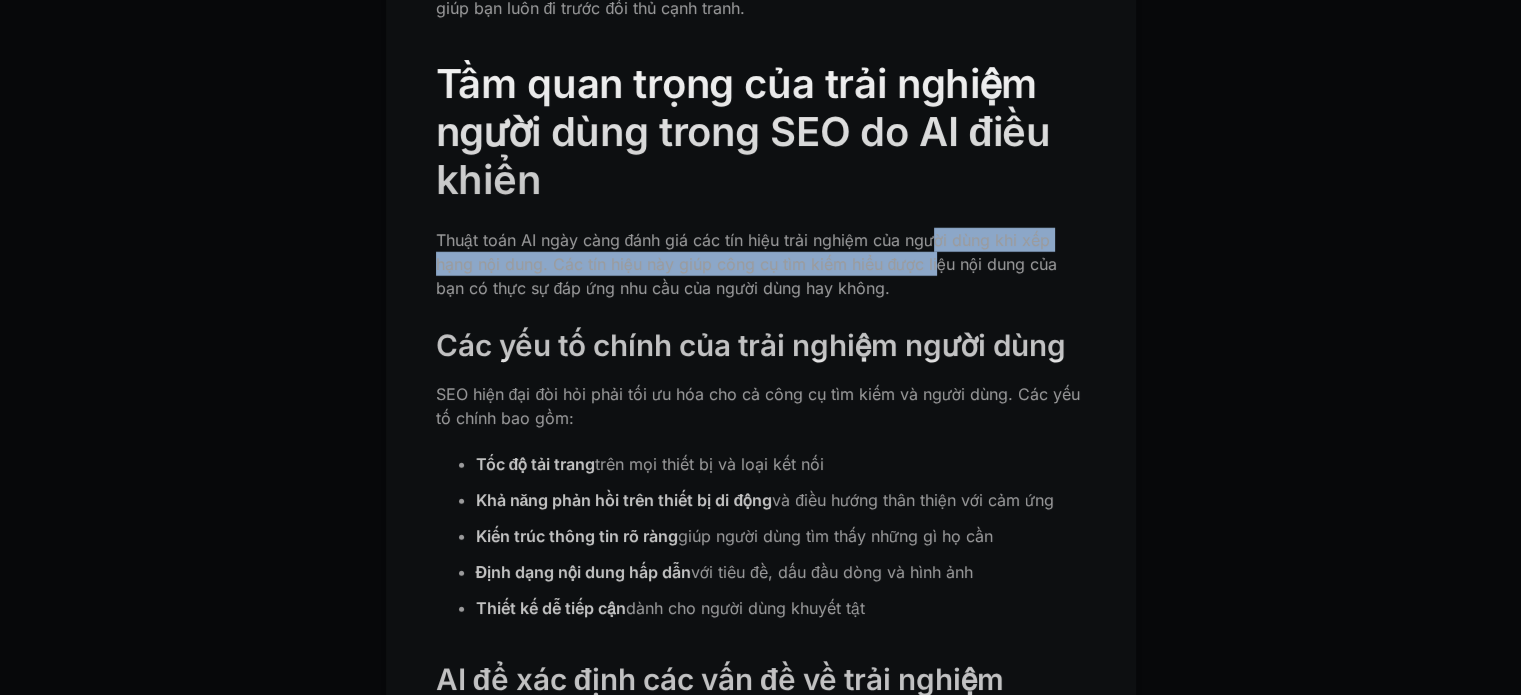 click on "Thuật toán AI ngày càng đánh giá các tín hiệu trải nghiệm của người dùng khi xếp hạng nội dung. Các tín hiệu này giúp công cụ tìm kiếm hiểu được liệu nội dung của bạn có thực sự đáp ứng nhu cầu của người dùng hay không." at bounding box center (747, 264) 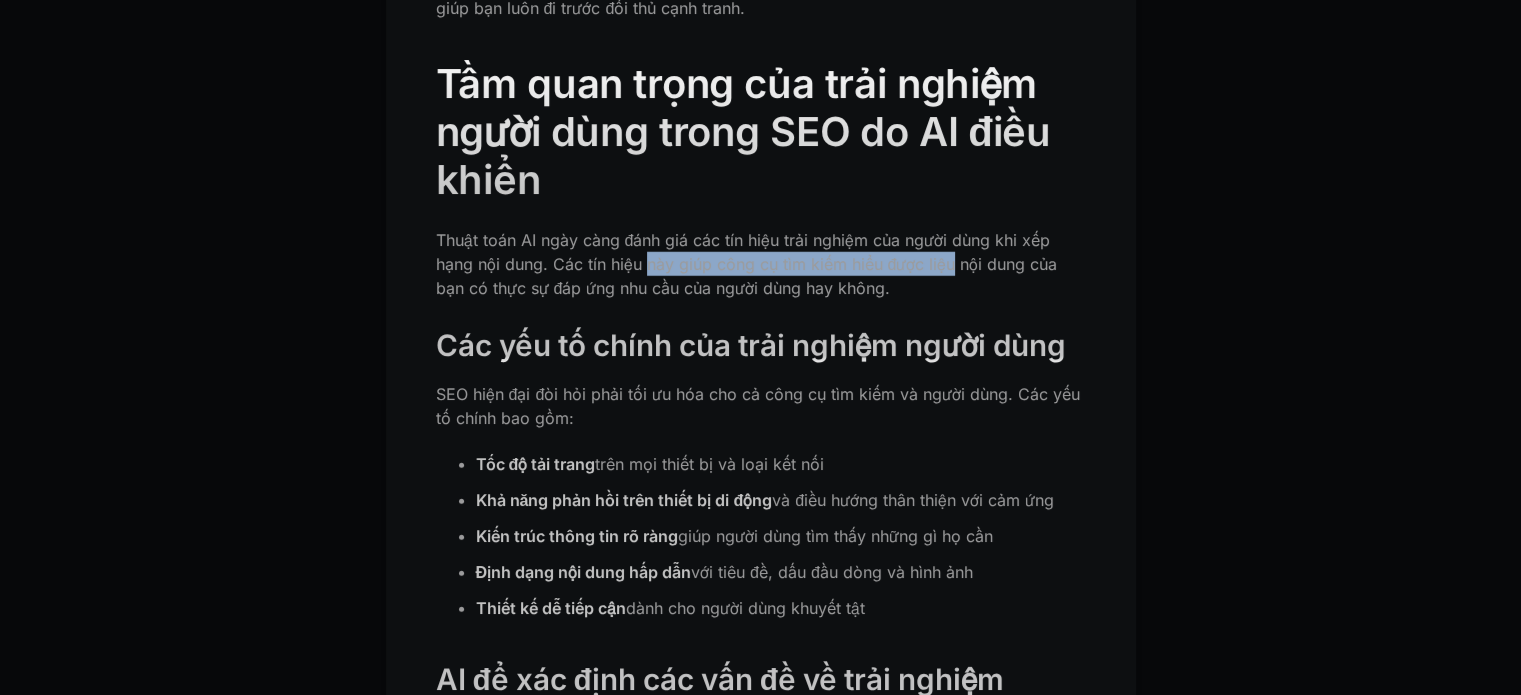 drag, startPoint x: 748, startPoint y: 255, endPoint x: 980, endPoint y: 247, distance: 232.1379 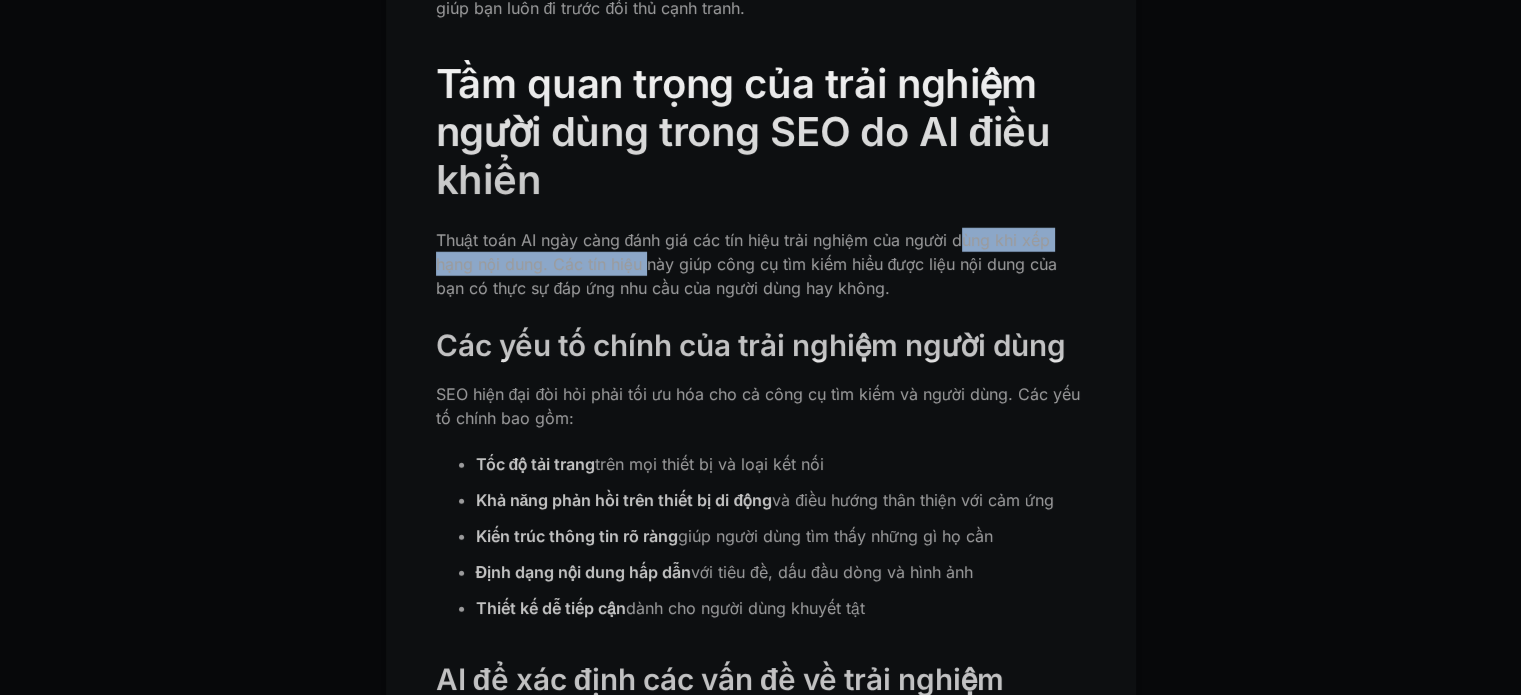 click on "Thuật toán AI ngày càng đánh giá các tín hiệu trải nghiệm của người dùng khi xếp hạng nội dung. Các tín hiệu này giúp công cụ tìm kiếm hiểu được liệu nội dung của bạn có thực sự đáp ứng nhu cầu của người dùng hay không." at bounding box center [761, 264] 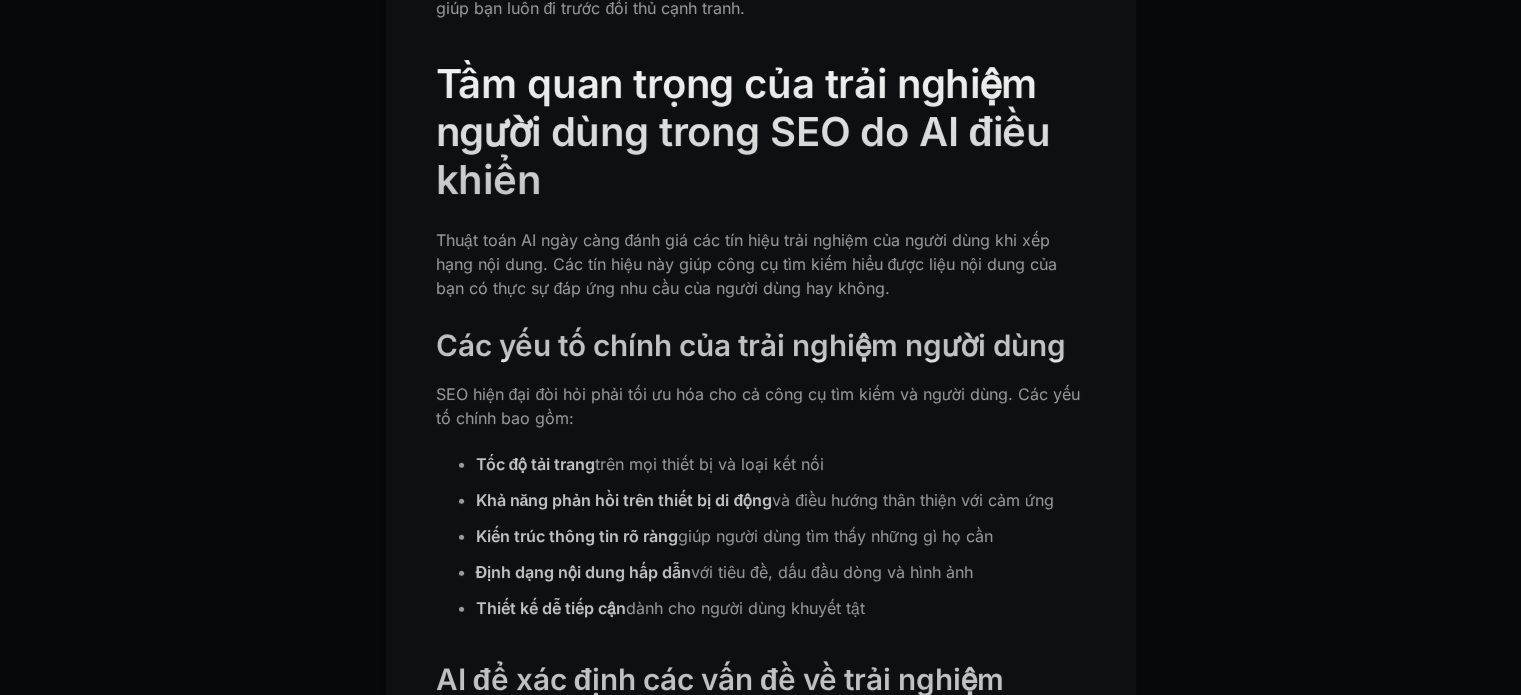 click on "Thuật toán AI ngày càng đánh giá các tín hiệu trải nghiệm của người dùng khi xếp hạng nội dung. Các tín hiệu này giúp công cụ tìm kiếm hiểu được liệu nội dung của bạn có thực sự đáp ứng nhu cầu của người dùng hay không." at bounding box center (747, 264) 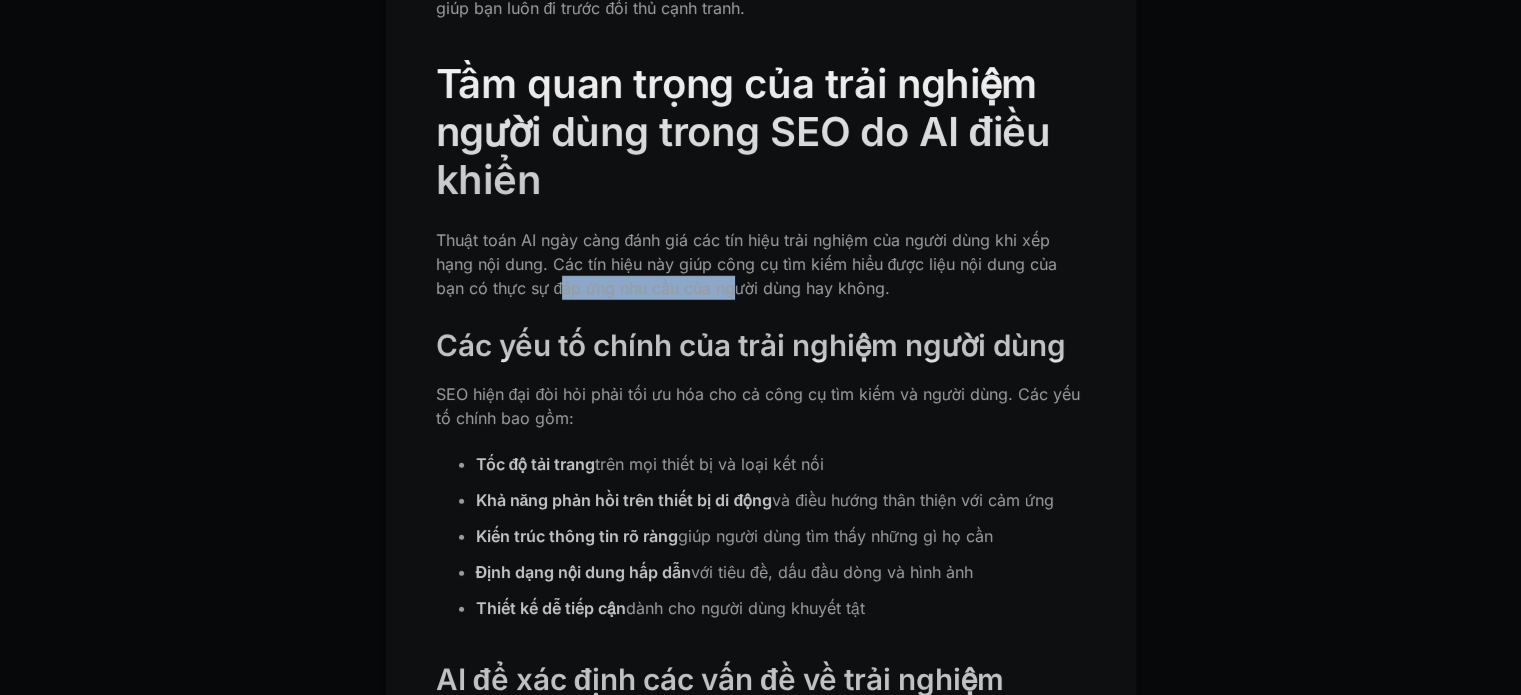 drag, startPoint x: 580, startPoint y: 295, endPoint x: 752, endPoint y: 287, distance: 172.18594 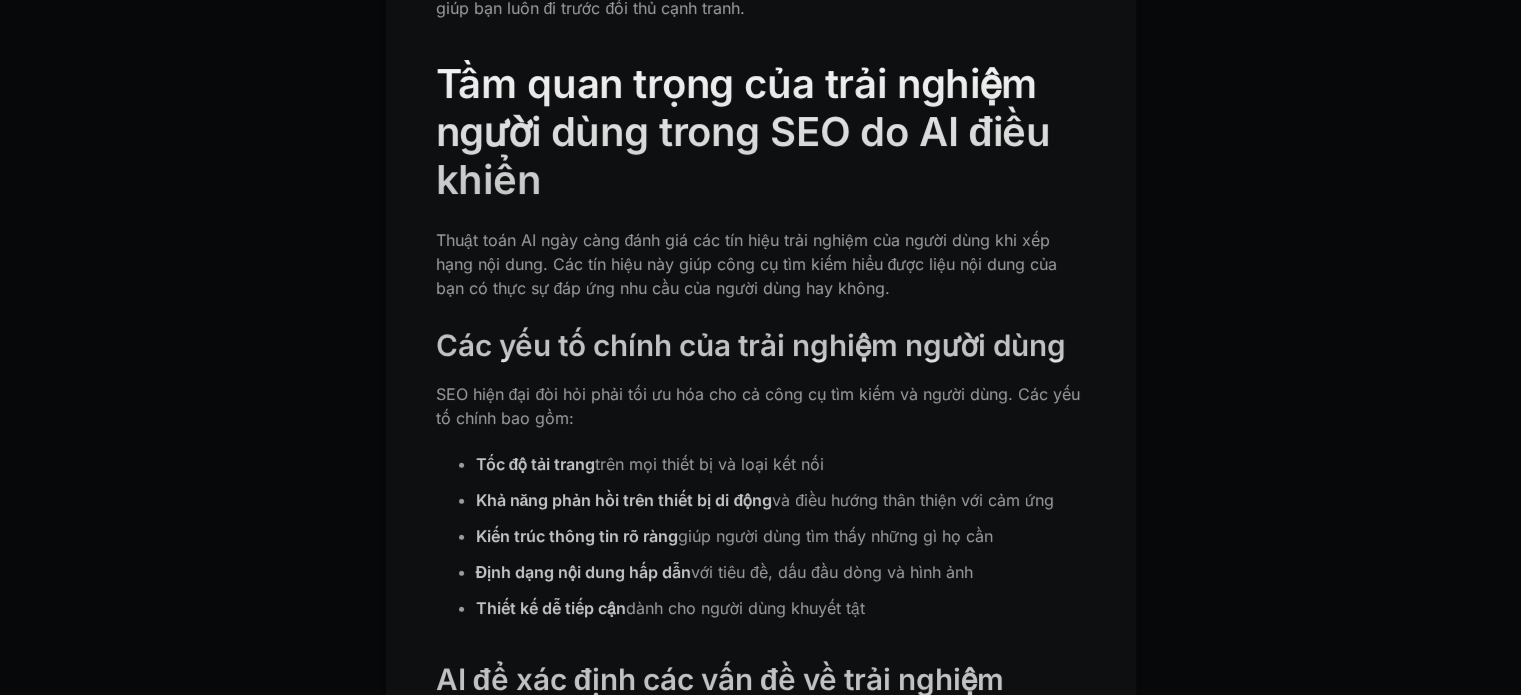 click on "Thuật toán AI ngày càng đánh giá các tín hiệu trải nghiệm của người dùng khi xếp hạng nội dung. Các tín hiệu này giúp công cụ tìm kiếm hiểu được liệu nội dung của bạn có thực sự đáp ứng nhu cầu của người dùng hay không." at bounding box center (747, 264) 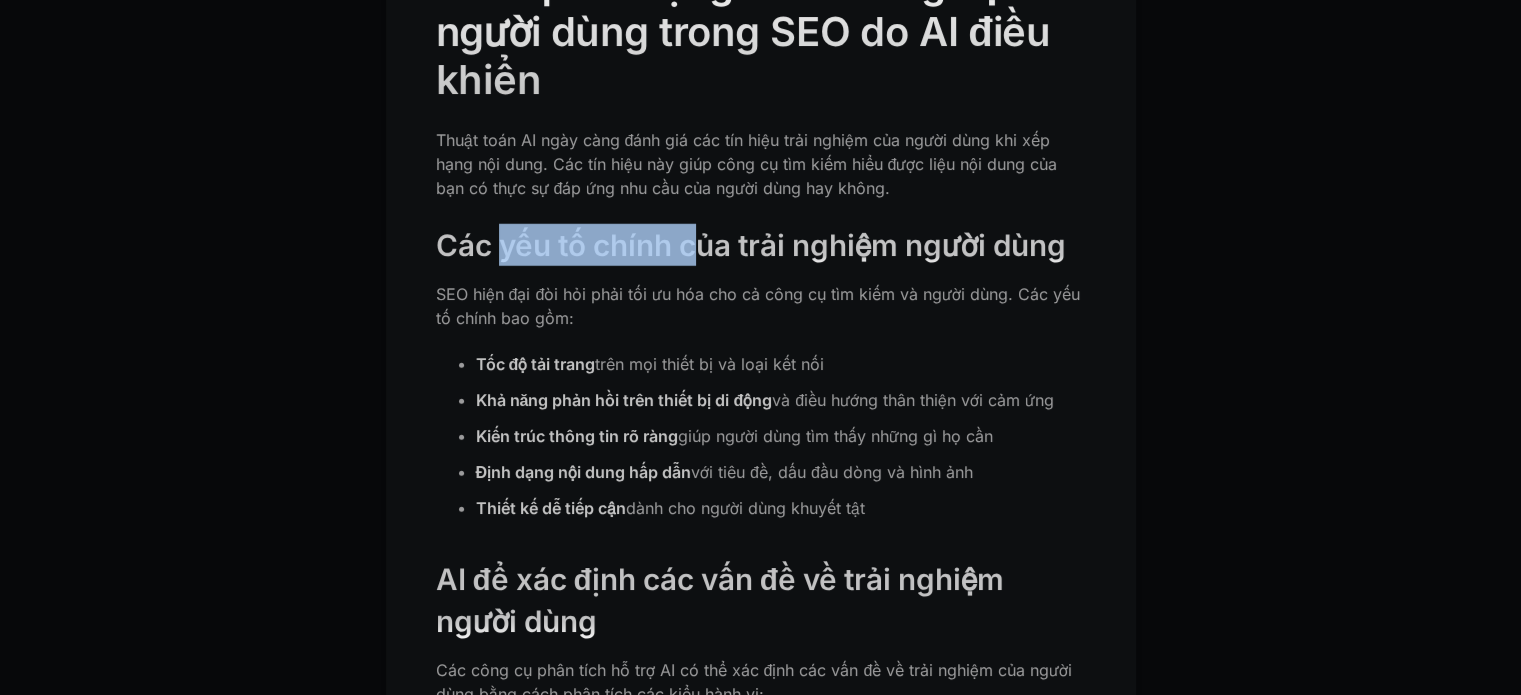 drag, startPoint x: 672, startPoint y: 244, endPoint x: 820, endPoint y: 246, distance: 148.01352 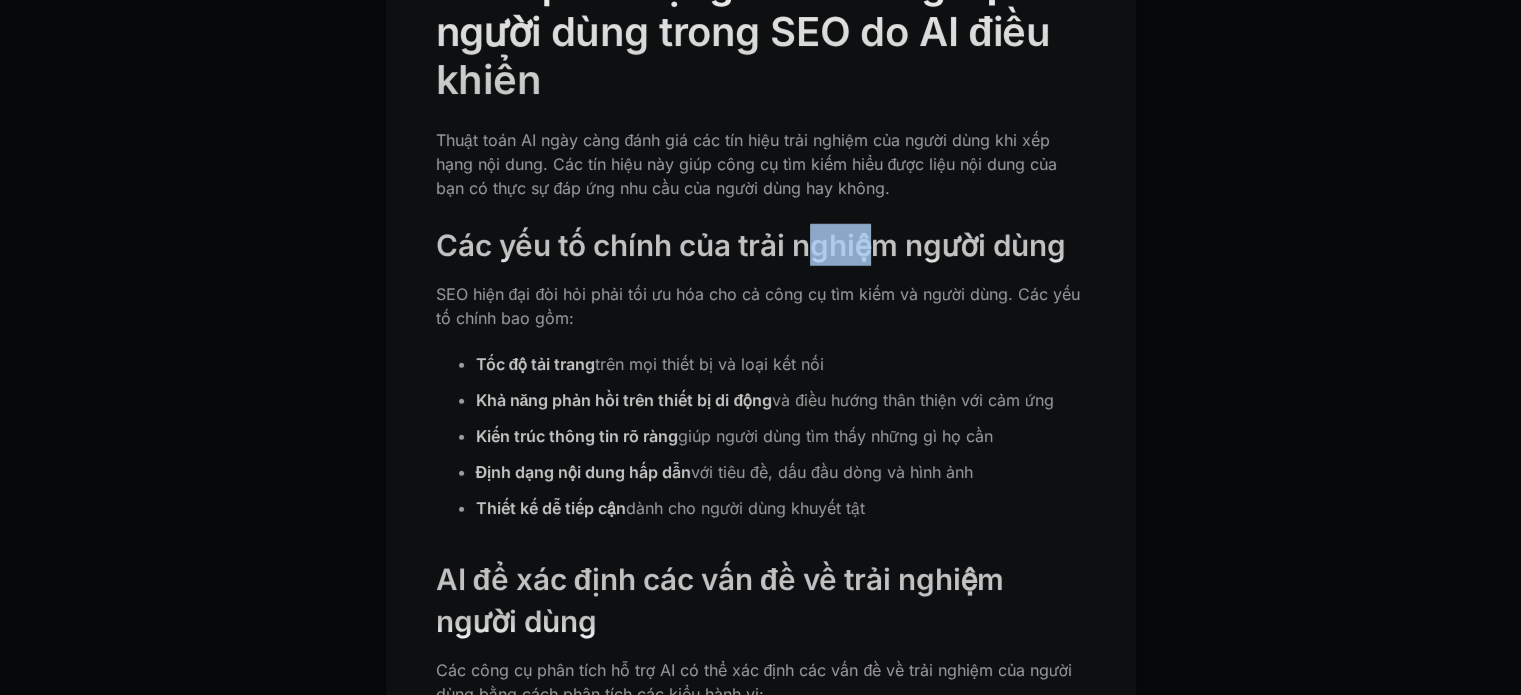 drag, startPoint x: 820, startPoint y: 246, endPoint x: 886, endPoint y: 247, distance: 66.007576 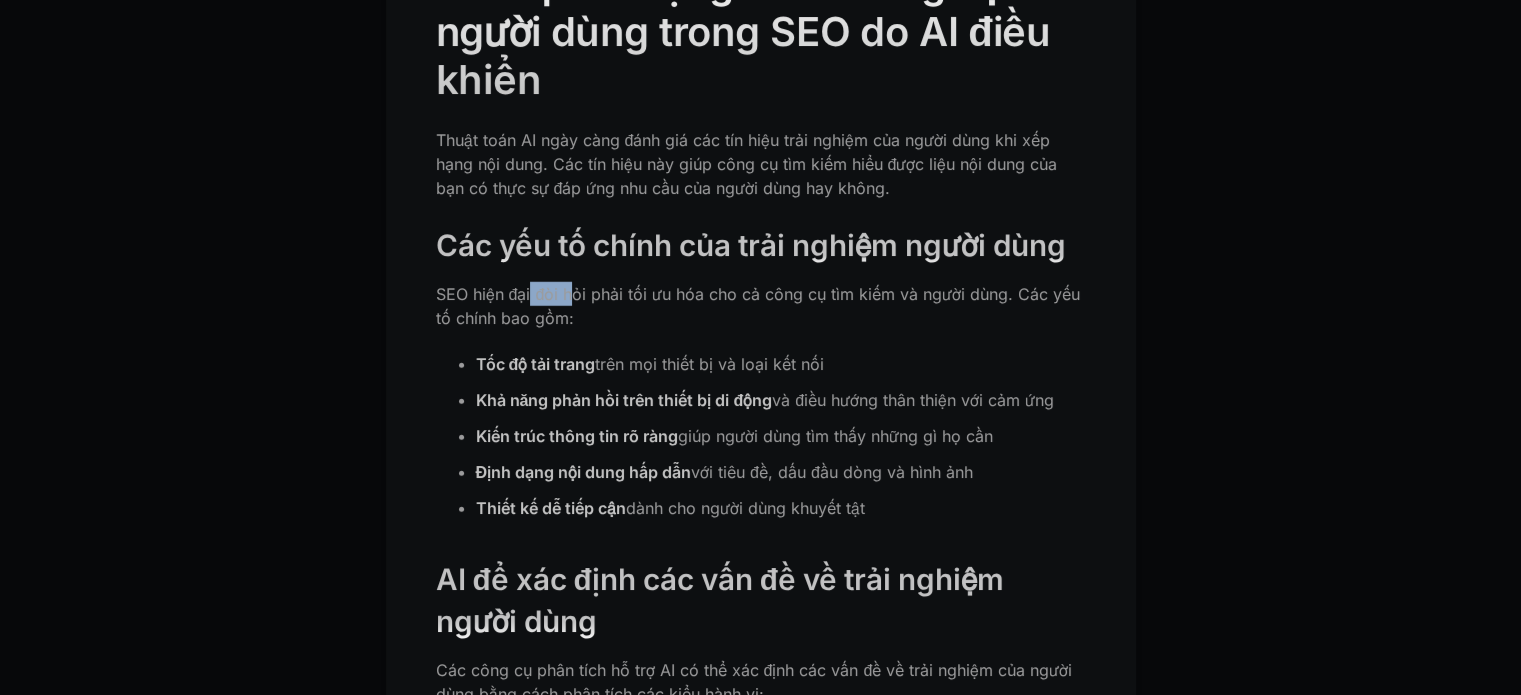 drag, startPoint x: 560, startPoint y: 299, endPoint x: 602, endPoint y: 299, distance: 42 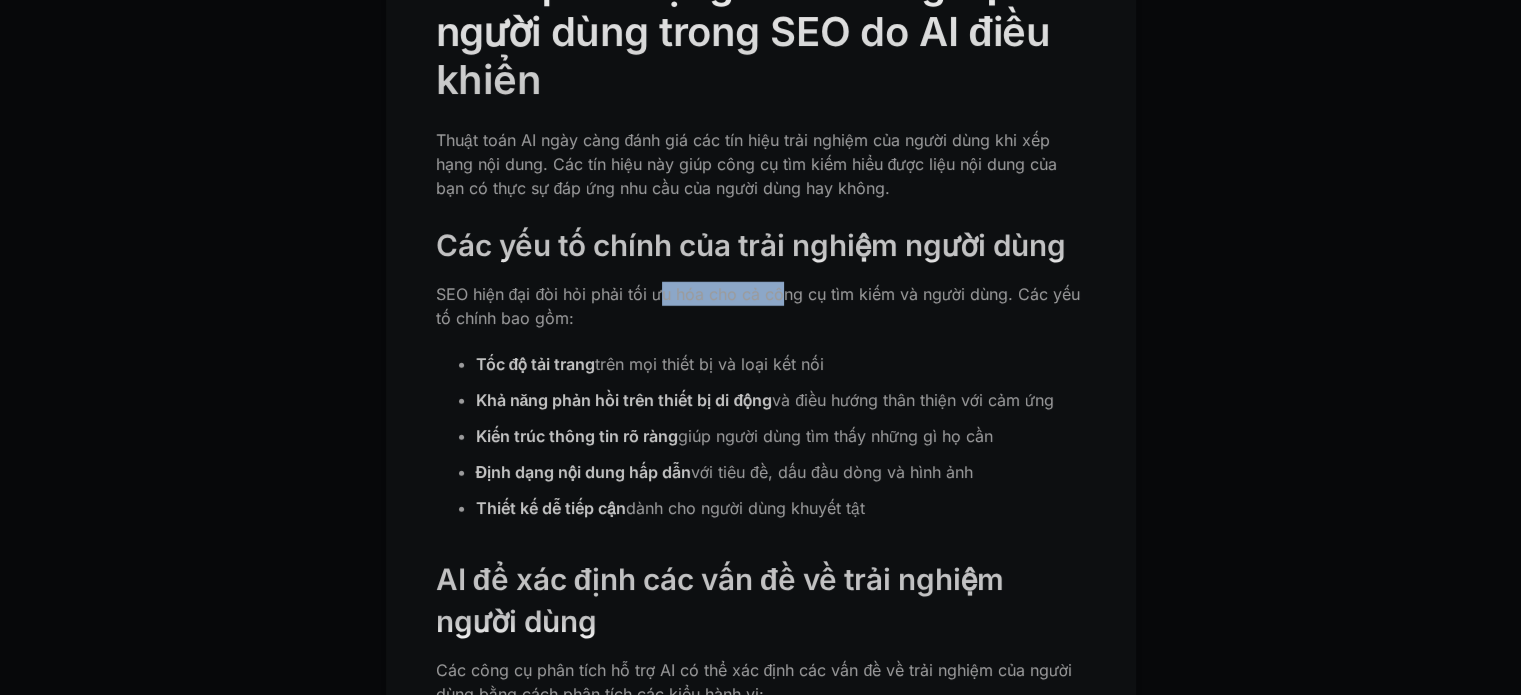 click on "SEO hiện đại đòi hỏi phải tối ưu hóa cho cả công cụ tìm kiếm và người dùng. Các yếu tố chính bao gồm:" at bounding box center (758, 306) 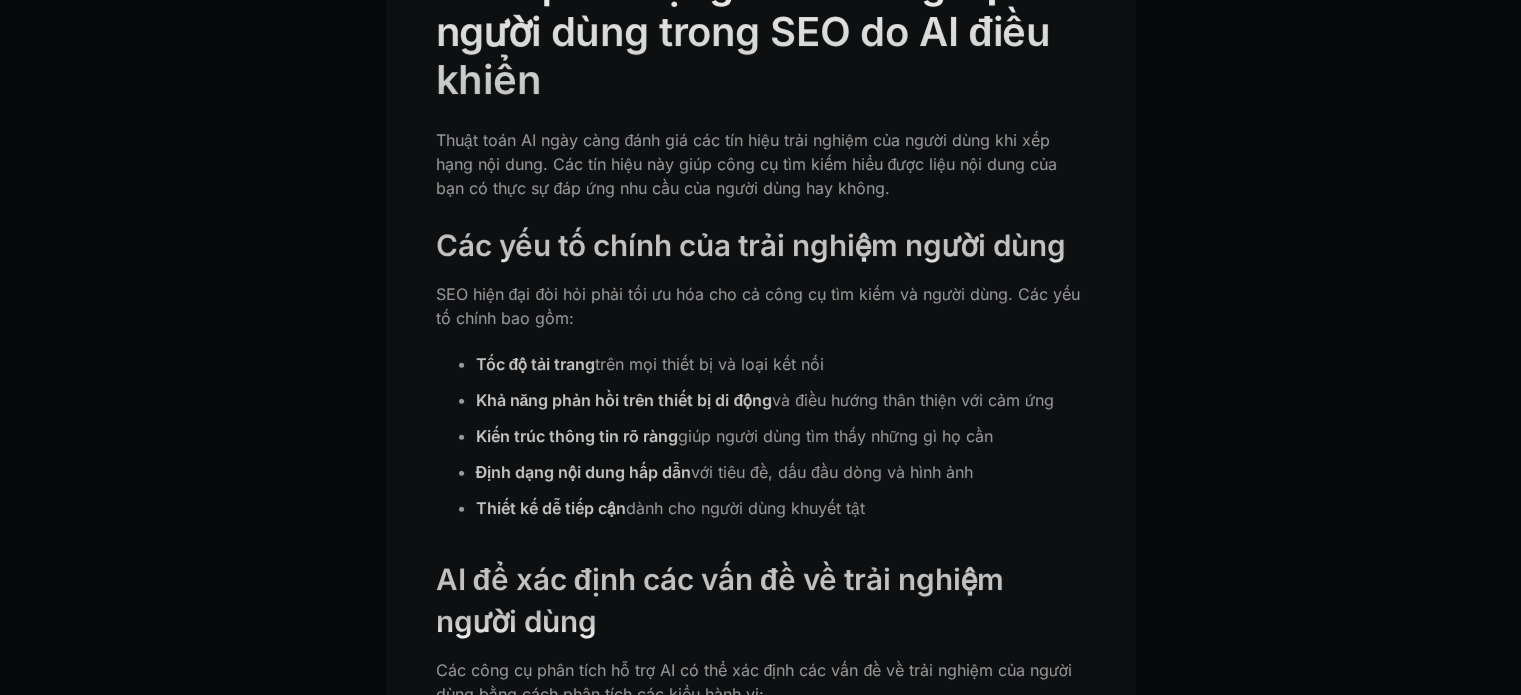 click on "SEO hiện đại đòi hỏi phải tối ưu hóa cho cả công cụ tìm kiếm và người dùng. Các yếu tố chính bao gồm:" at bounding box center (758, 306) 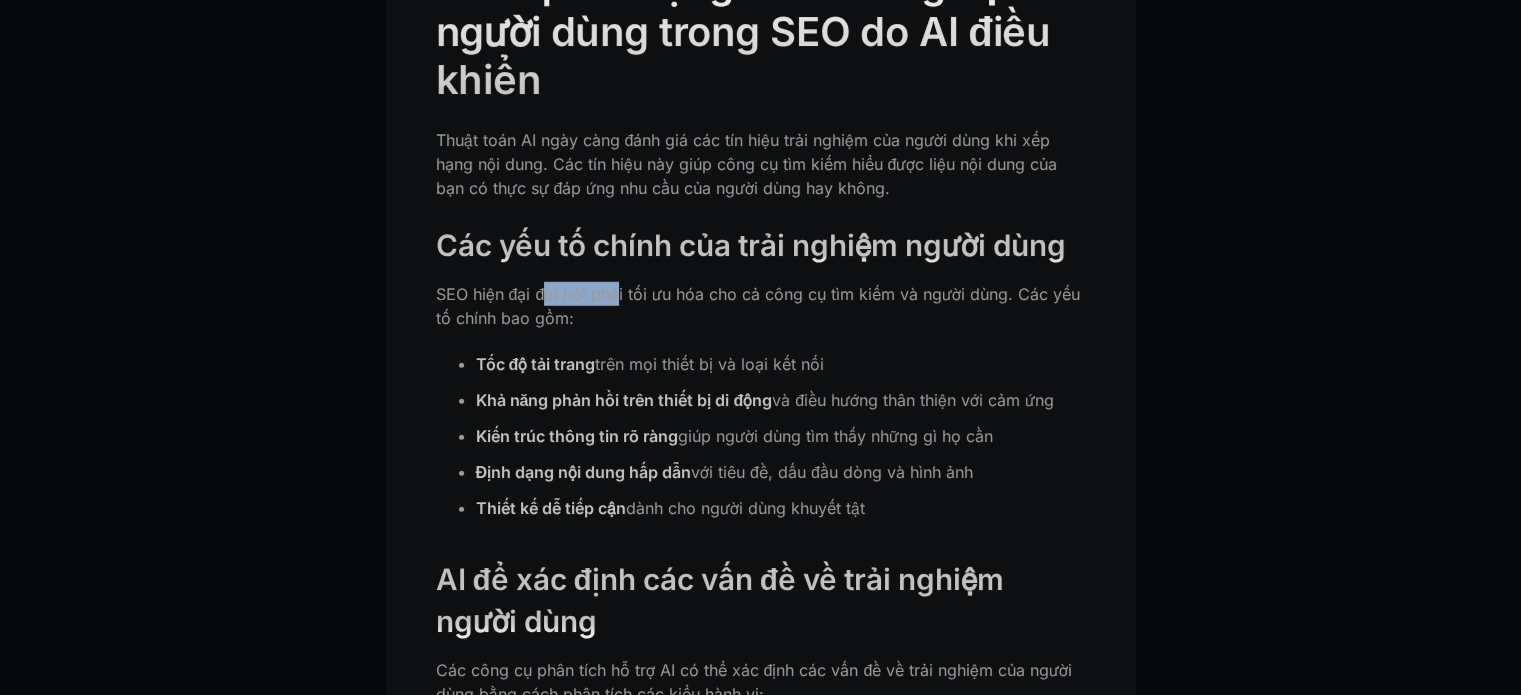 click on "SEO hiện đại đòi hỏi phải tối ưu hóa cho cả công cụ tìm kiếm và người dùng. Các yếu tố chính bao gồm:" at bounding box center (758, 306) 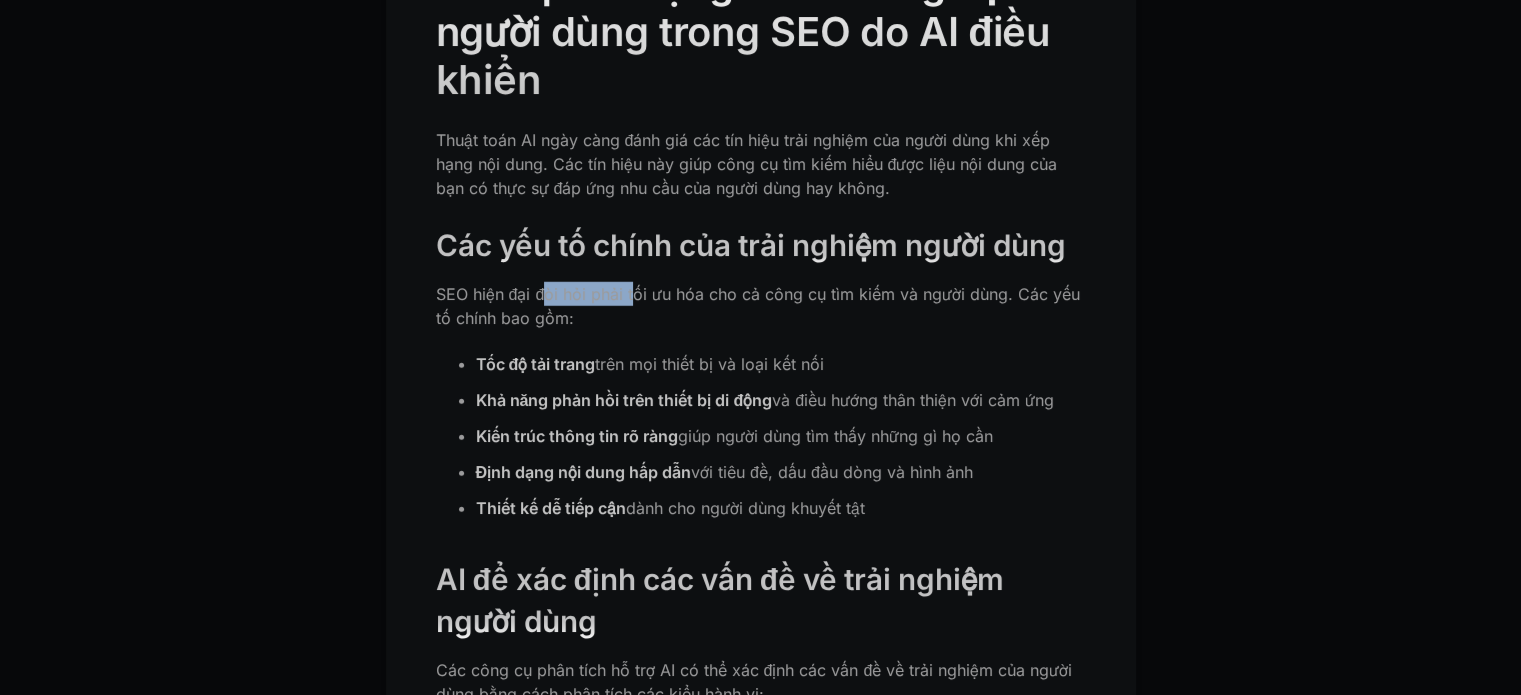 click on "SEO hiện đại đòi hỏi phải tối ưu hóa cho cả công cụ tìm kiếm và người dùng. Các yếu tố chính bao gồm:" at bounding box center [758, 306] 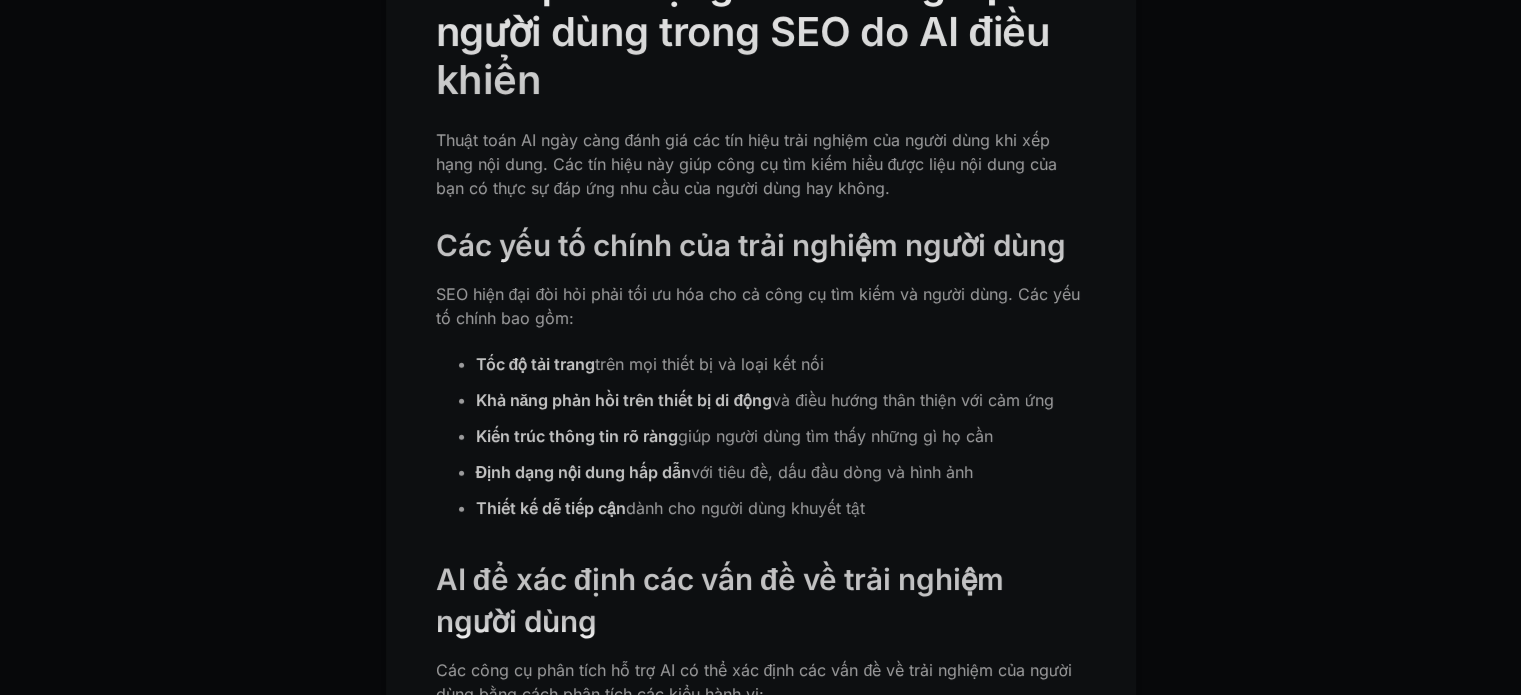 click on "SEO hiện đại đòi hỏi phải tối ưu hóa cho cả công cụ tìm kiếm và người dùng. Các yếu tố chính bao gồm:" at bounding box center [758, 306] 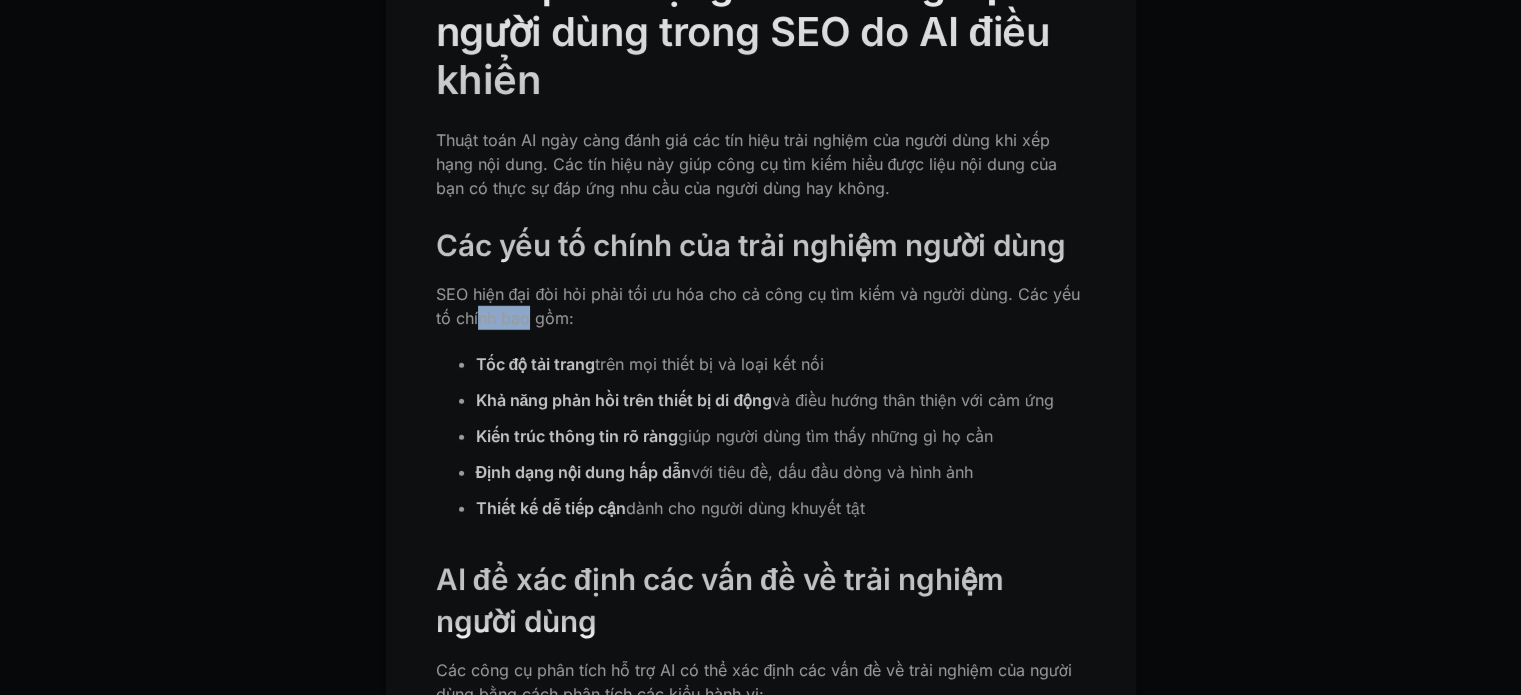 click on "SEO hiện đại đòi hỏi phải tối ưu hóa cho cả công cụ tìm kiếm và người dùng. Các yếu tố chính bao gồm:" at bounding box center [758, 306] 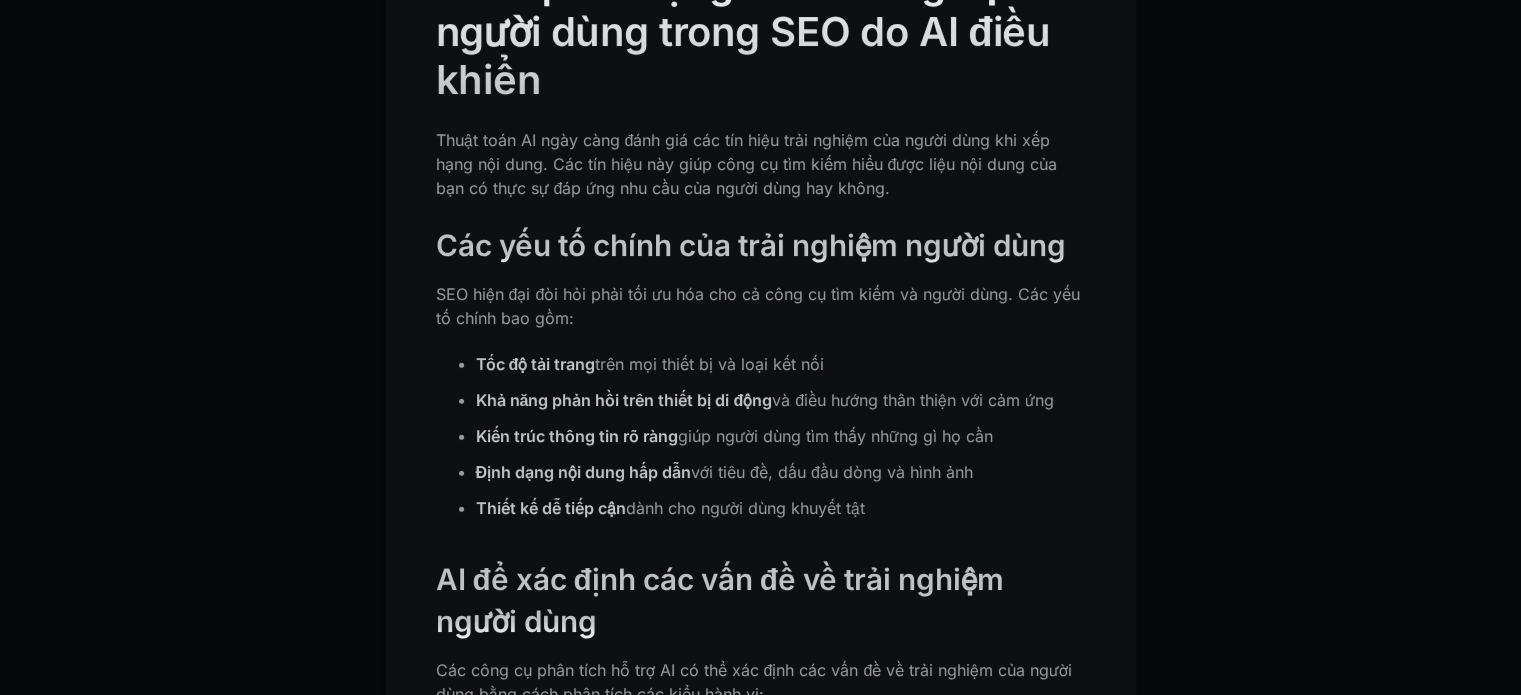 click on "SEO hiện đại đòi hỏi phải tối ưu hóa cho cả công cụ tìm kiếm và người dùng. Các yếu tố chính bao gồm:" at bounding box center (758, 306) 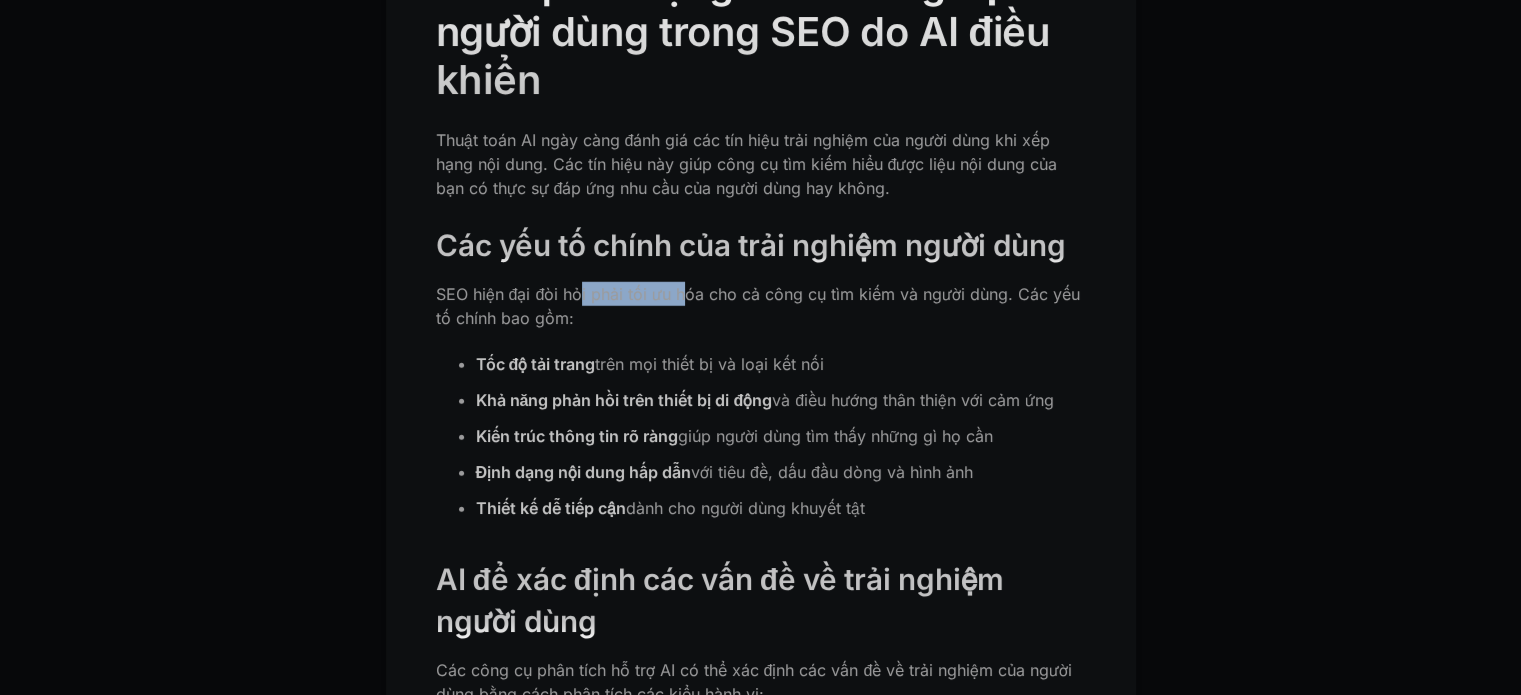 click on "SEO hiện đại đòi hỏi phải tối ưu hóa cho cả công cụ tìm kiếm và người dùng. Các yếu tố chính bao gồm:" at bounding box center [758, 306] 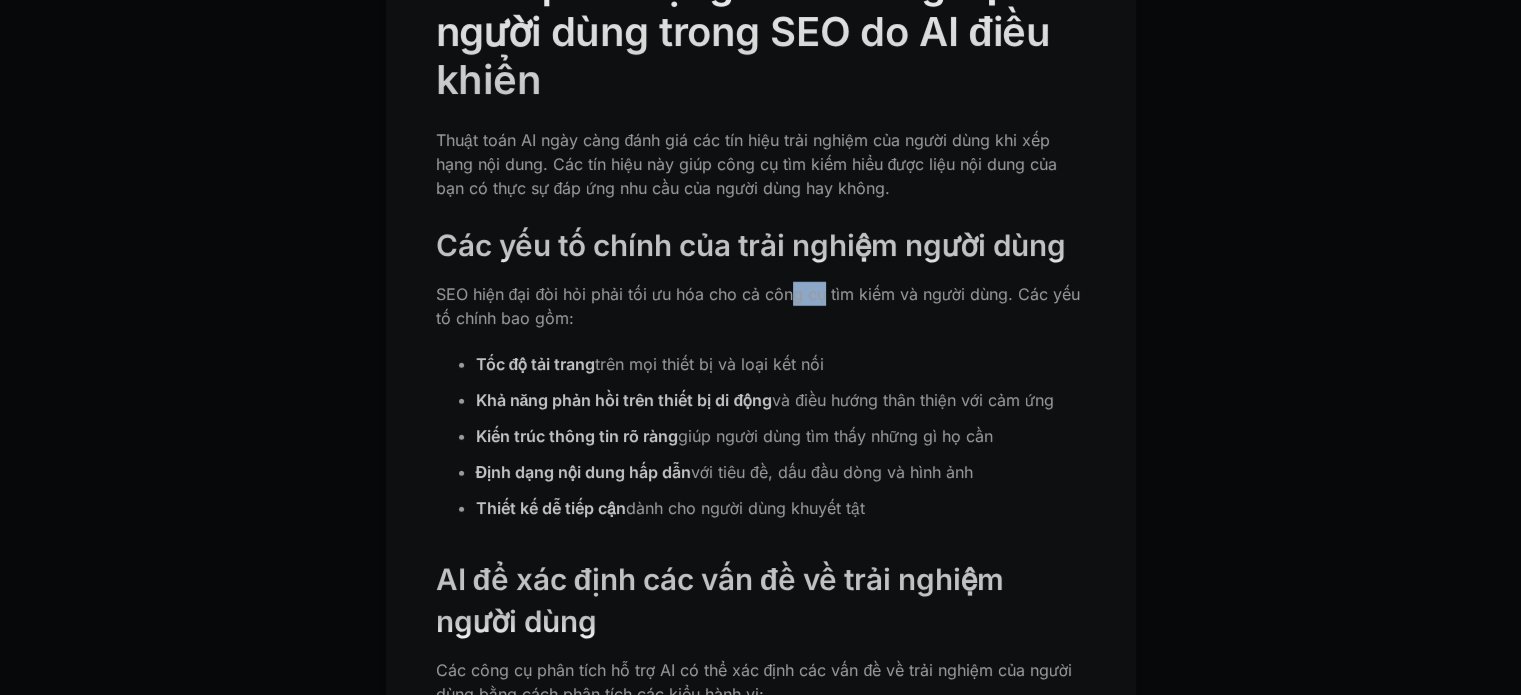 click on "SEO hiện đại đòi hỏi phải tối ưu hóa cho cả công cụ tìm kiếm và người dùng. Các yếu tố chính bao gồm:" at bounding box center [758, 306] 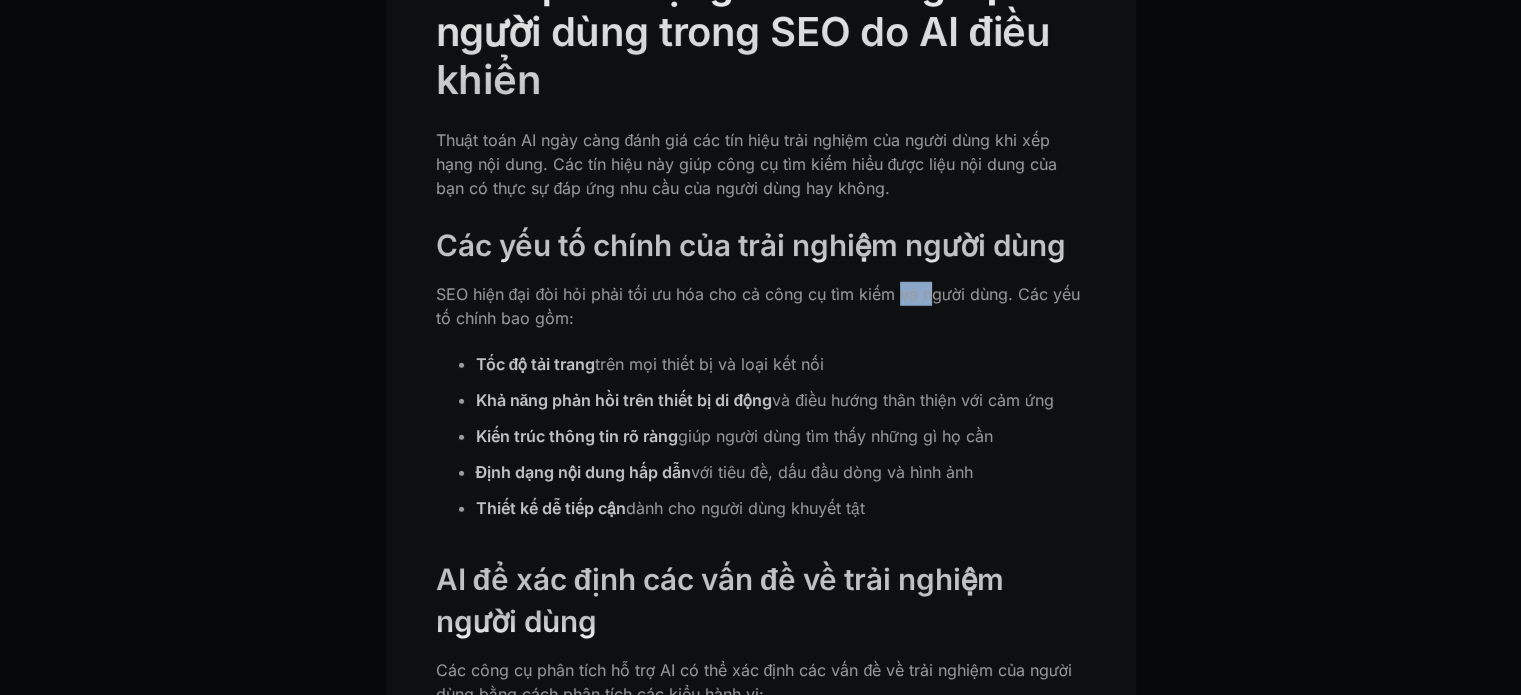 click on "SEO hiện đại đòi hỏi phải tối ưu hóa cho cả công cụ tìm kiếm và người dùng. Các yếu tố chính bao gồm:" at bounding box center [758, 306] 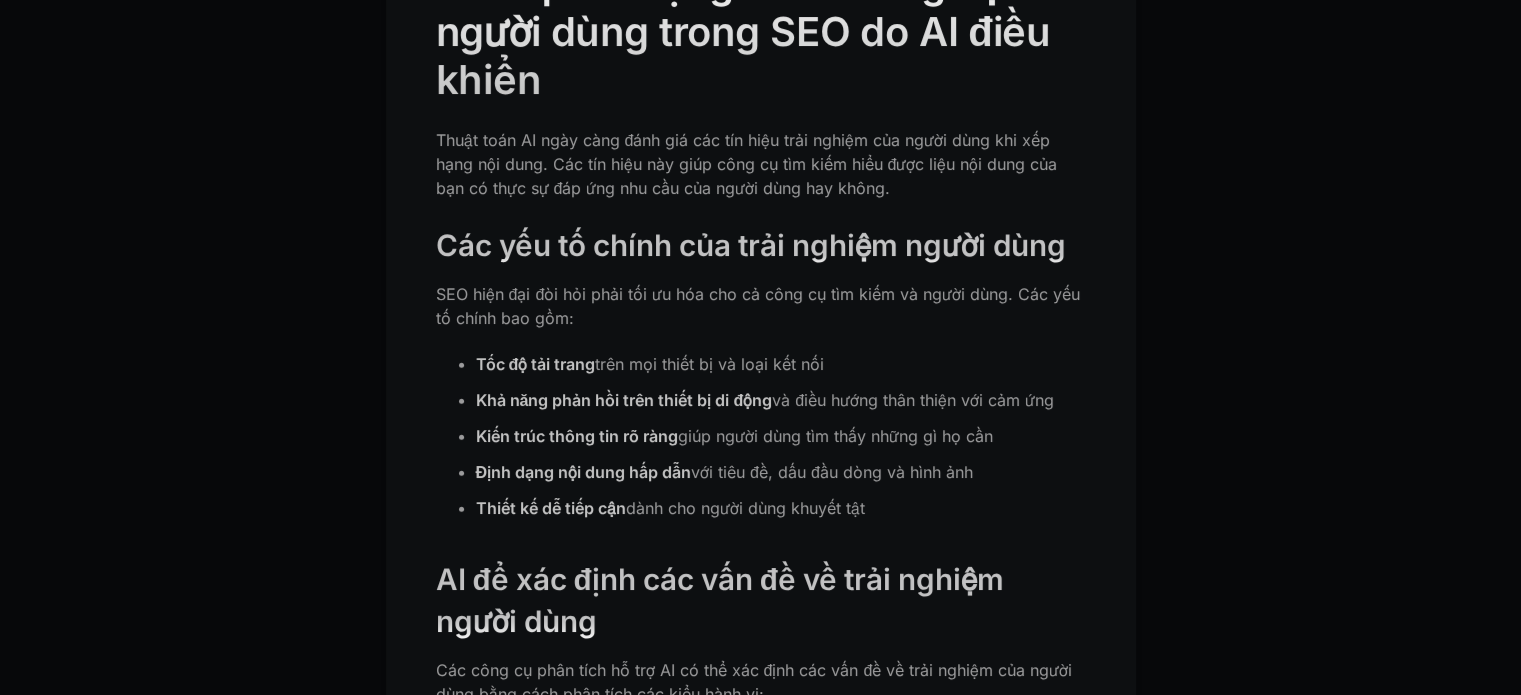 click on "SEO hiện đại đòi hỏi phải tối ưu hóa cho cả công cụ tìm kiếm và người dùng. Các yếu tố chính bao gồm:" at bounding box center [758, 306] 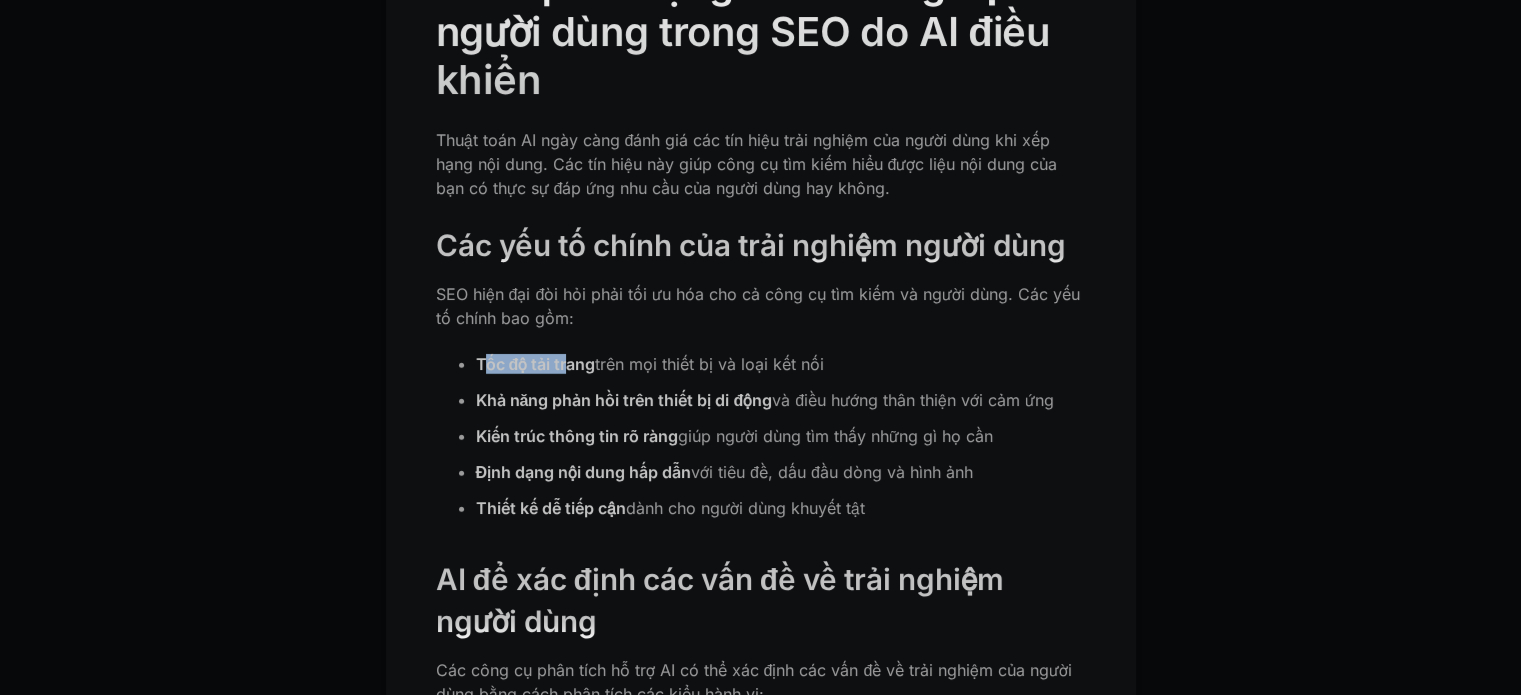 click on "Tốc độ tải trang" at bounding box center [536, 364] 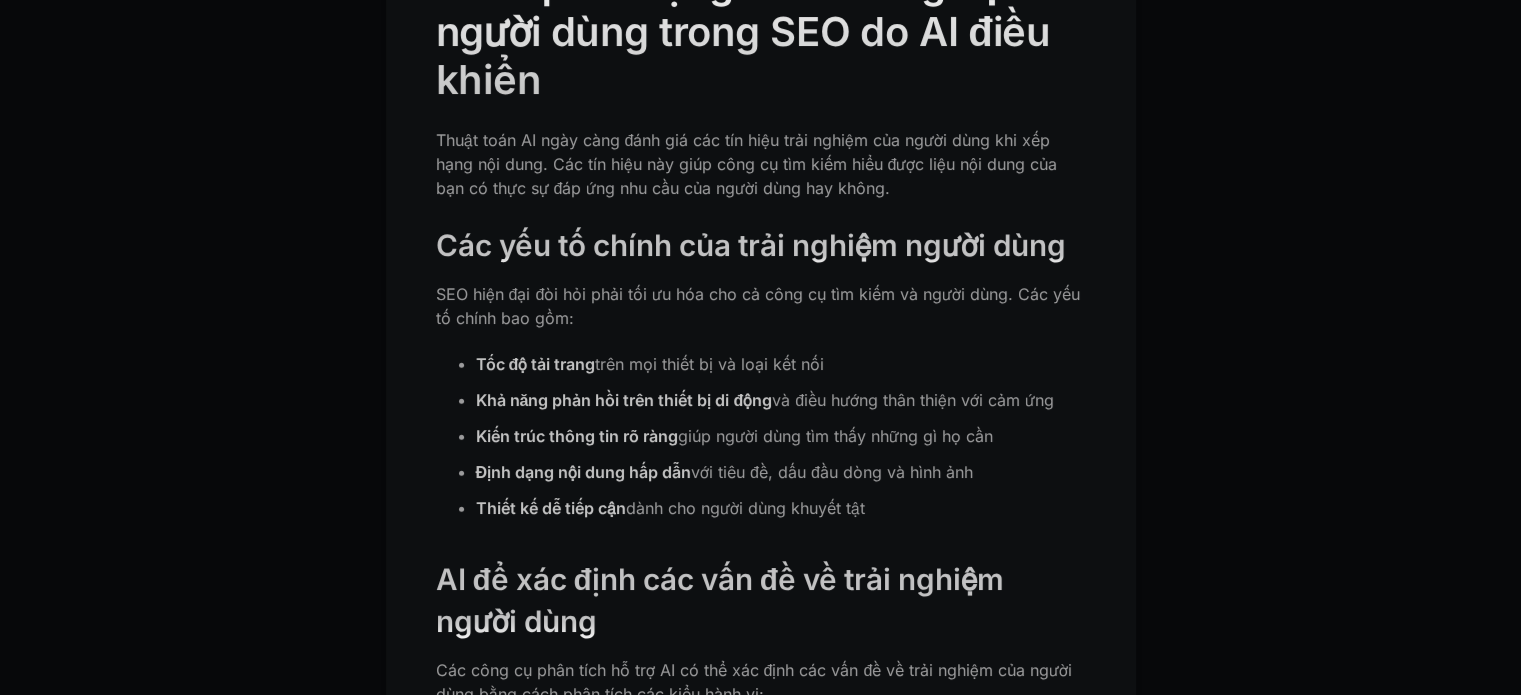 click on "trên mọi thiết bị và loại kết nối" at bounding box center (709, 364) 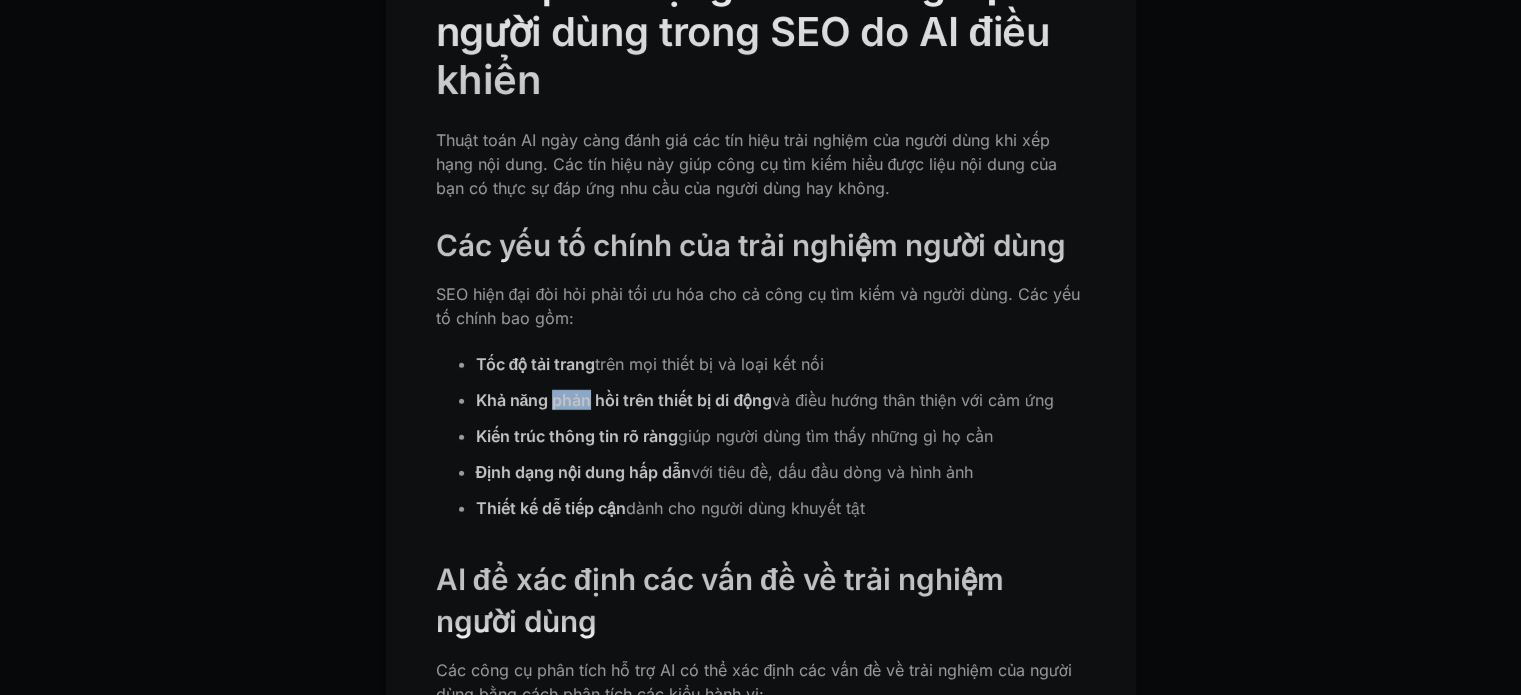 click on "Tốc độ tải trang  trên mọi thiết bị và loại kết nối Khả năng phản hồi trên thiết bị di động  và điều hướng thân thiện với cảm ứng Kiến trúc thông tin rõ ràng  giúp người dùng tìm thấy những gì họ cần Định dạng nội dung hấp dẫn  với tiêu đề, dấu đầu dòng và hình ảnh Thiết kế dễ tiếp cận  dành cho người dùng khuyết tật" at bounding box center (761, 444) 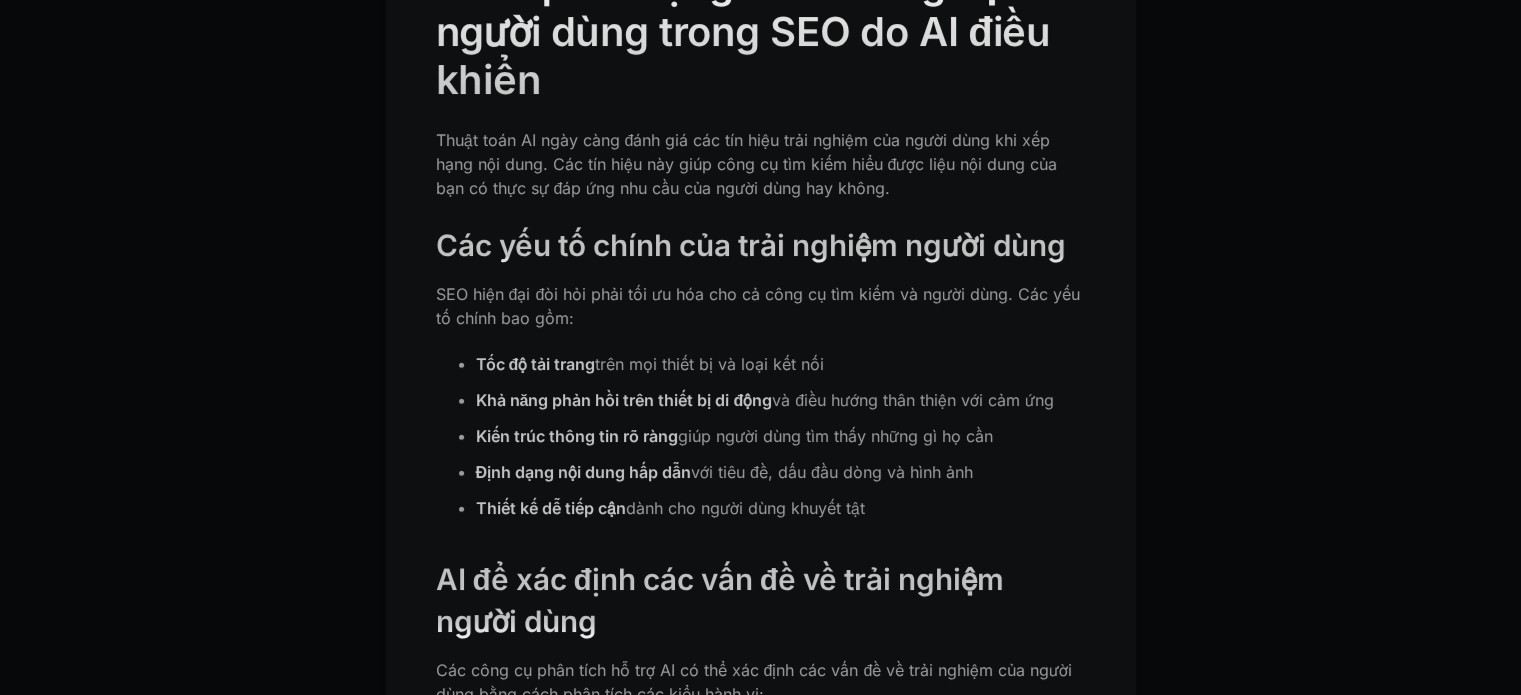 click on "Kiến trúc thông tin rõ ràng" at bounding box center [577, 436] 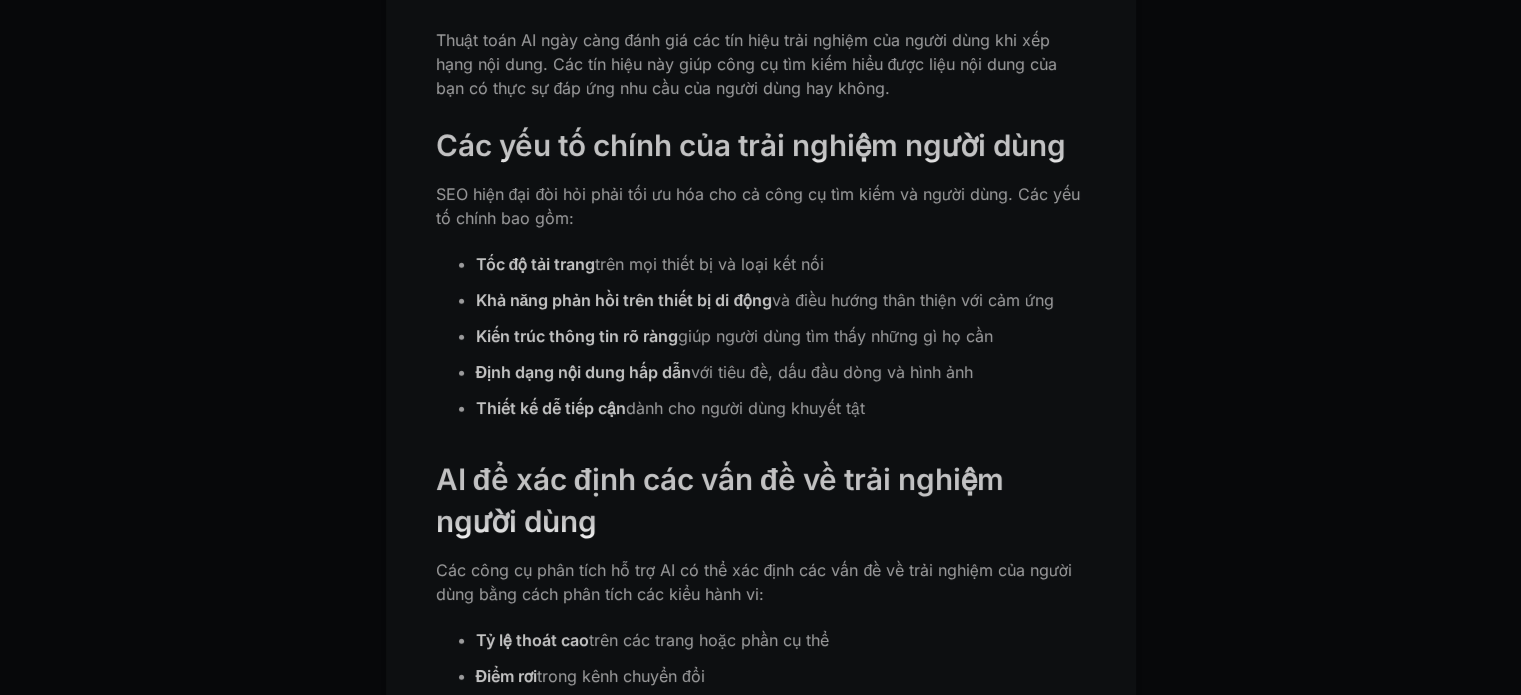 click on "Định dạng nội dung hấp dẫn" at bounding box center (584, 372) 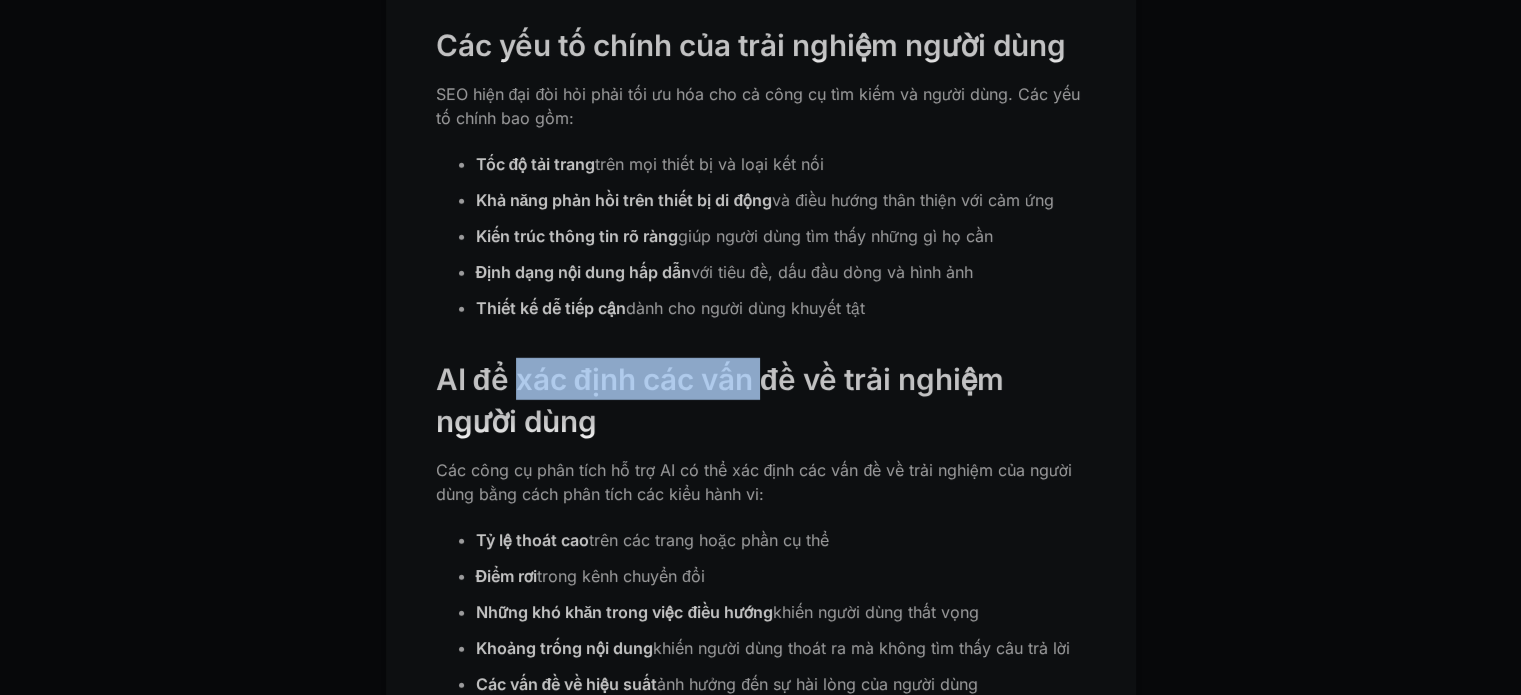 click on "Trí tuệ nhân tạo đã thay đổi cơ bản cách thức hoạt động của công cụ tìm kiếm, cách người dùng tìm kiếm thông tin và cách các doanh nghiệp phải tiếp cận SEO. Trong khi một số người cho rằng "SEO đã chết", thực tế lại phức tạp hơn nhiều. SEO không biến mất—nó đang phát triển thành thứ gì đó tinh vi hơn, mang tính chiến lược hơn và tập trung vào việc tạo ra giá trị thực sự. Hướng dẫn toàn diện này sẽ chỉ cho bạn cách chính xác để điều chỉnh chiến lược SEO cho tương lai do AI thúc đẩy, giúp bạn duy trì khả năng hiển thị và mang lại kết quả có ý nghĩa trong bối cảnh cạnh tranh ngày càng khốc liệt. Hiểu về thuật toán tìm kiếm hỗ trợ bởi AI RankBrain và BERT của Google: Nền tảng của Tìm kiếm Hiện đại Sự chuyển đổi từ từ khóa sang ý định tìm kiếm Thông tin Điều hướng ‍" at bounding box center [761, -938] 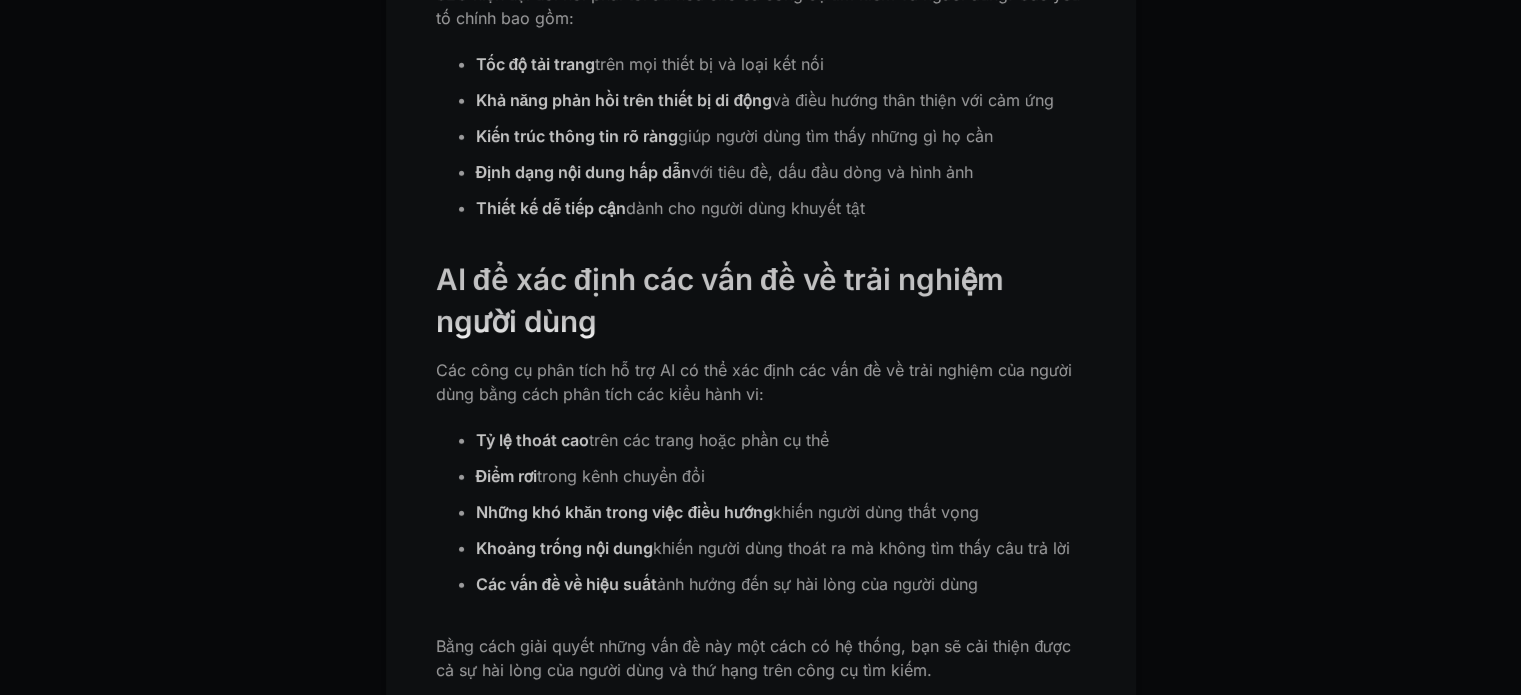 scroll, scrollTop: 5900, scrollLeft: 0, axis: vertical 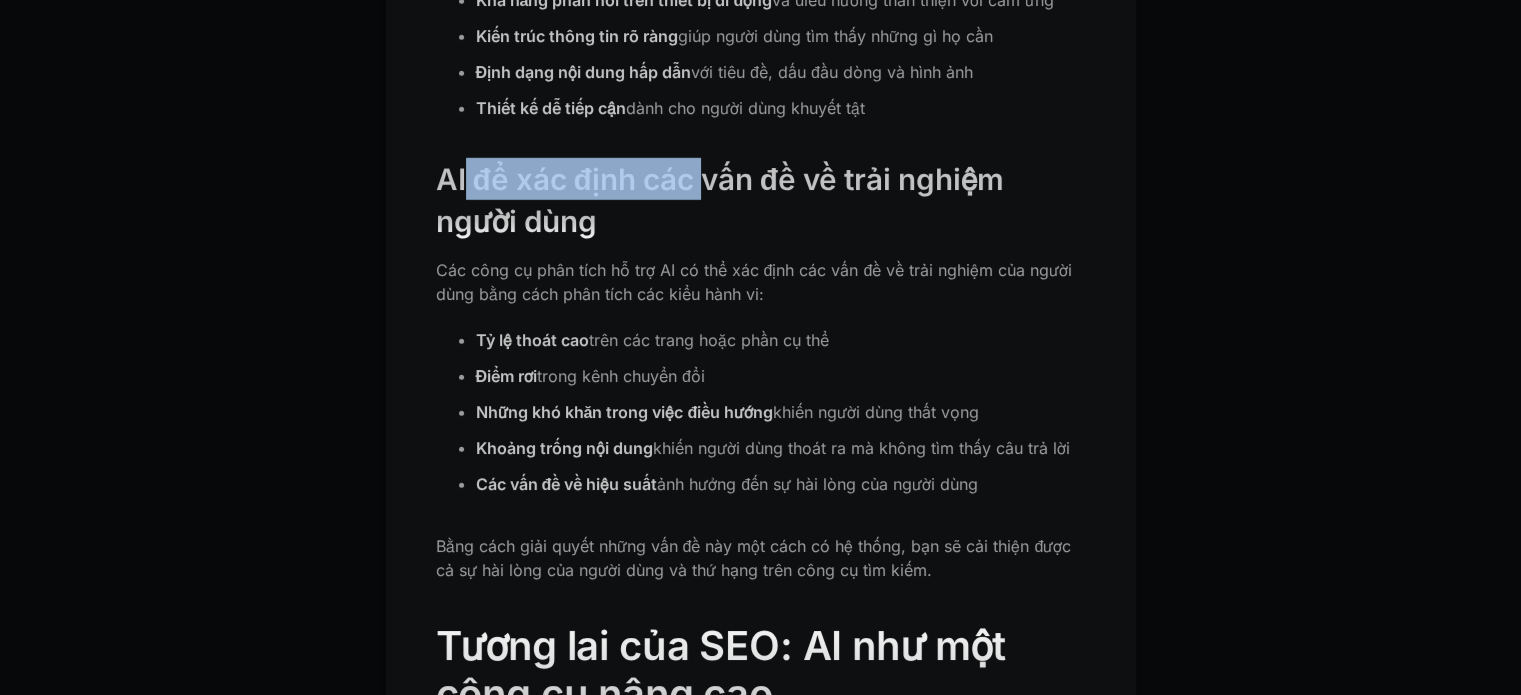 click on "AI để xác định các vấn đề về trải nghiệm người dùng" at bounding box center (761, 200) 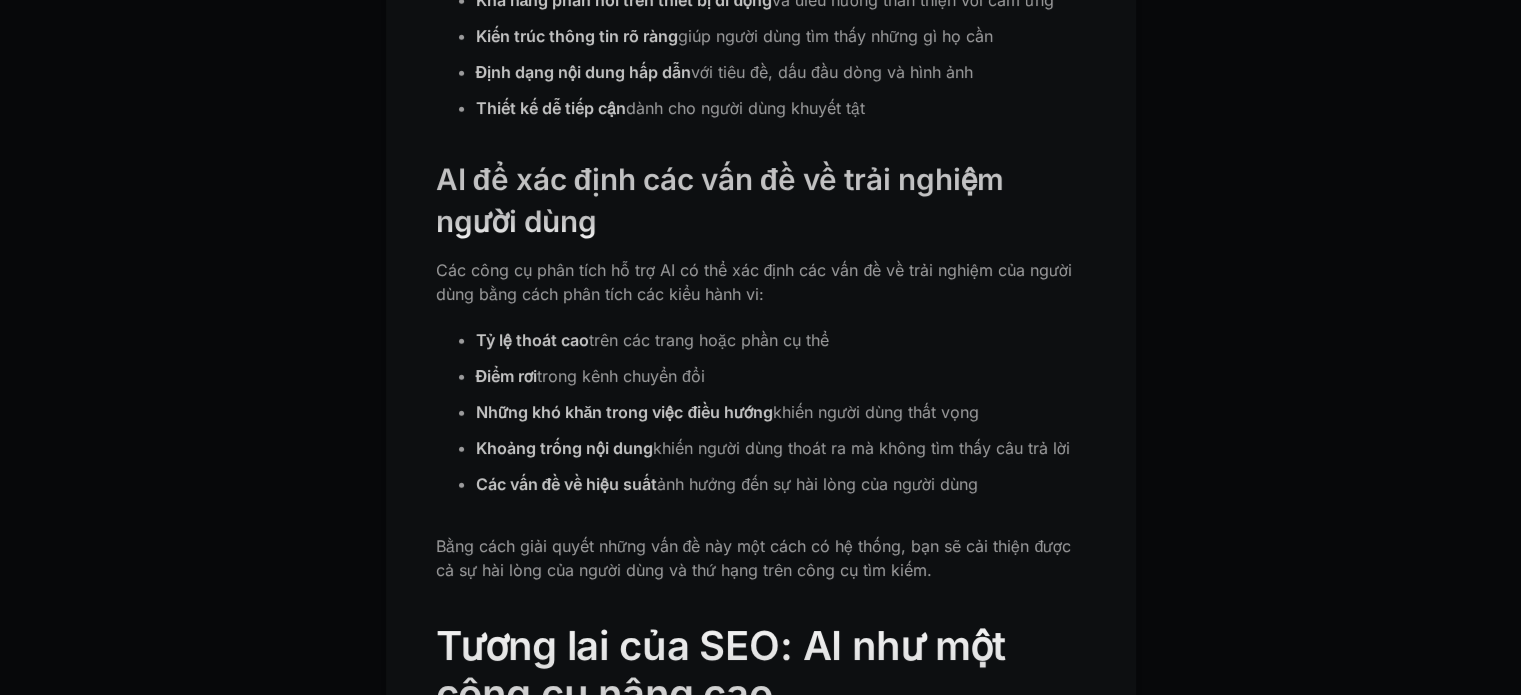 click on "AI để xác định các vấn đề về trải nghiệm người dùng" at bounding box center (720, 200) 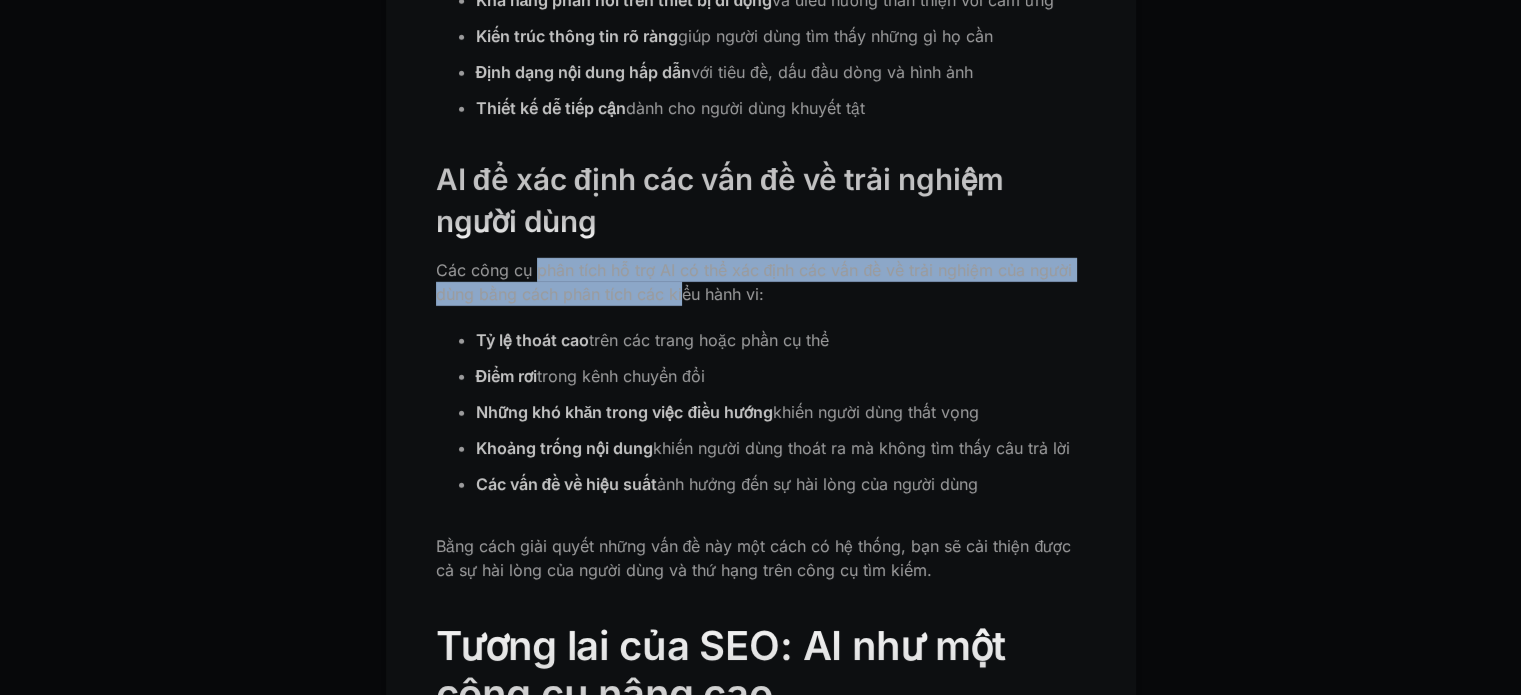 click on "Các công cụ phân tích hỗ trợ AI có thể xác định các vấn đề về trải nghiệm của người dùng bằng cách phân tích các kiểu hành vi:" at bounding box center [754, 282] 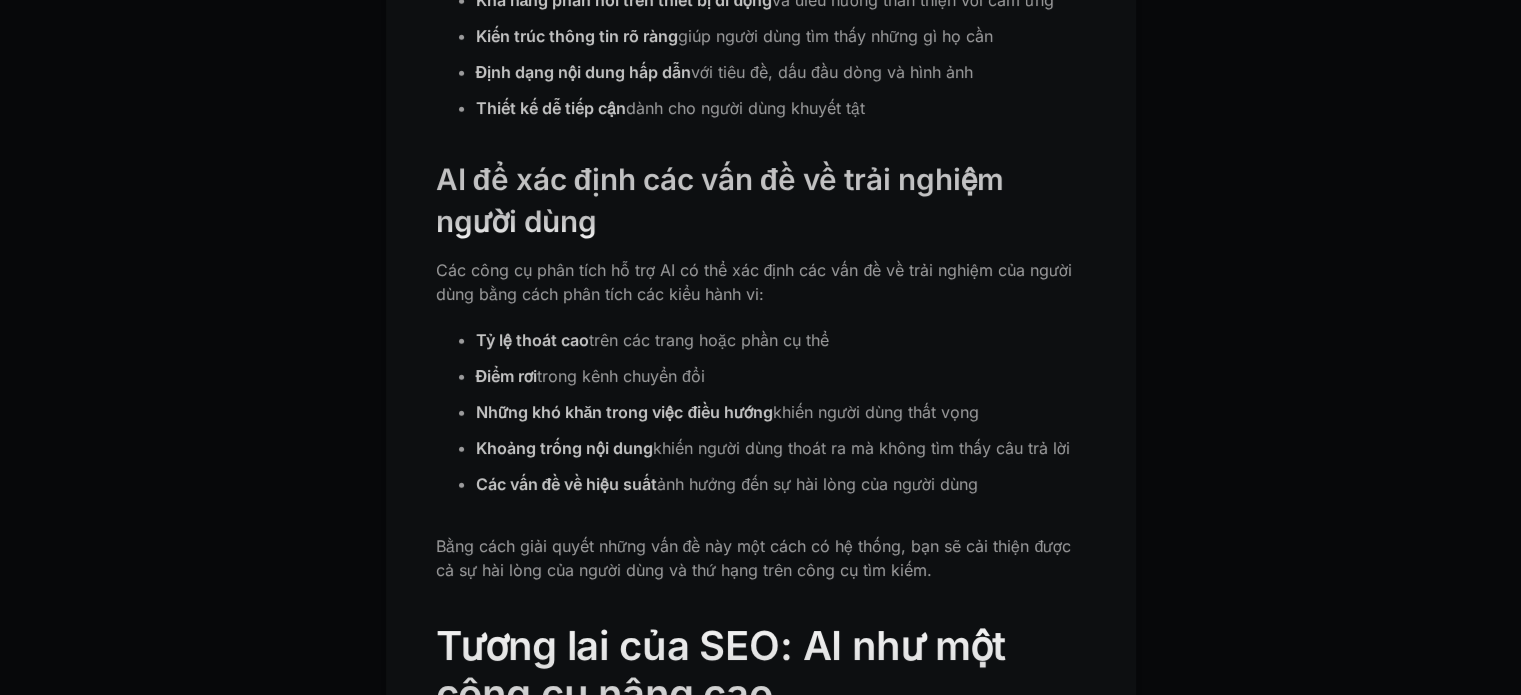 click on "Các công cụ phân tích hỗ trợ AI có thể xác định các vấn đề về trải nghiệm của người dùng bằng cách phân tích các kiểu hành vi:" at bounding box center [761, 282] 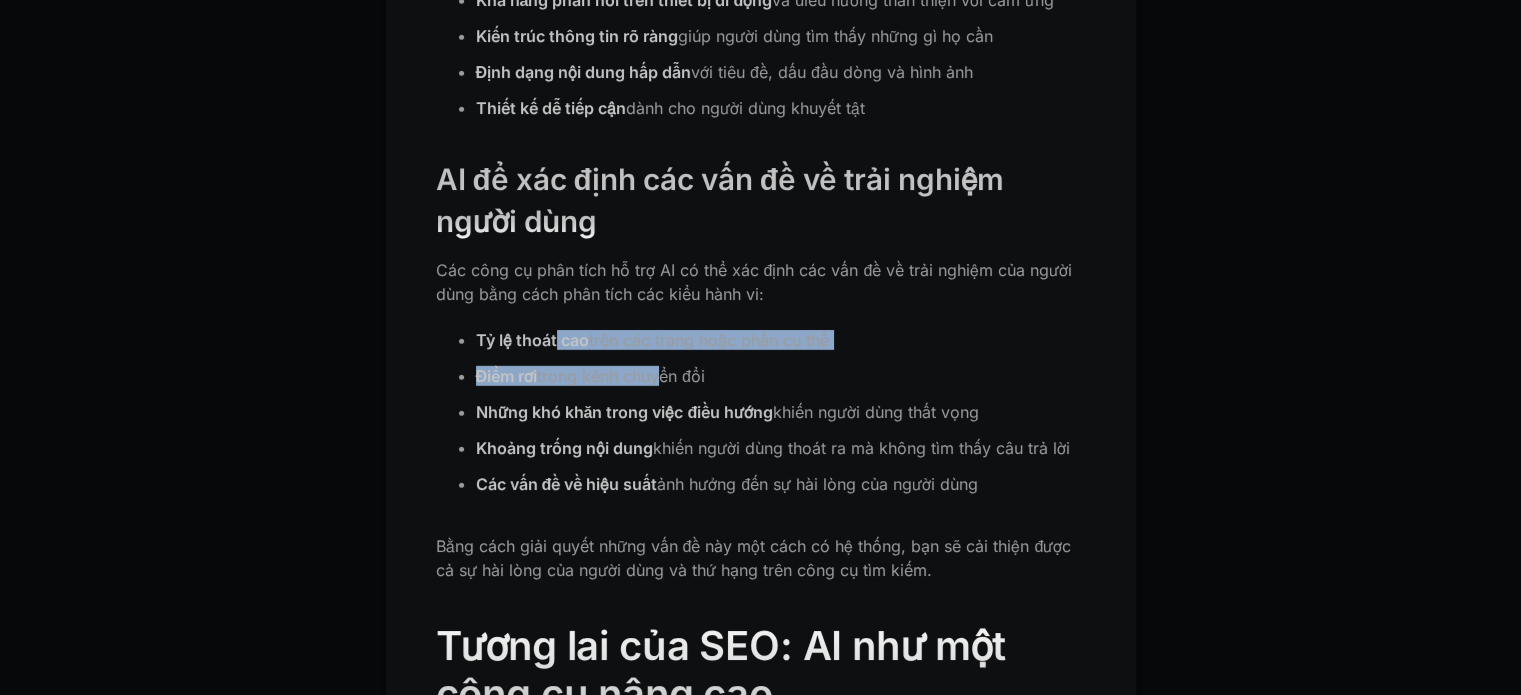 click on "Tỷ lệ thoát cao  trên các trang hoặc phần cụ thể Điểm rơi  trong kênh chuyển đổi Những khó khăn trong việc điều hướng  khiến người dùng thất vọng Khoảng trống nội dung  khiến người dùng thoát ra mà không tìm thấy câu trả lời Các vấn đề về hiệu suất  ảnh hưởng đến sự hài lòng của người dùng" at bounding box center [761, 420] 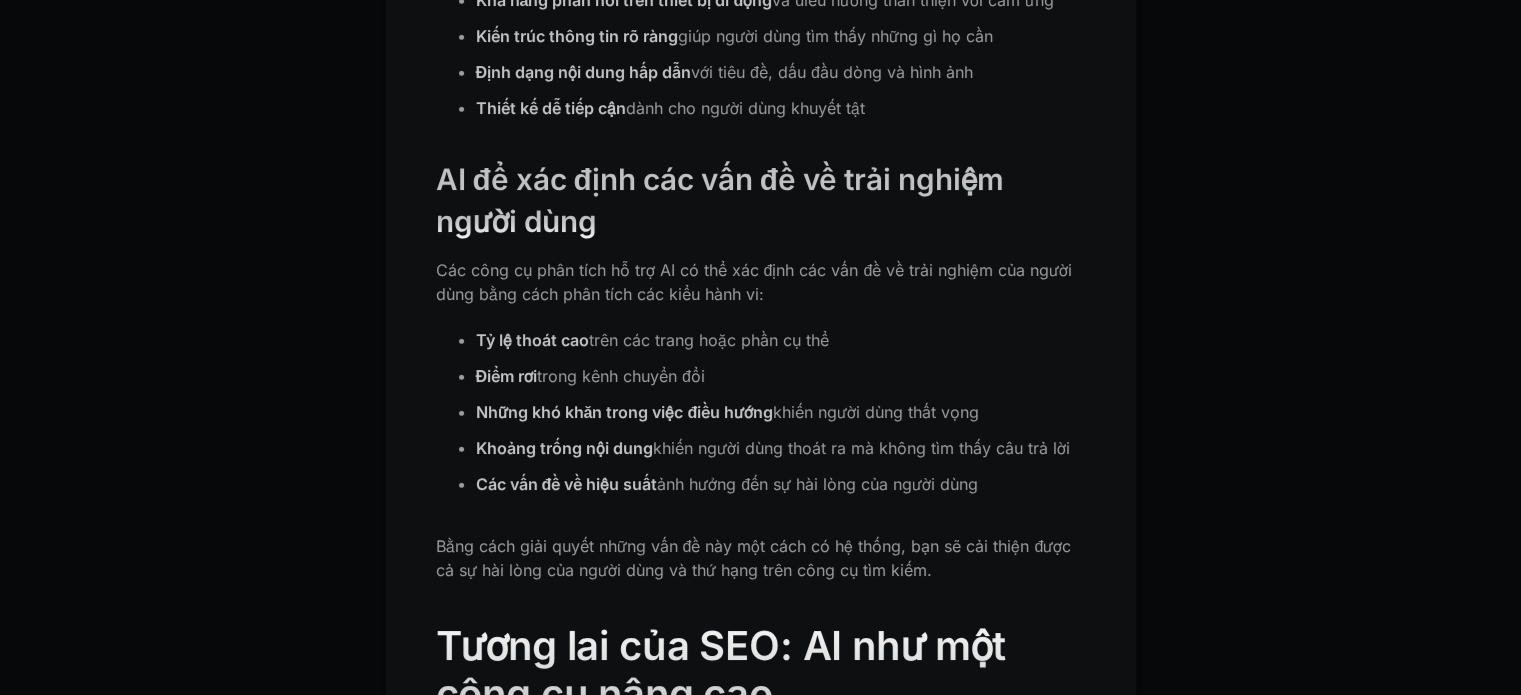 click on "Những khó khăn trong việc điều hướng" at bounding box center [625, 412] 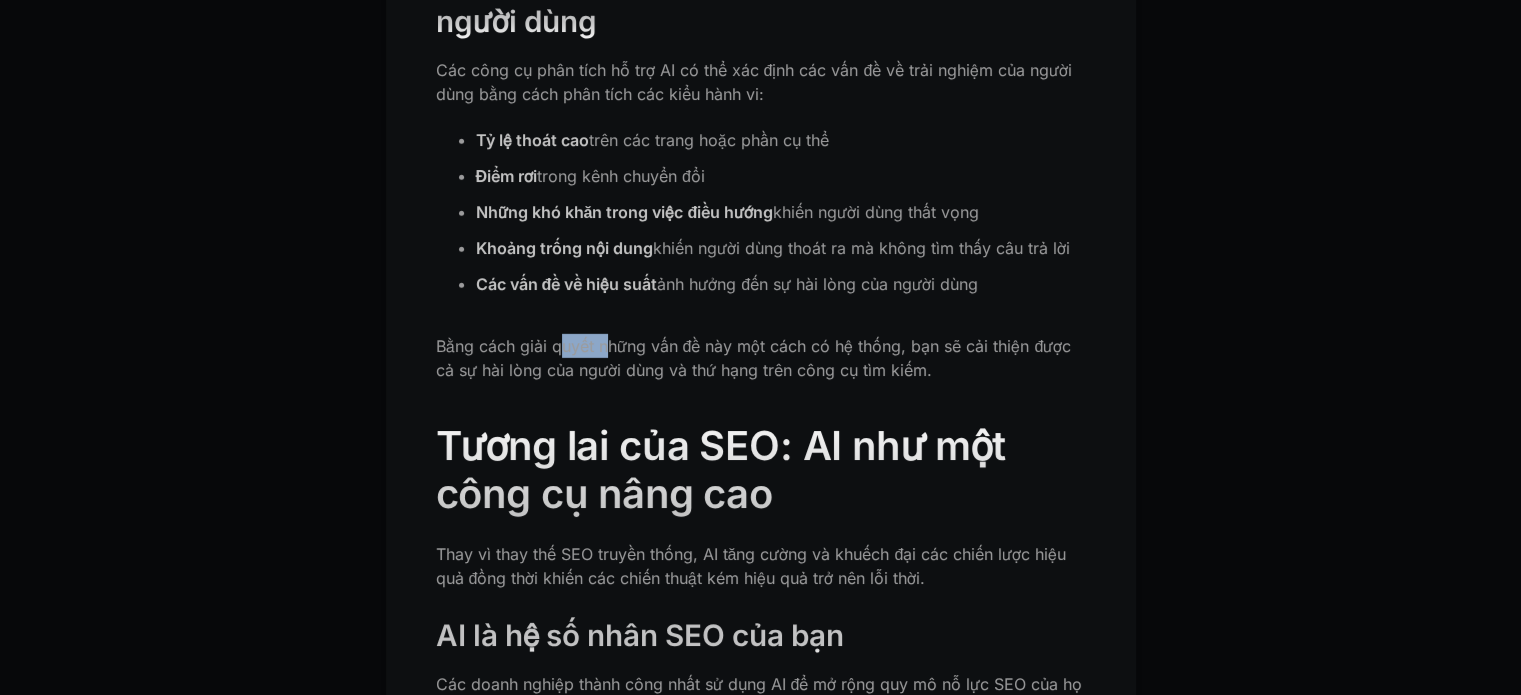 click on "Bằng cách giải quyết những vấn đề này một cách có hệ thống, bạn sẽ cải thiện được cả sự hài lòng của người dùng và thứ hạng trên công cụ tìm kiếm." at bounding box center [754, 358] 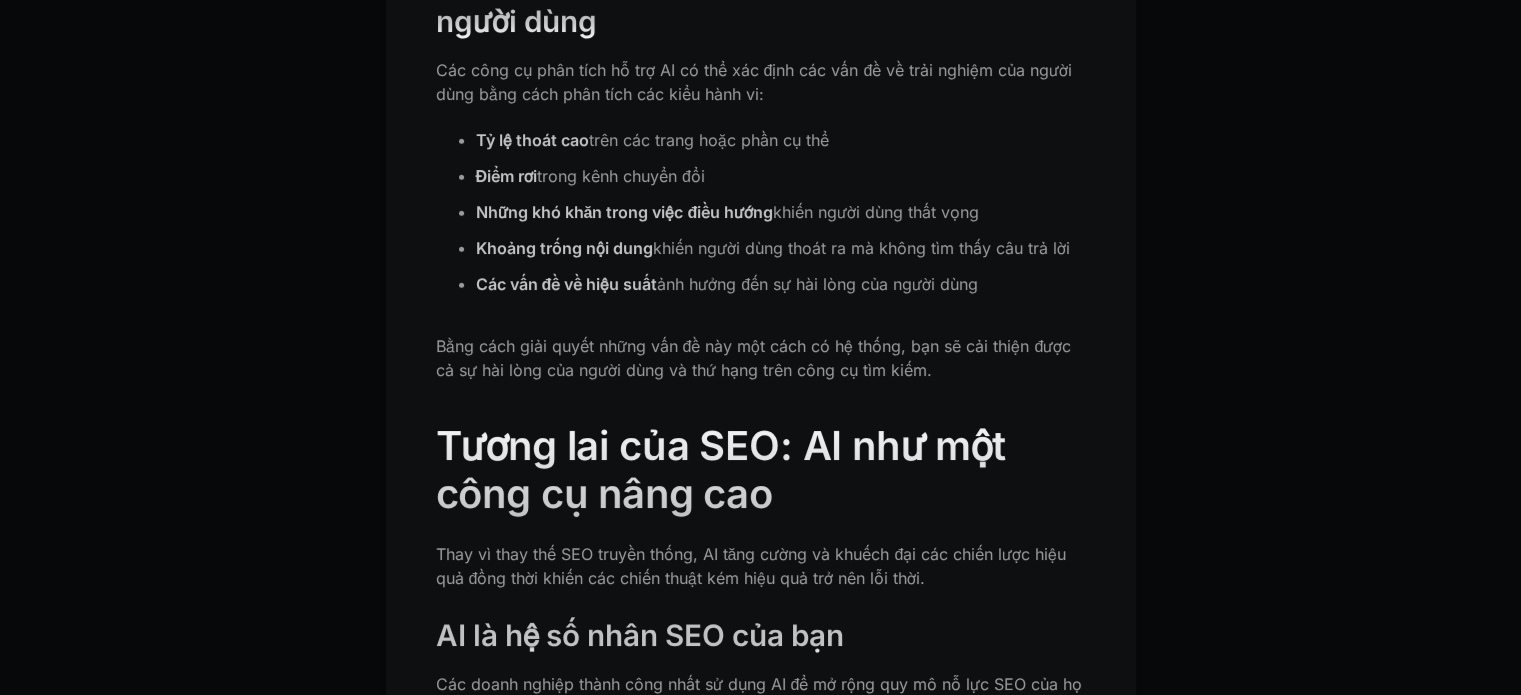 click on "Bằng cách giải quyết những vấn đề này một cách có hệ thống, bạn sẽ cải thiện được cả sự hài lòng của người dùng và thứ hạng trên công cụ tìm kiếm." at bounding box center [754, 358] 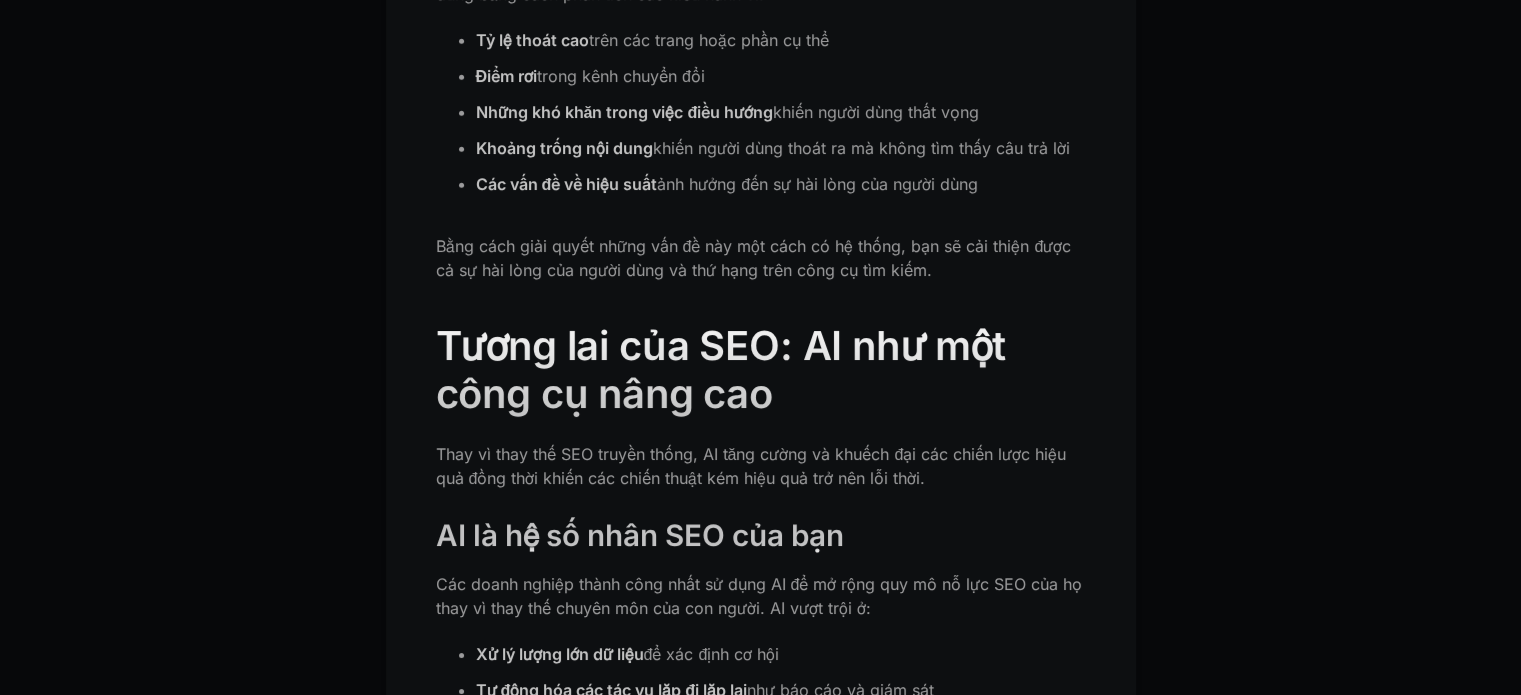 scroll, scrollTop: 6300, scrollLeft: 0, axis: vertical 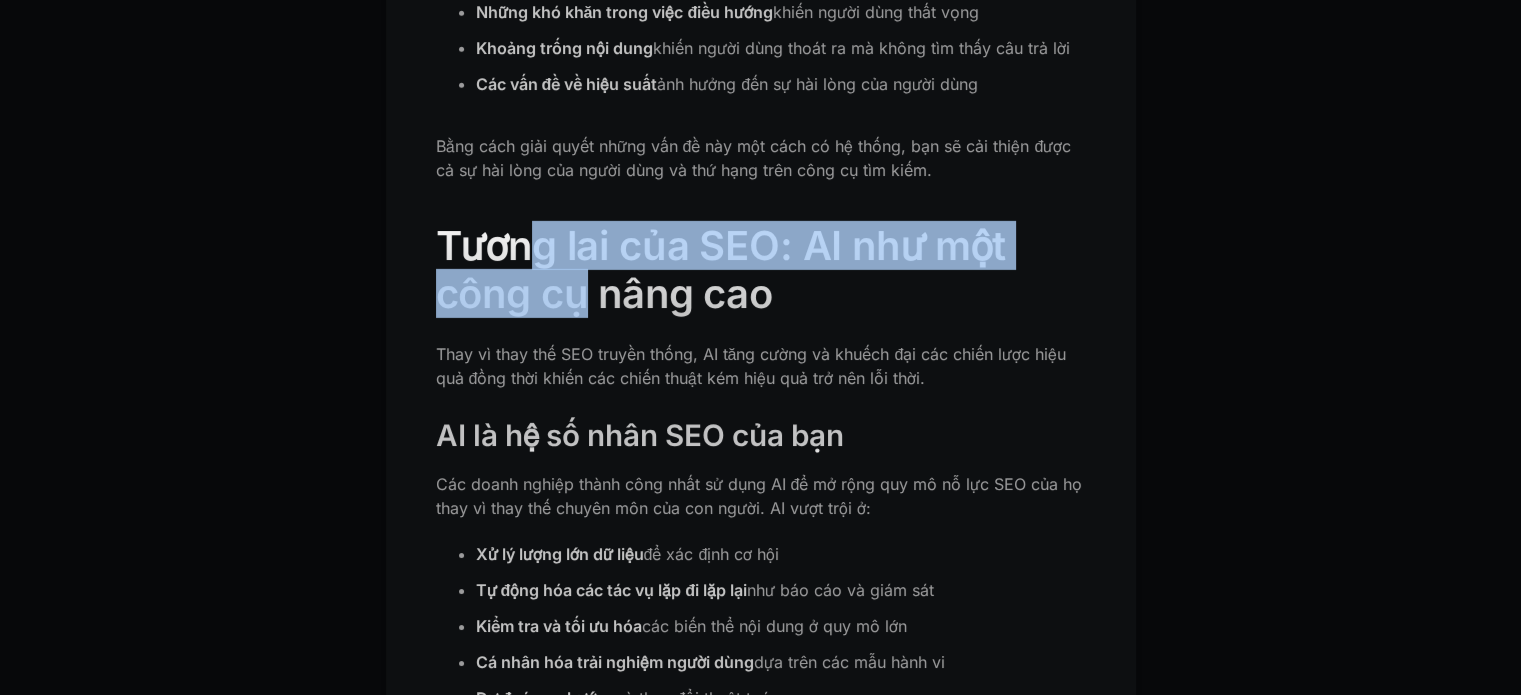 click on "Tương lai của SEO: AI như một công cụ nâng cao" at bounding box center (721, 269) 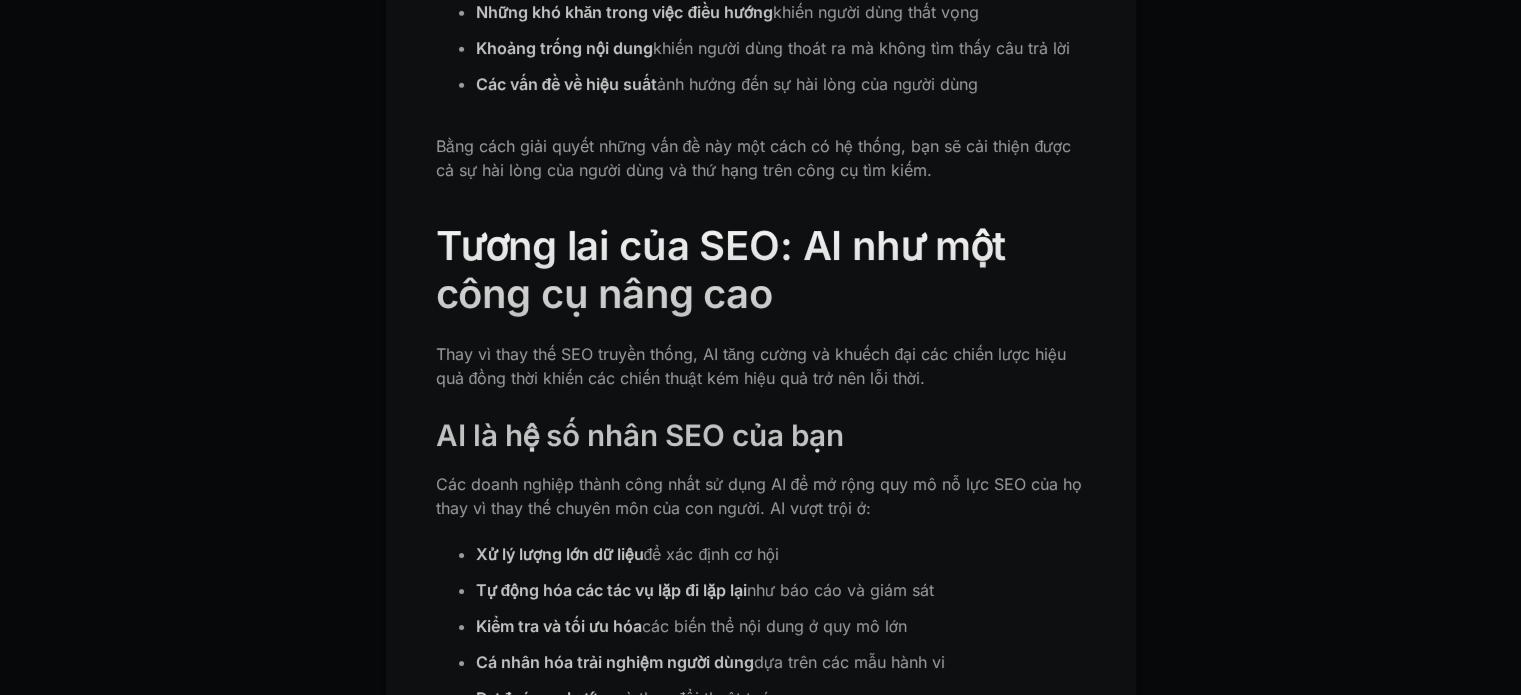click on "Tương lai của SEO: AI như một công cụ nâng cao" at bounding box center (721, 269) 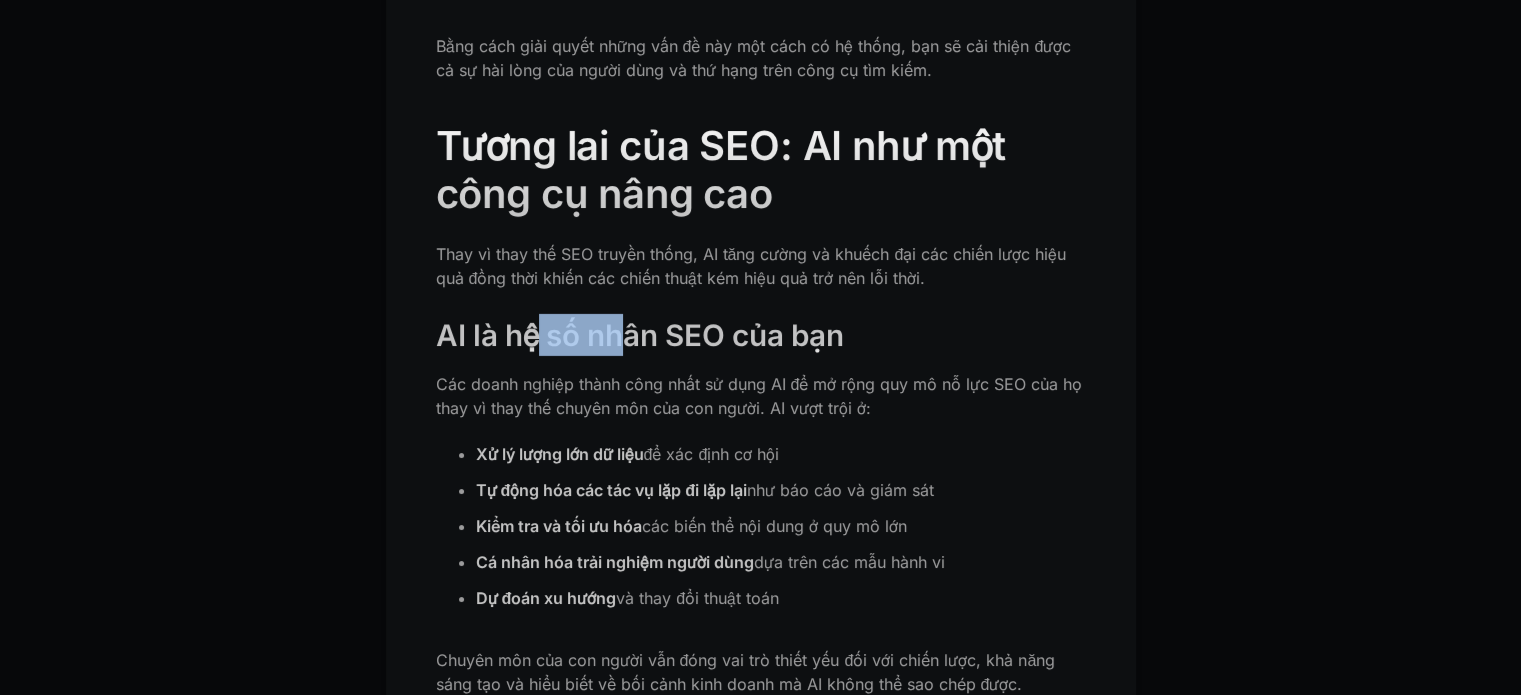 click on "AI là hệ số nhân SEO của bạn" at bounding box center [640, 335] 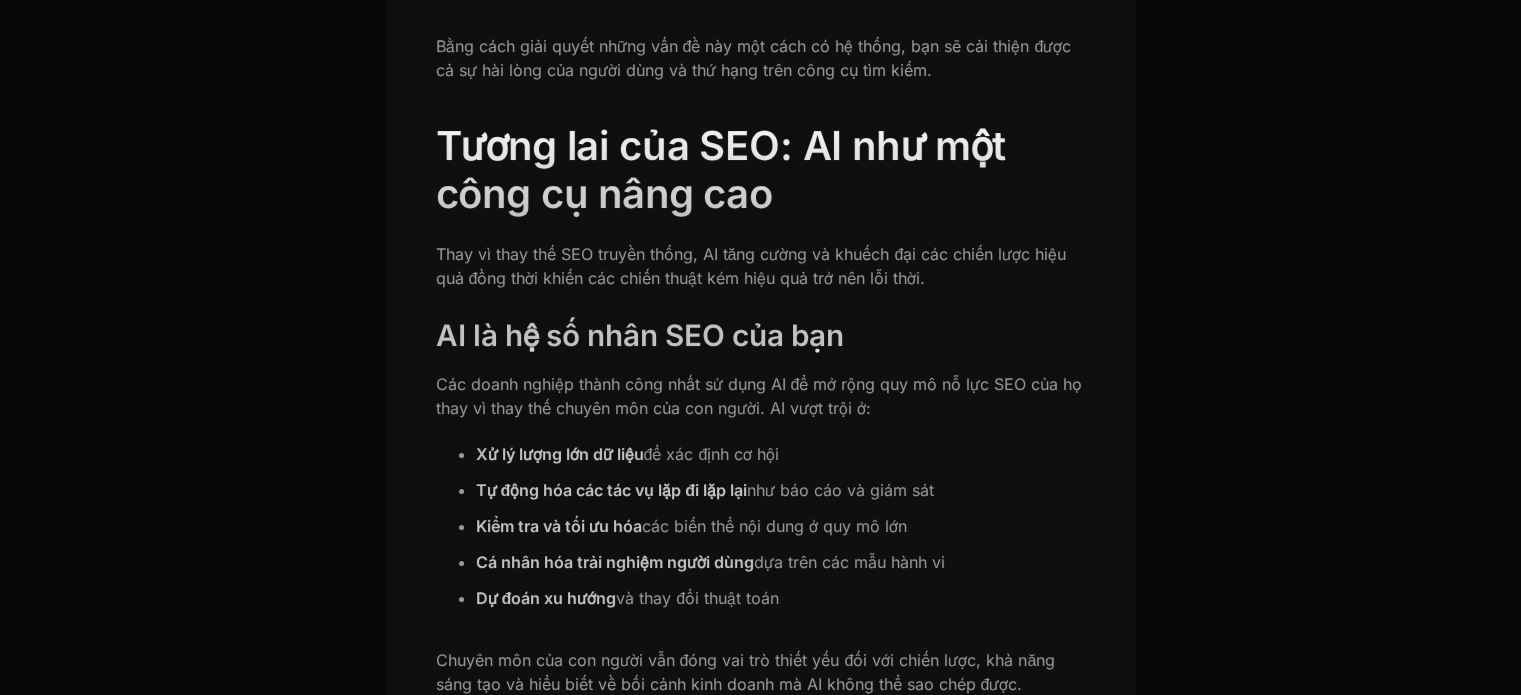click on "AI là hệ số nhân SEO của bạn" at bounding box center [640, 335] 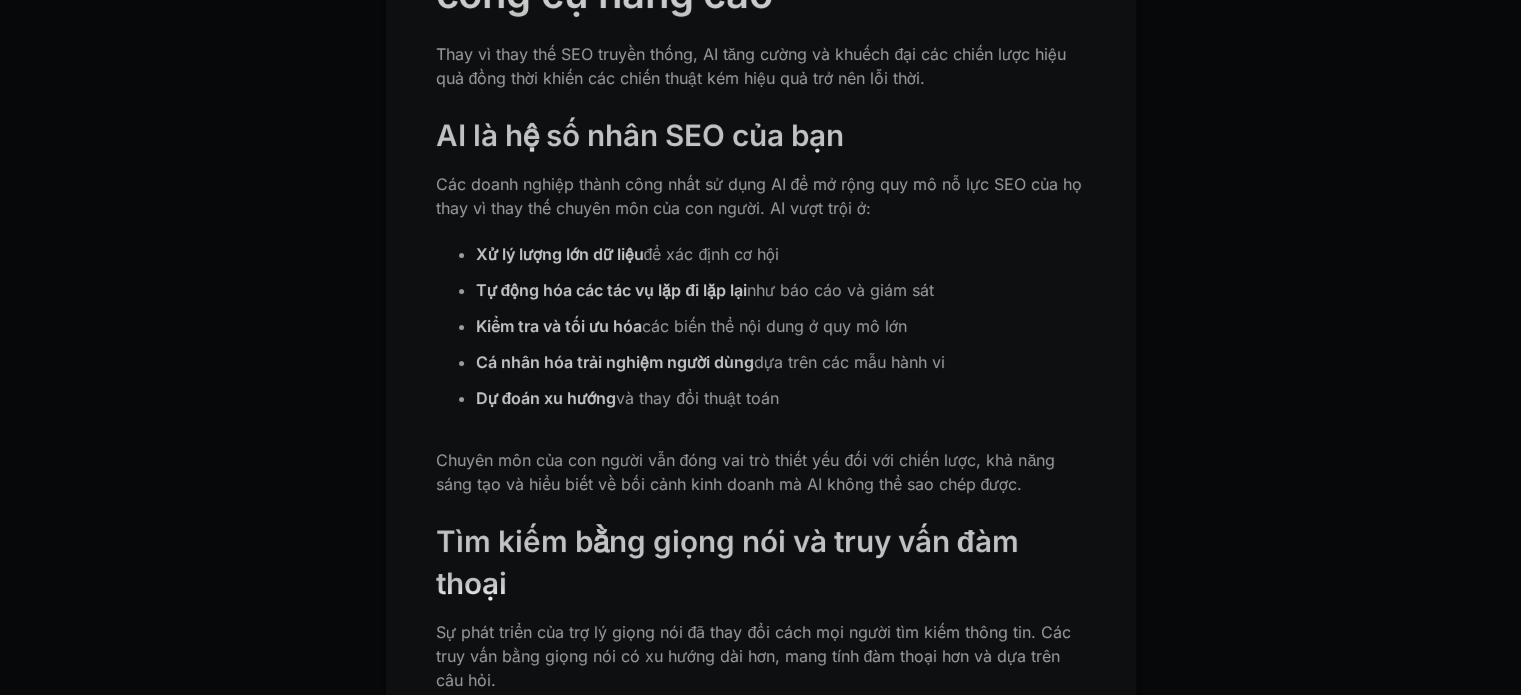 scroll, scrollTop: 6800, scrollLeft: 0, axis: vertical 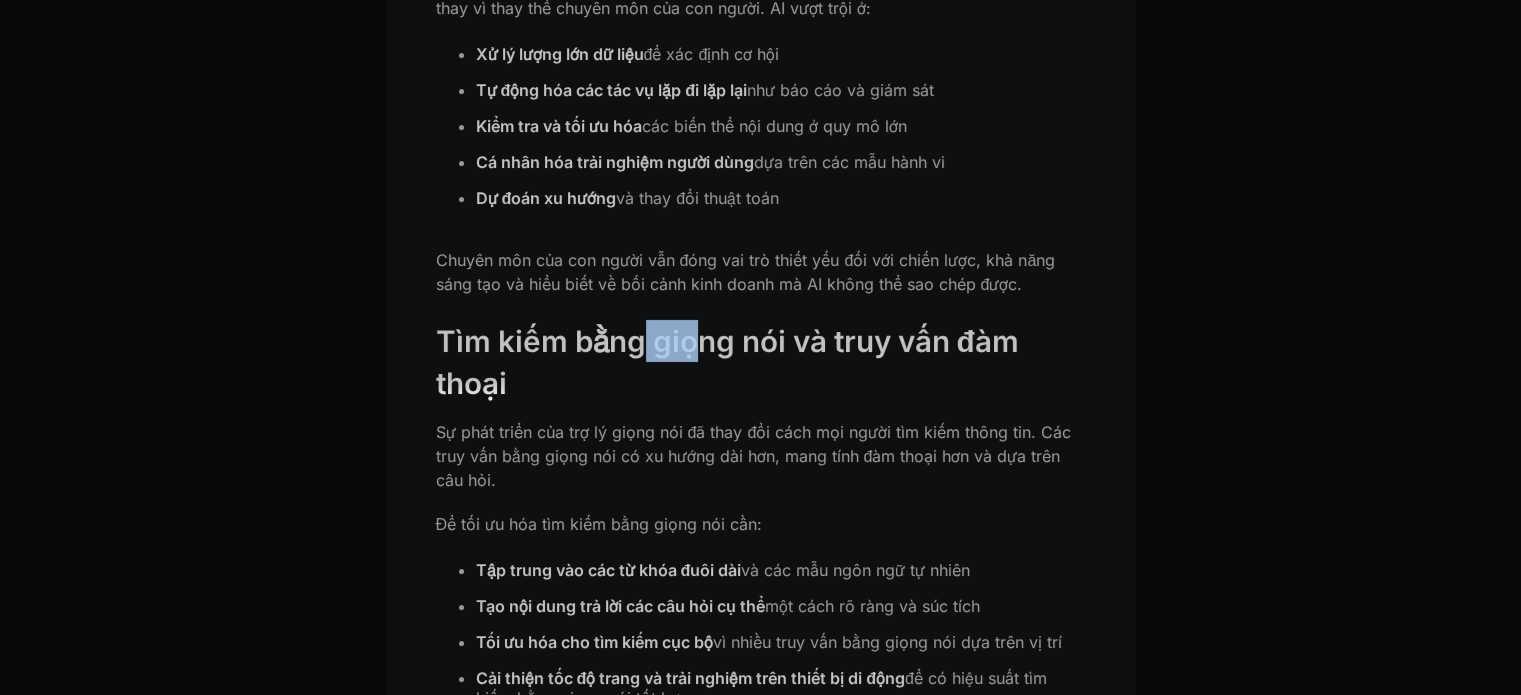 click on "Tìm kiếm bằng giọng nói và truy vấn đàm thoại" at bounding box center [727, 362] 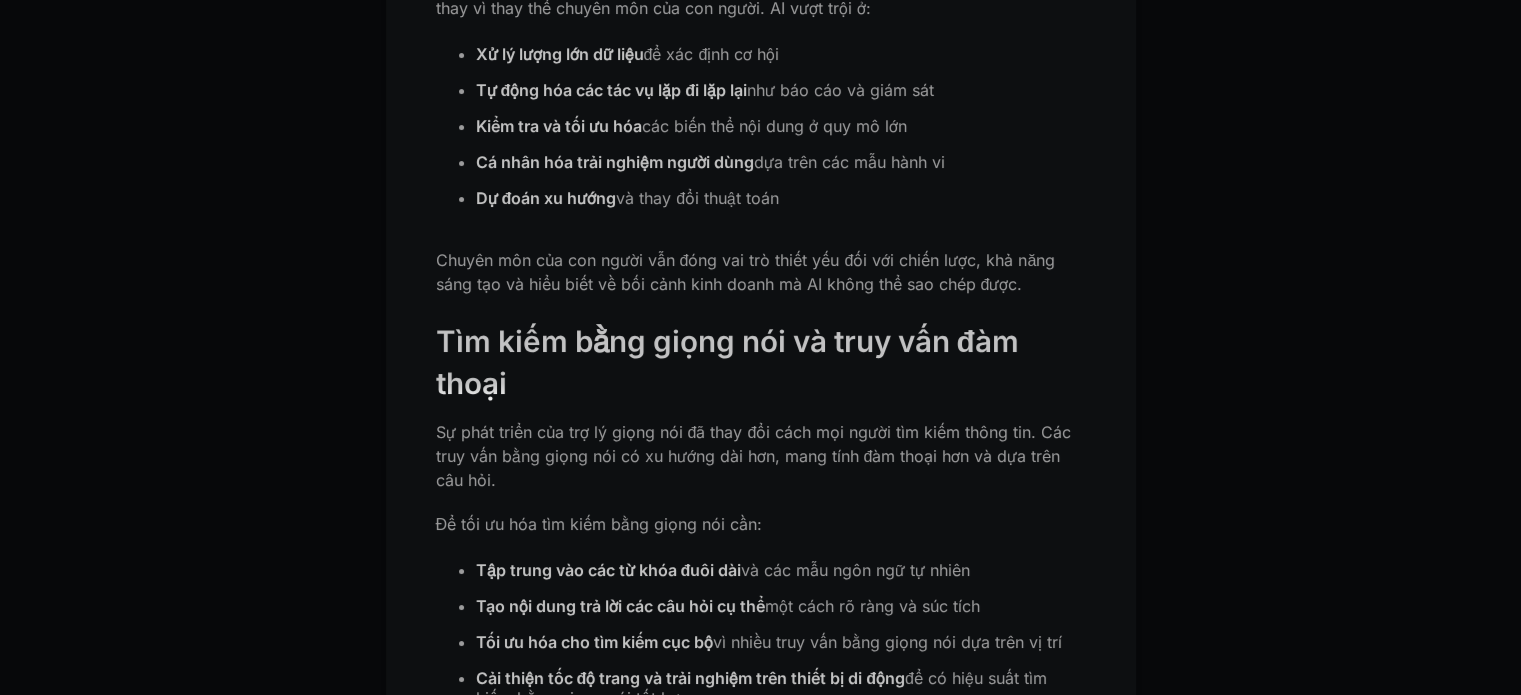 click on "Tìm kiếm bằng giọng nói và truy vấn đàm thoại" at bounding box center (727, 362) 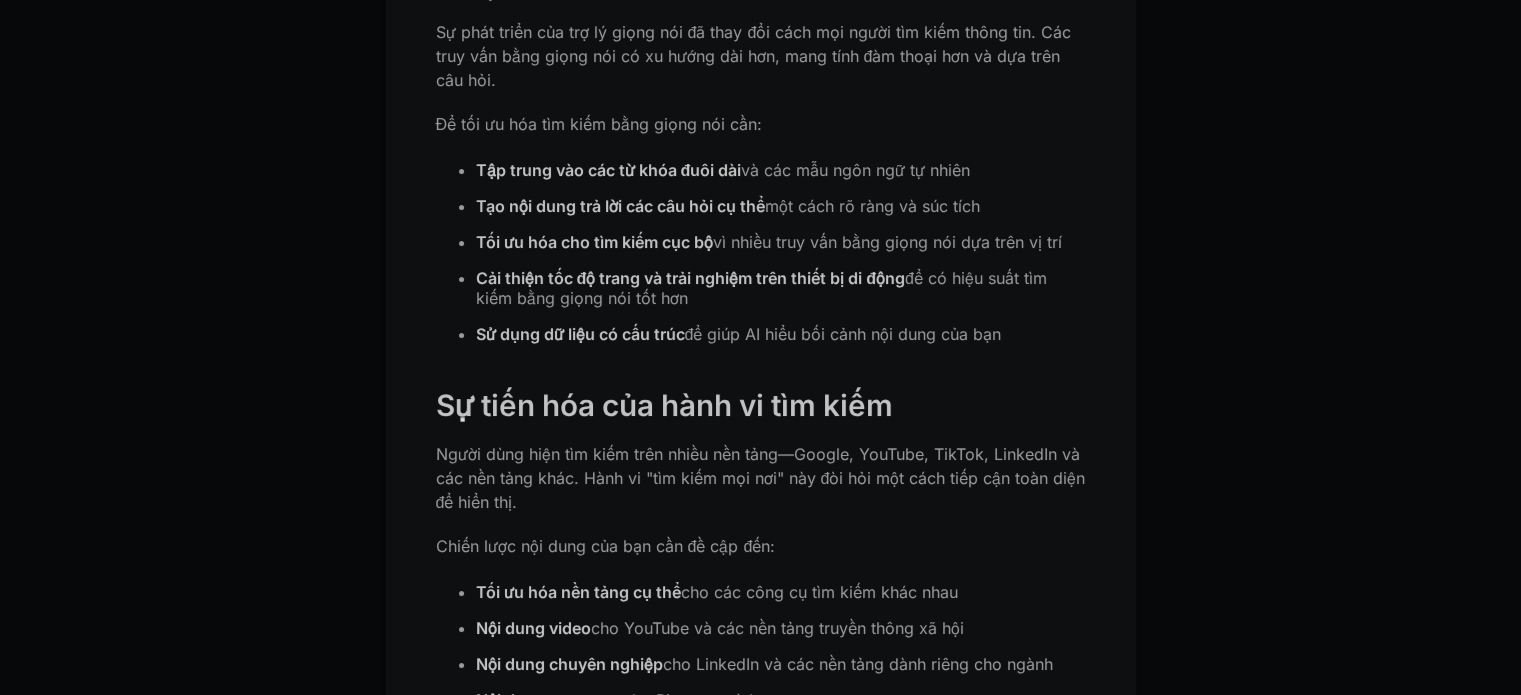scroll, scrollTop: 7400, scrollLeft: 0, axis: vertical 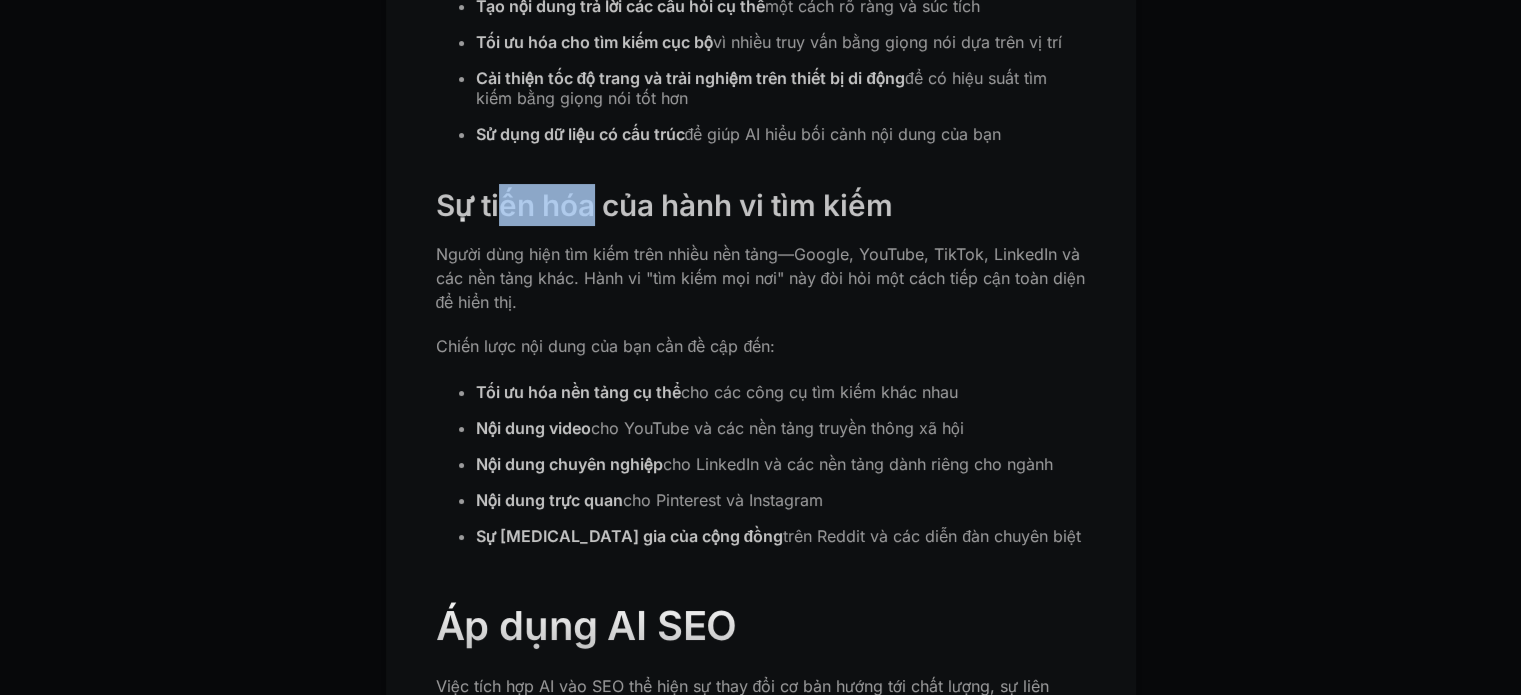 click on "Sự tiến hóa của hành vi tìm kiếm" at bounding box center (664, 205) 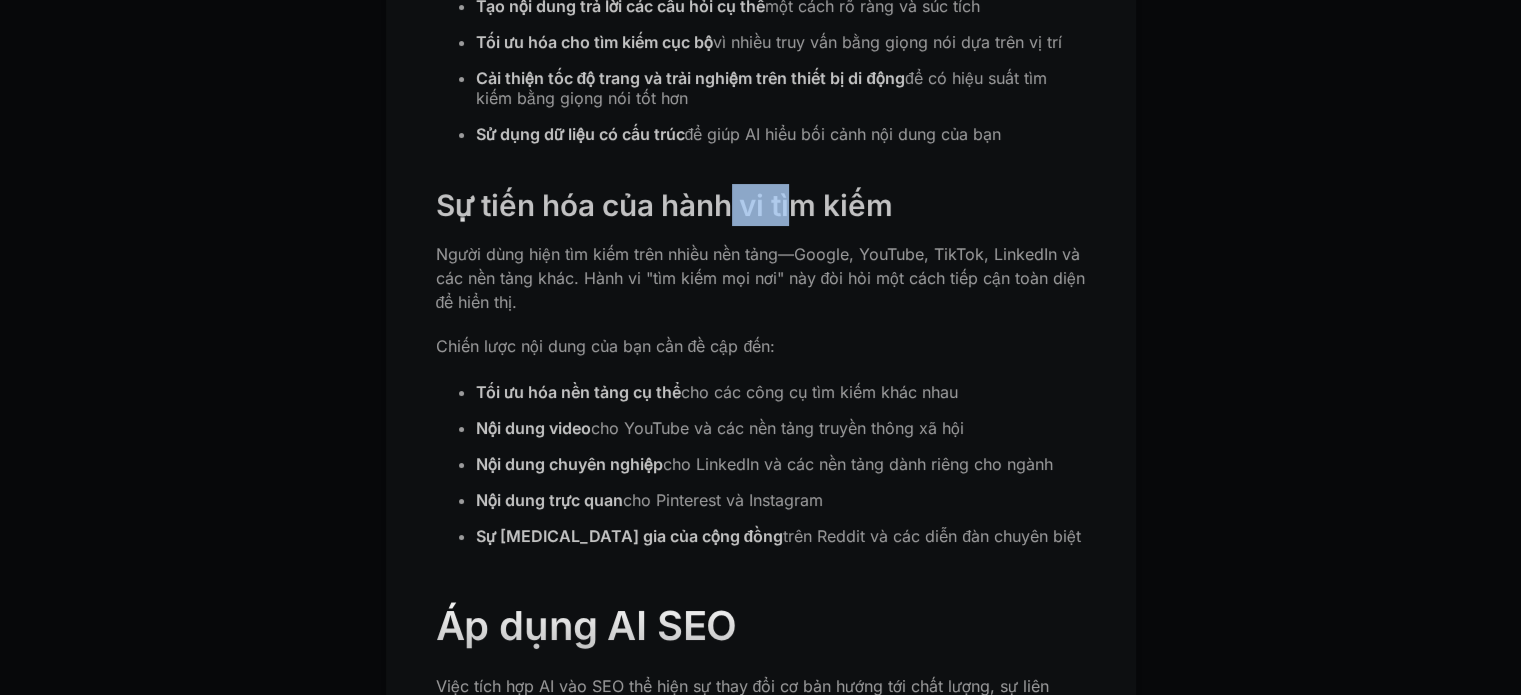 click on "Sự tiến hóa của hành vi tìm kiếm" at bounding box center [664, 205] 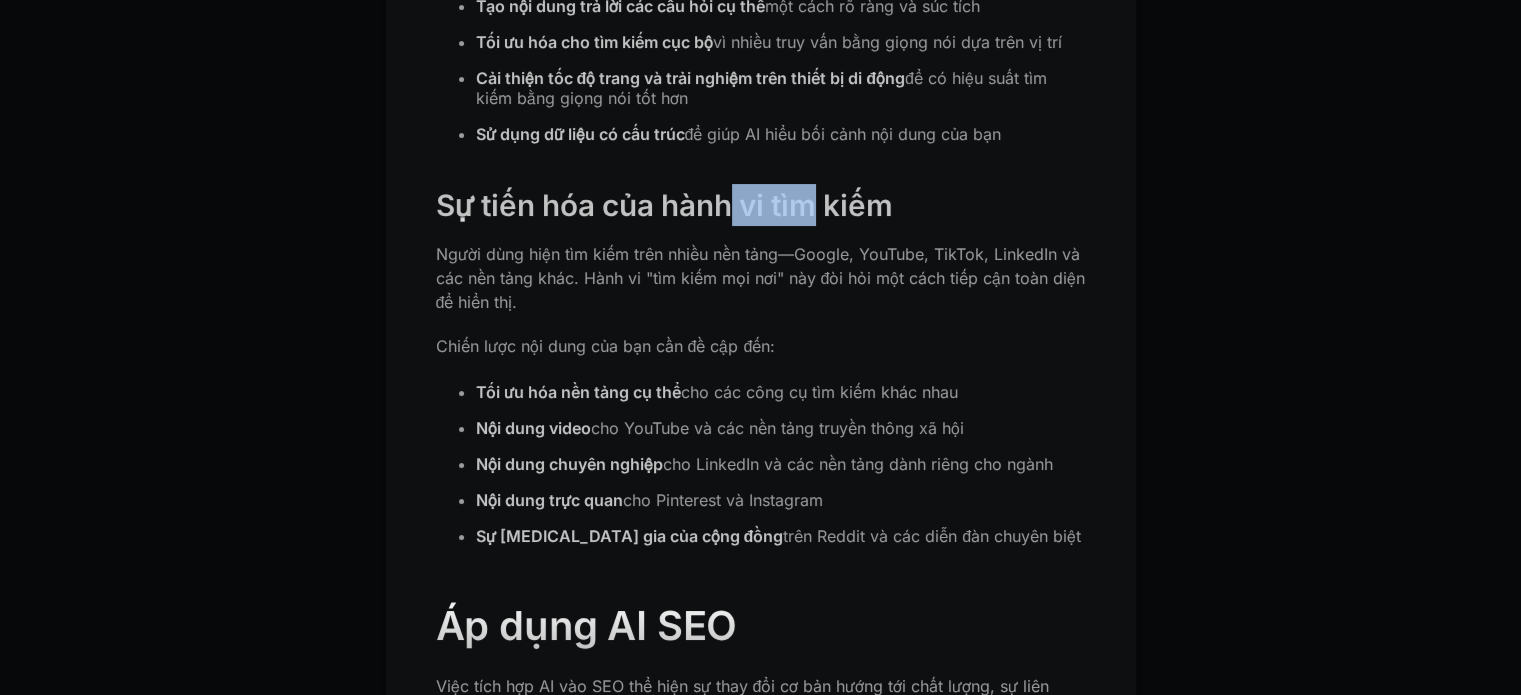 click on "Sự tiến hóa của hành vi tìm kiếm" at bounding box center [664, 205] 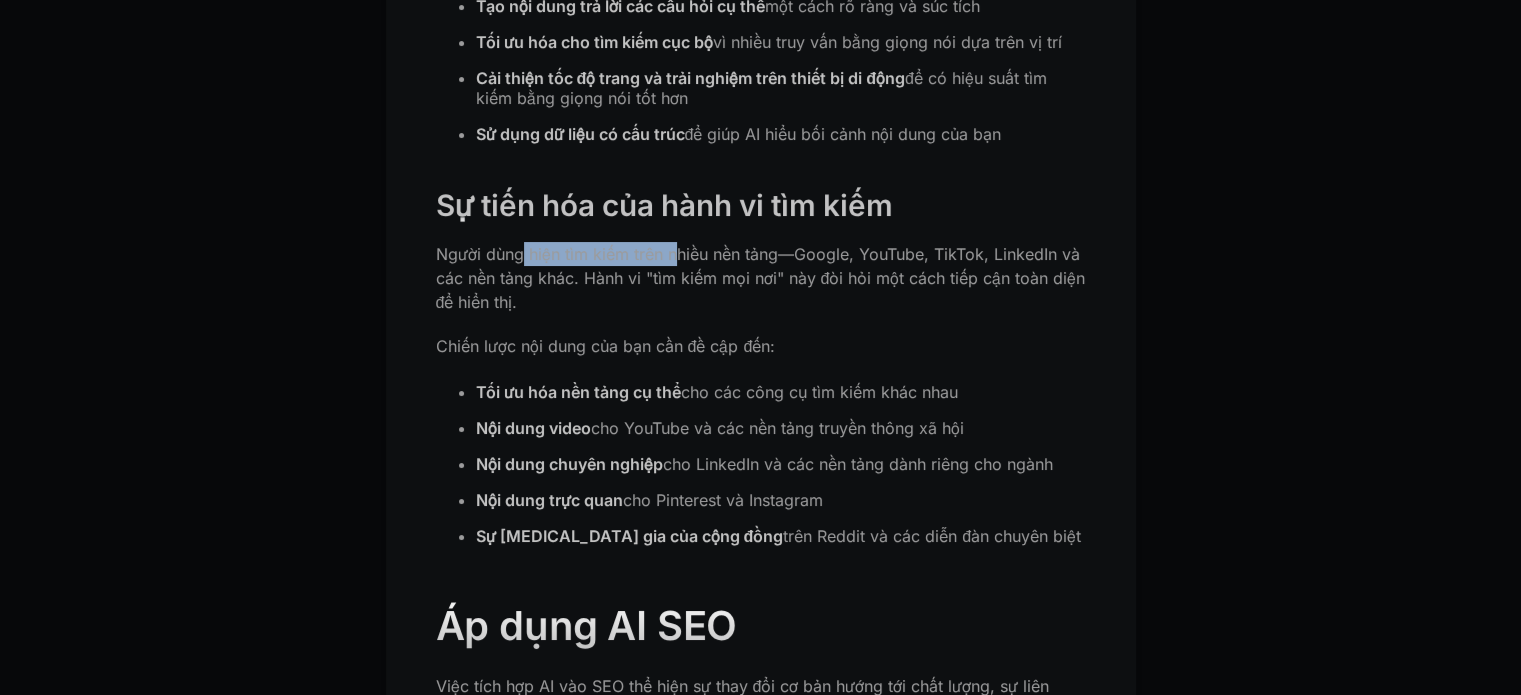 click on "Người dùng hiện tìm kiếm trên nhiều nền tảng—Google, YouTube, TikTok, LinkedIn và các nền tảng khác. Hành vi "tìm kiếm mọi nơi" này đòi hỏi một cách tiếp cận toàn diện để hiển thị." at bounding box center (761, 278) 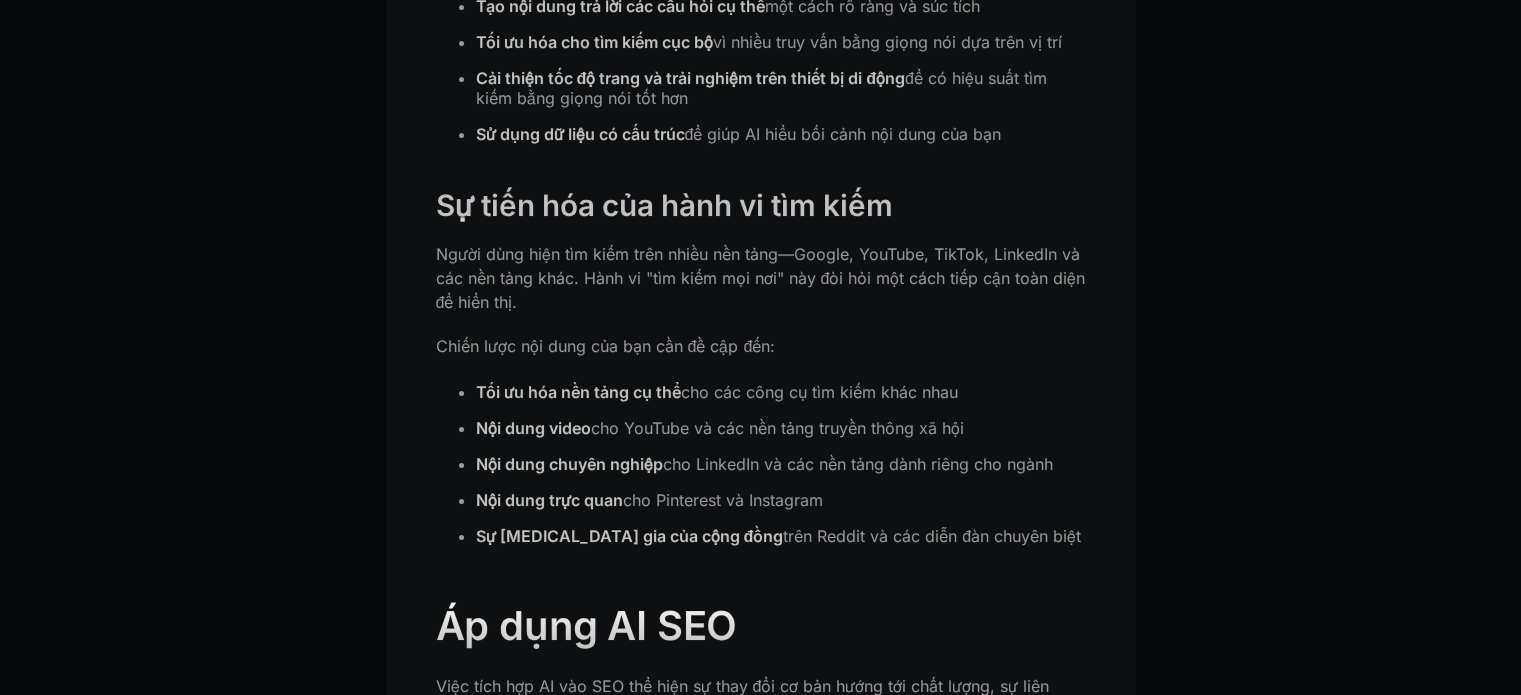 click on "Người dùng hiện tìm kiếm trên nhiều nền tảng—Google, YouTube, TikTok, LinkedIn và các nền tảng khác. Hành vi "tìm kiếm mọi nơi" này đòi hỏi một cách tiếp cận toàn diện để hiển thị." at bounding box center (761, 278) 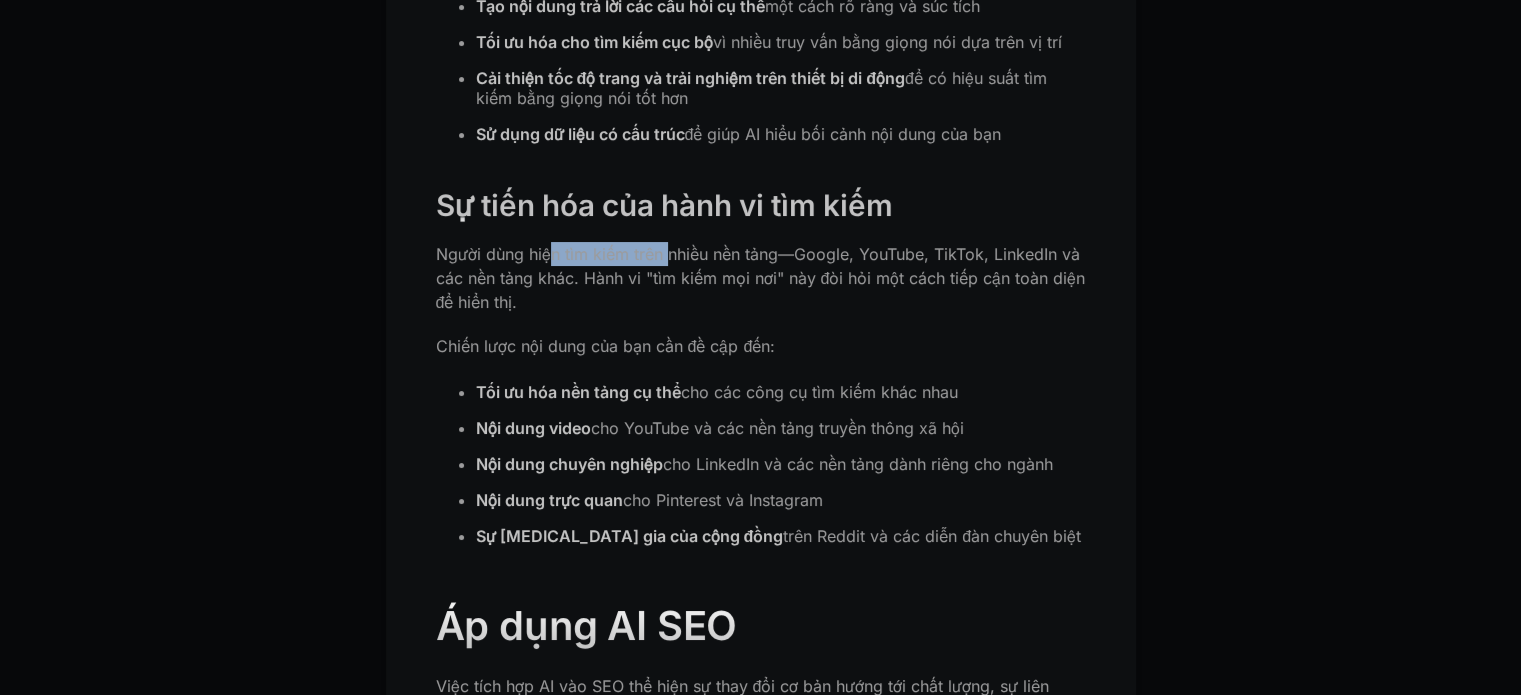 click on "Người dùng hiện tìm kiếm trên nhiều nền tảng—Google, YouTube, TikTok, LinkedIn và các nền tảng khác. Hành vi "tìm kiếm mọi nơi" này đòi hỏi một cách tiếp cận toàn diện để hiển thị." at bounding box center (761, 278) 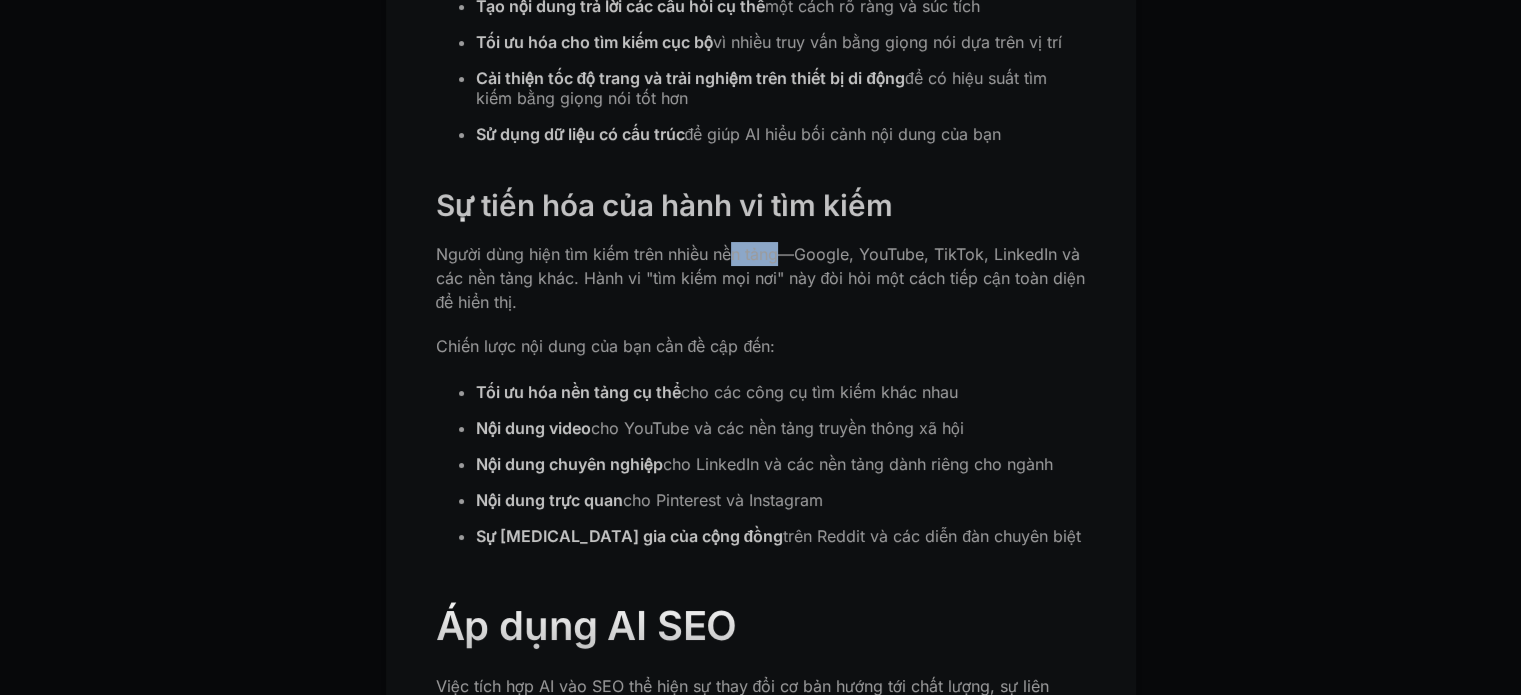 click on "Người dùng hiện tìm kiếm trên nhiều nền tảng—Google, YouTube, TikTok, LinkedIn và các nền tảng khác. Hành vi "tìm kiếm mọi nơi" này đòi hỏi một cách tiếp cận toàn diện để hiển thị." at bounding box center (761, 278) 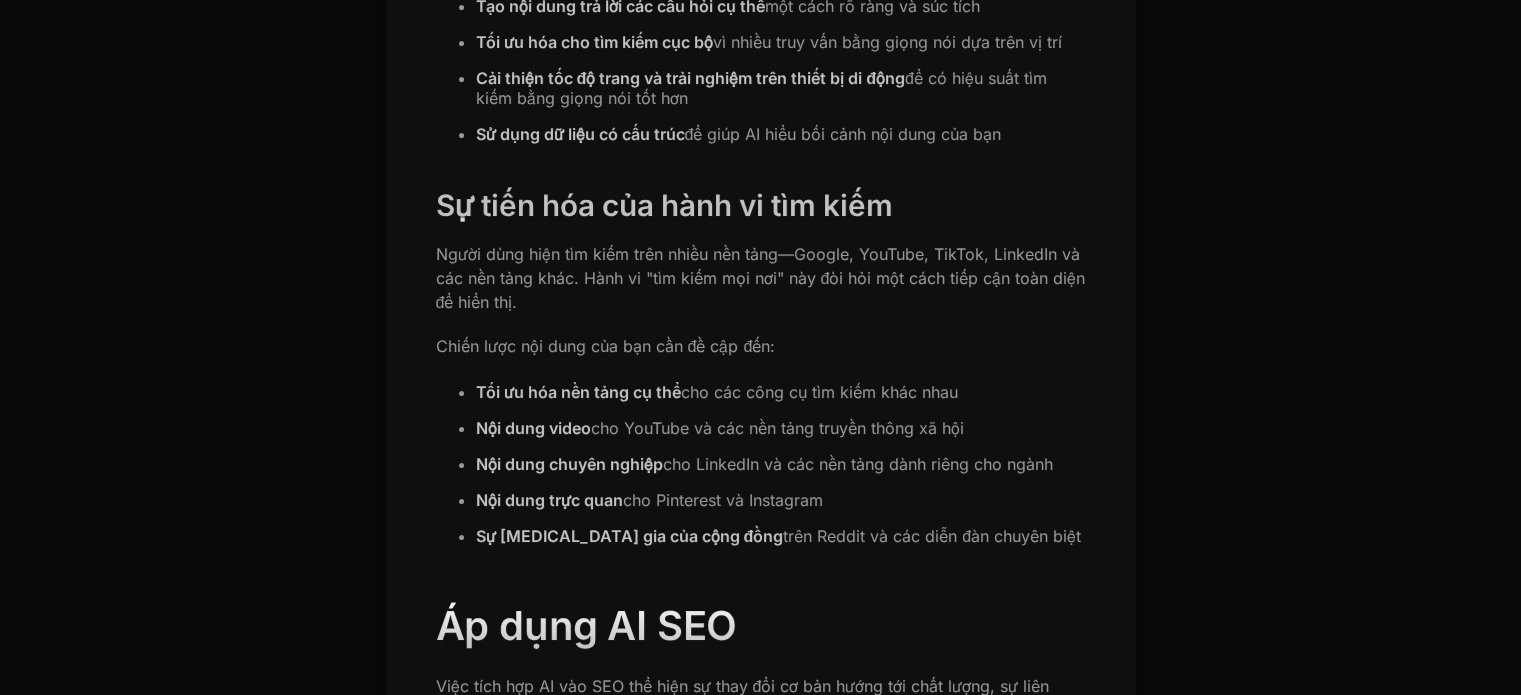 click on "Người dùng hiện tìm kiếm trên nhiều nền tảng—Google, YouTube, TikTok, LinkedIn và các nền tảng khác. Hành vi "tìm kiếm mọi nơi" này đòi hỏi một cách tiếp cận toàn diện để hiển thị." at bounding box center (761, 278) 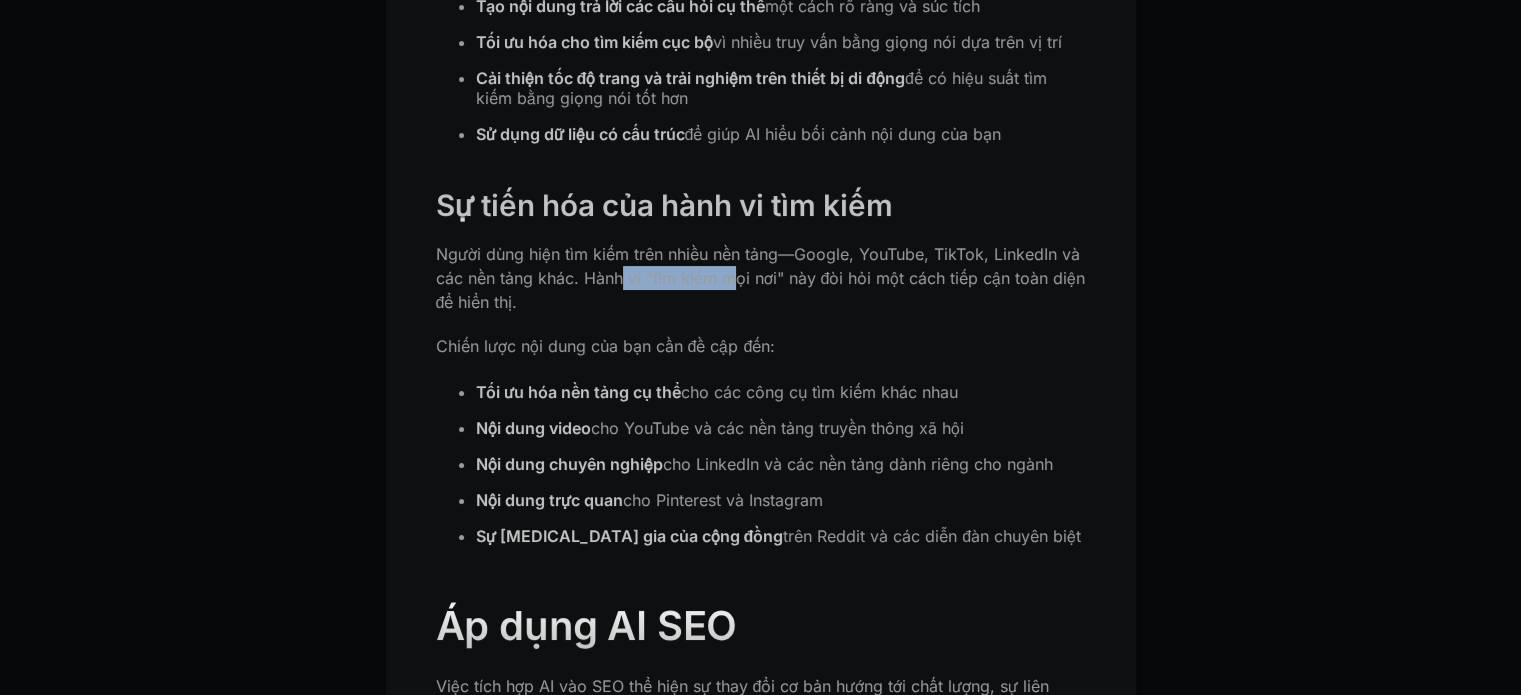 click on "Người dùng hiện tìm kiếm trên nhiều nền tảng—Google, YouTube, TikTok, LinkedIn và các nền tảng khác. Hành vi "tìm kiếm mọi nơi" này đòi hỏi một cách tiếp cận toàn diện để hiển thị." at bounding box center [761, 278] 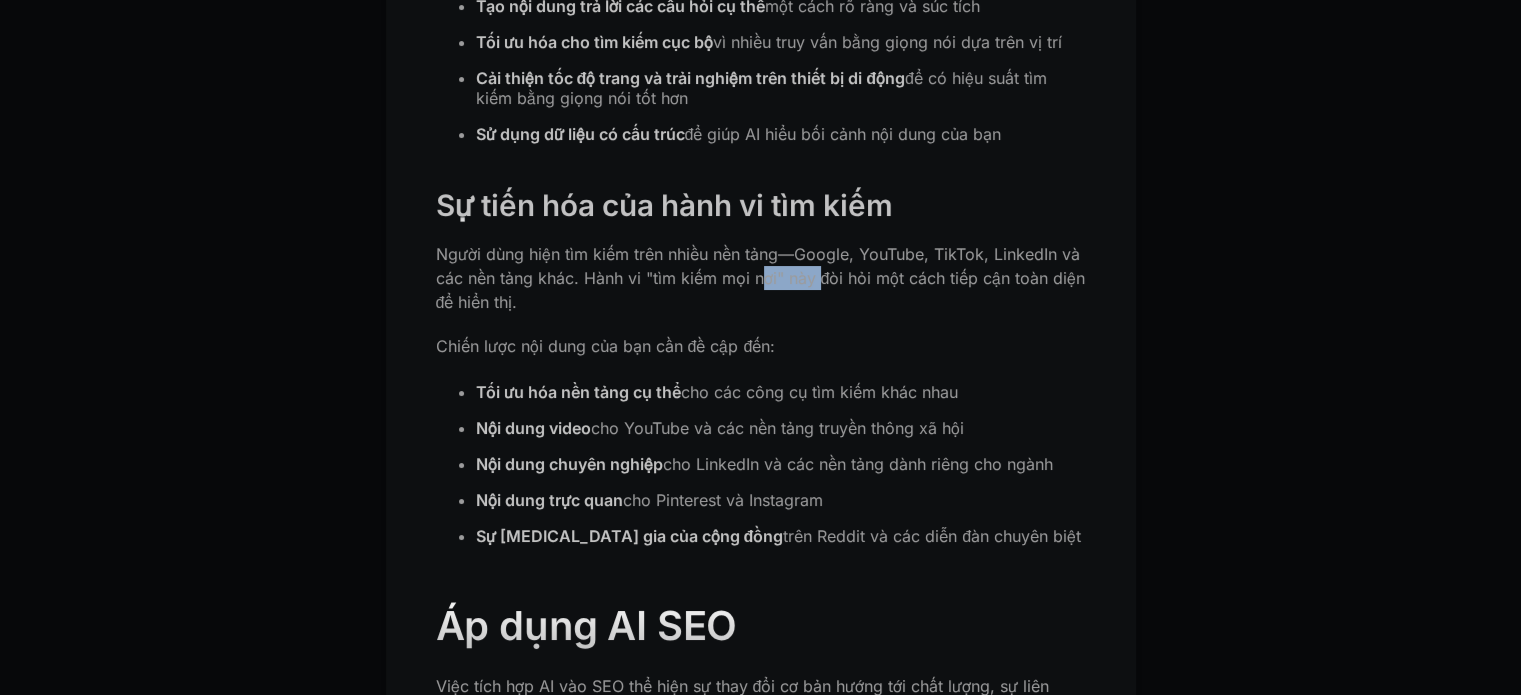 click on "Người dùng hiện tìm kiếm trên nhiều nền tảng—Google, YouTube, TikTok, LinkedIn và các nền tảng khác. Hành vi "tìm kiếm mọi nơi" này đòi hỏi một cách tiếp cận toàn diện để hiển thị." at bounding box center (761, 278) 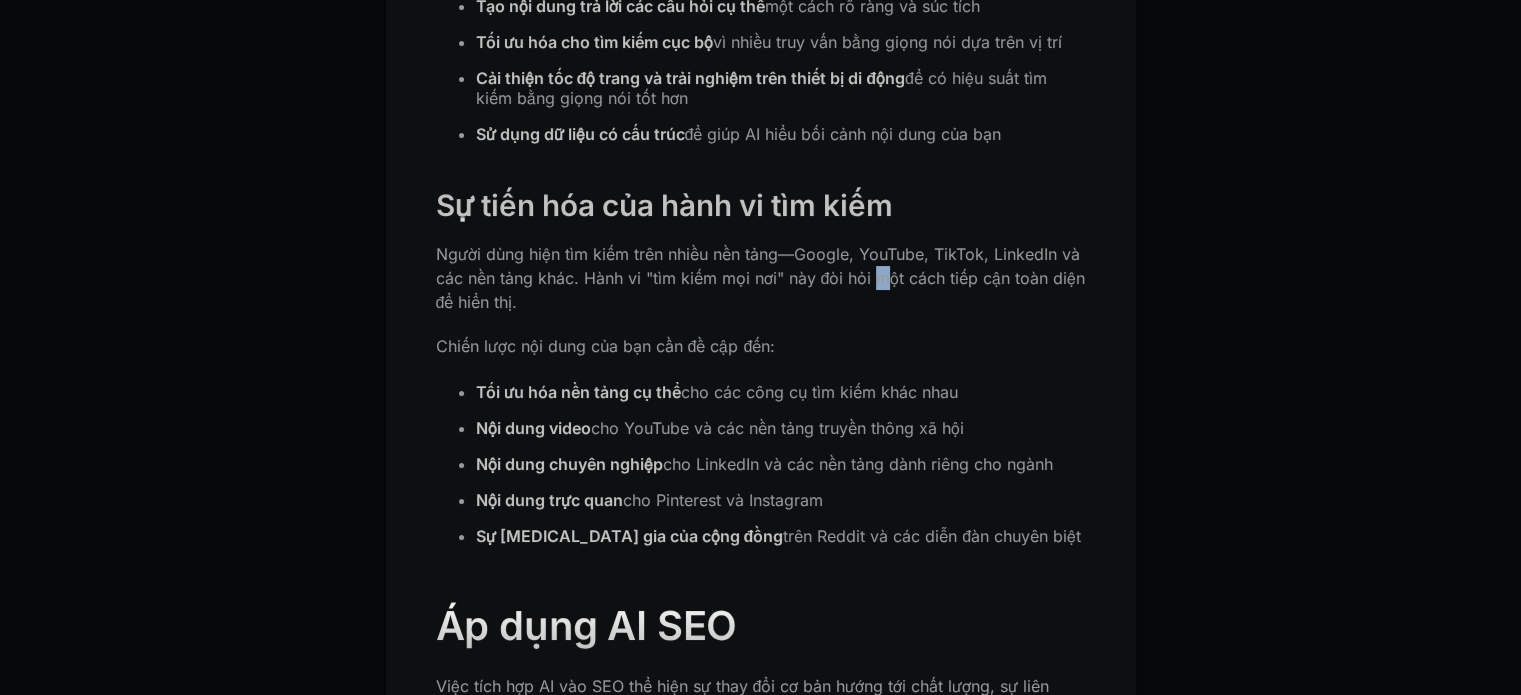 click on "Người dùng hiện tìm kiếm trên nhiều nền tảng—Google, YouTube, TikTok, LinkedIn và các nền tảng khác. Hành vi "tìm kiếm mọi nơi" này đòi hỏi một cách tiếp cận toàn diện để hiển thị." at bounding box center (761, 278) 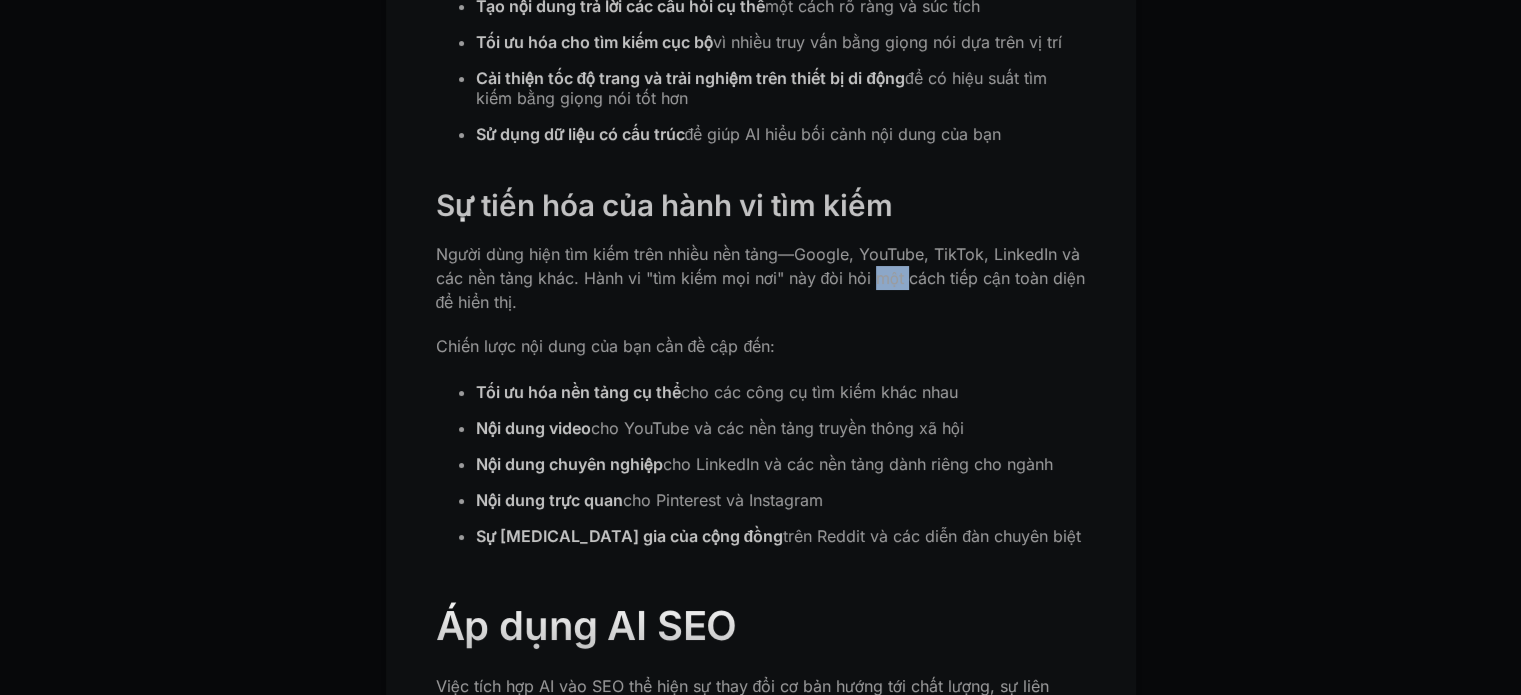 click on "Người dùng hiện tìm kiếm trên nhiều nền tảng—Google, YouTube, TikTok, LinkedIn và các nền tảng khác. Hành vi "tìm kiếm mọi nơi" này đòi hỏi một cách tiếp cận toàn diện để hiển thị." at bounding box center (761, 278) 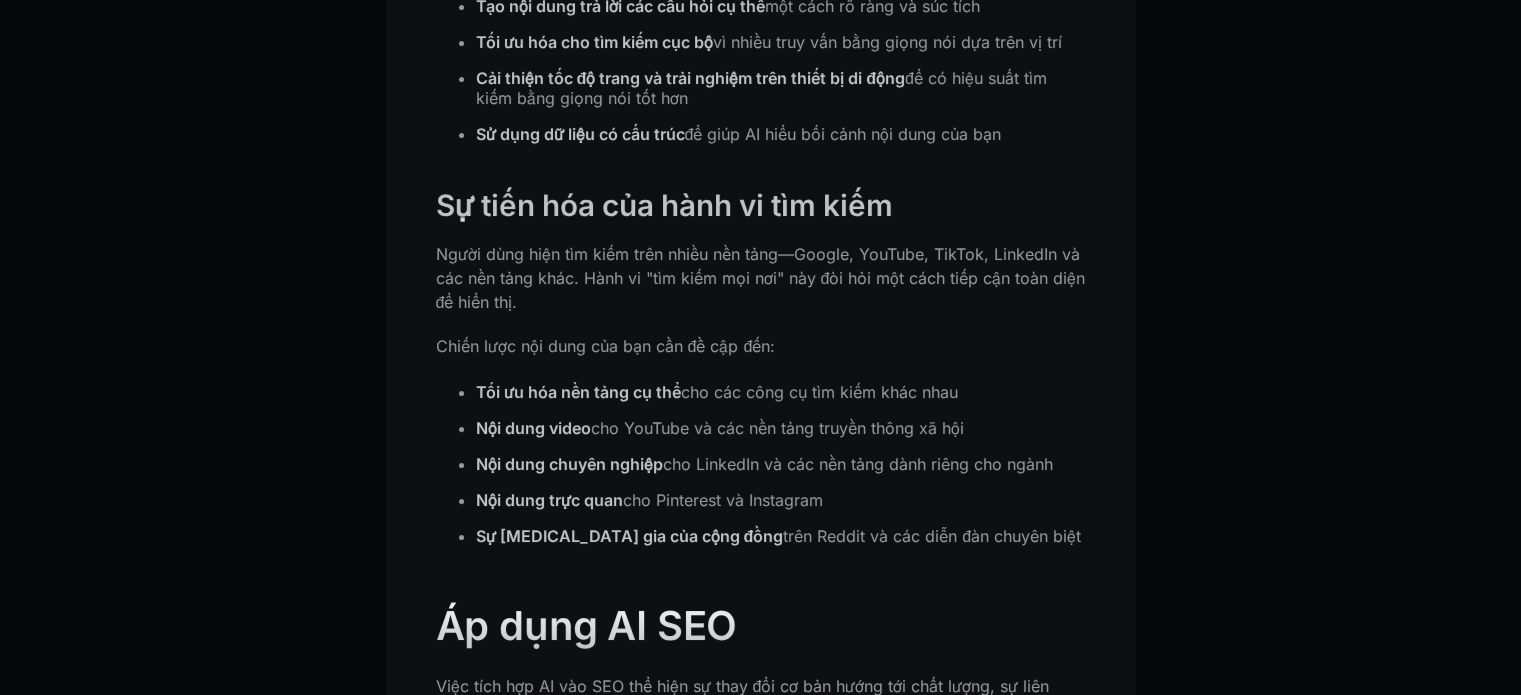 click on "Người dùng hiện tìm kiếm trên nhiều nền tảng—Google, YouTube, TikTok, LinkedIn và các nền tảng khác. Hành vi "tìm kiếm mọi nơi" này đòi hỏi một cách tiếp cận toàn diện để hiển thị." at bounding box center (761, 278) 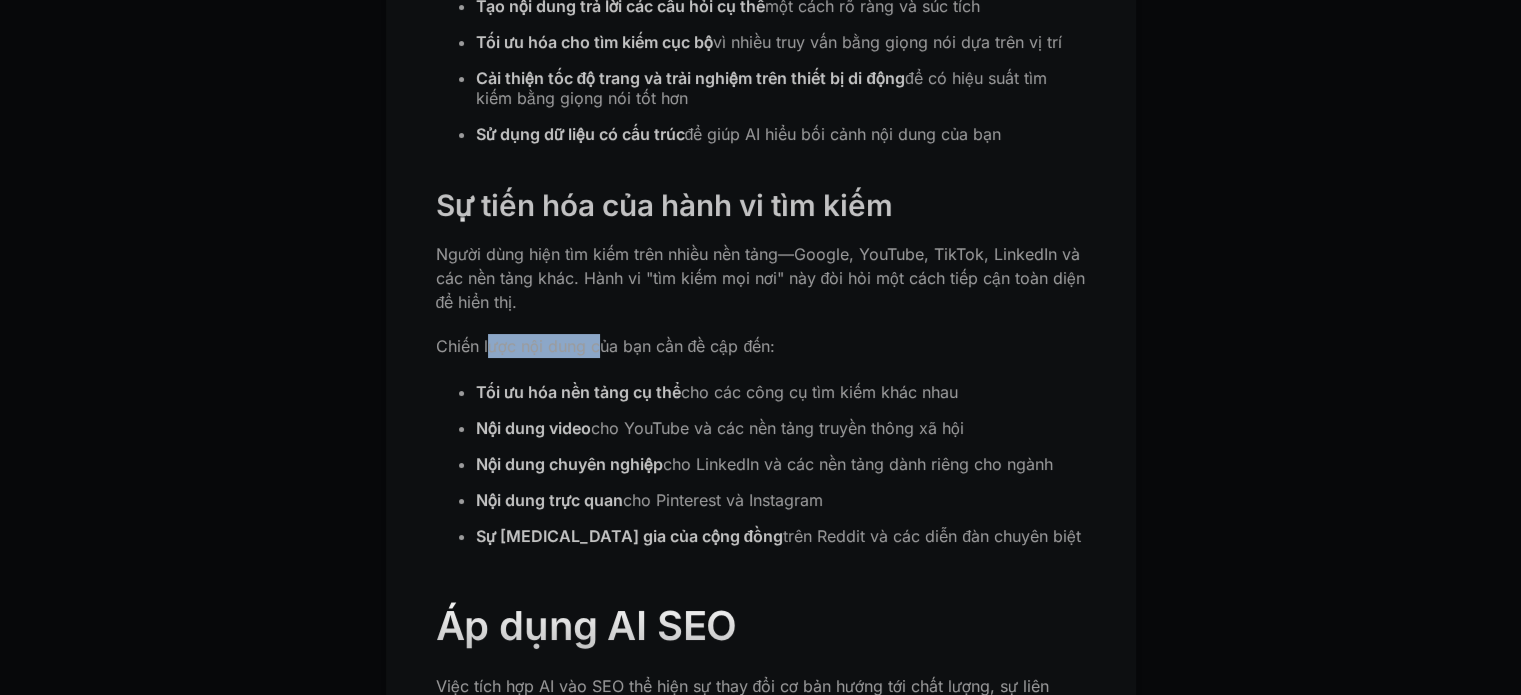 click on "Chiến lược nội dung của bạn cần đề cập đến:" at bounding box center [606, 346] 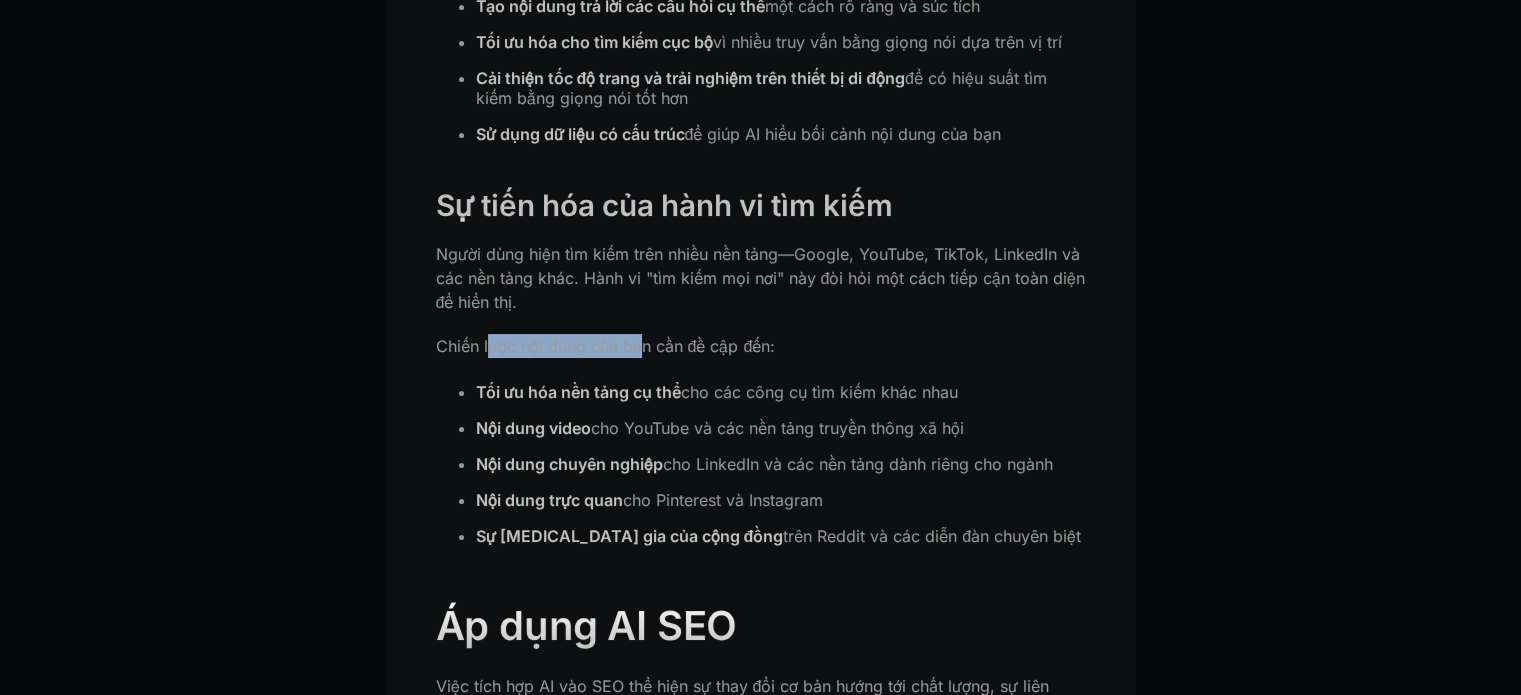 click on "Chiến lược nội dung của bạn cần đề cập đến:" at bounding box center [606, 346] 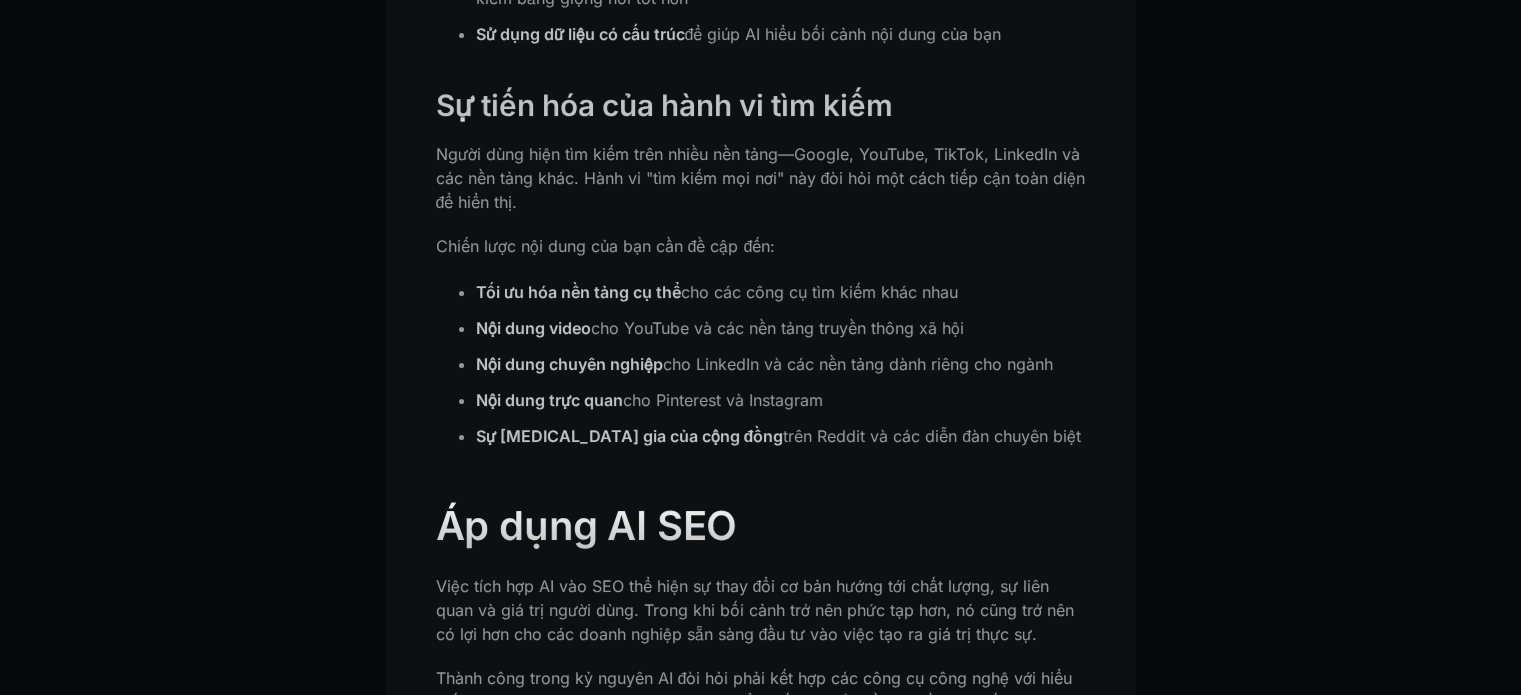 scroll, scrollTop: 7700, scrollLeft: 0, axis: vertical 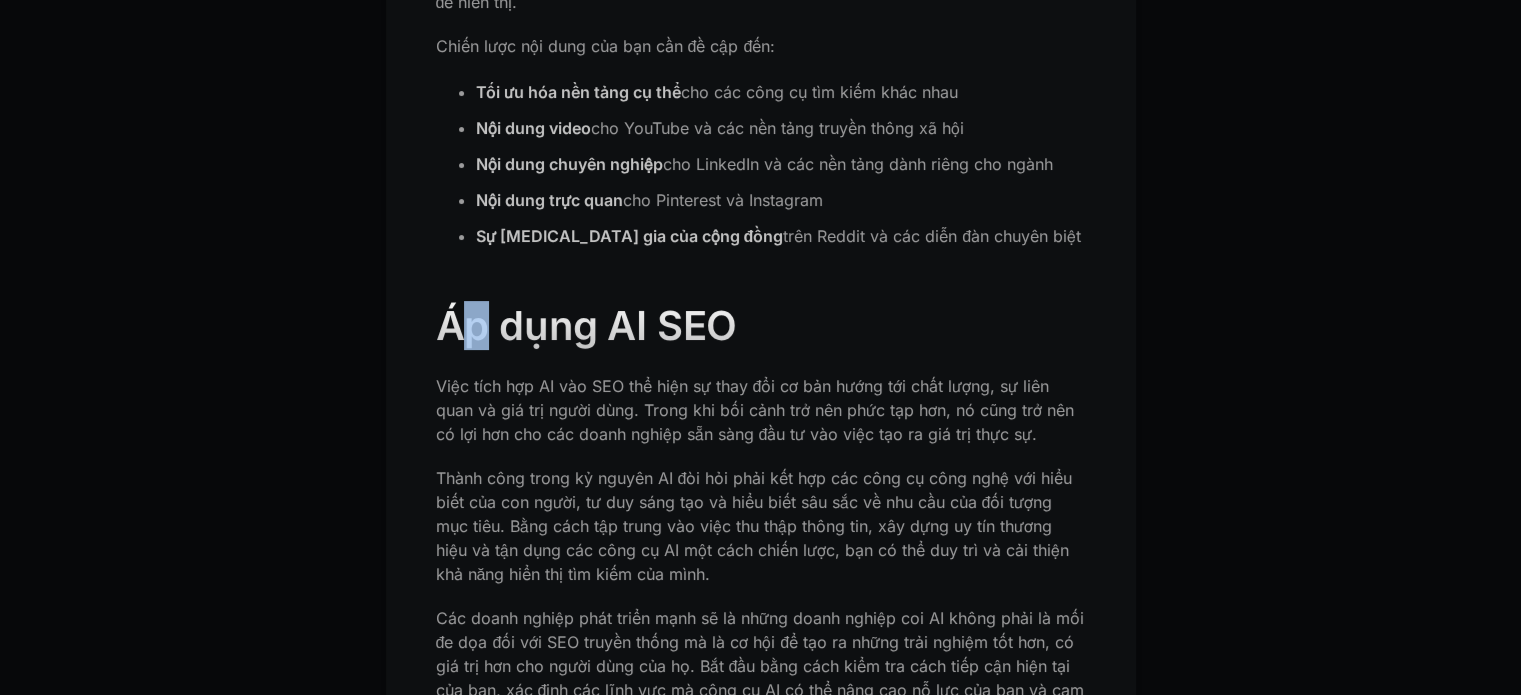 click on "Áp dụng AI SEO" at bounding box center (587, 325) 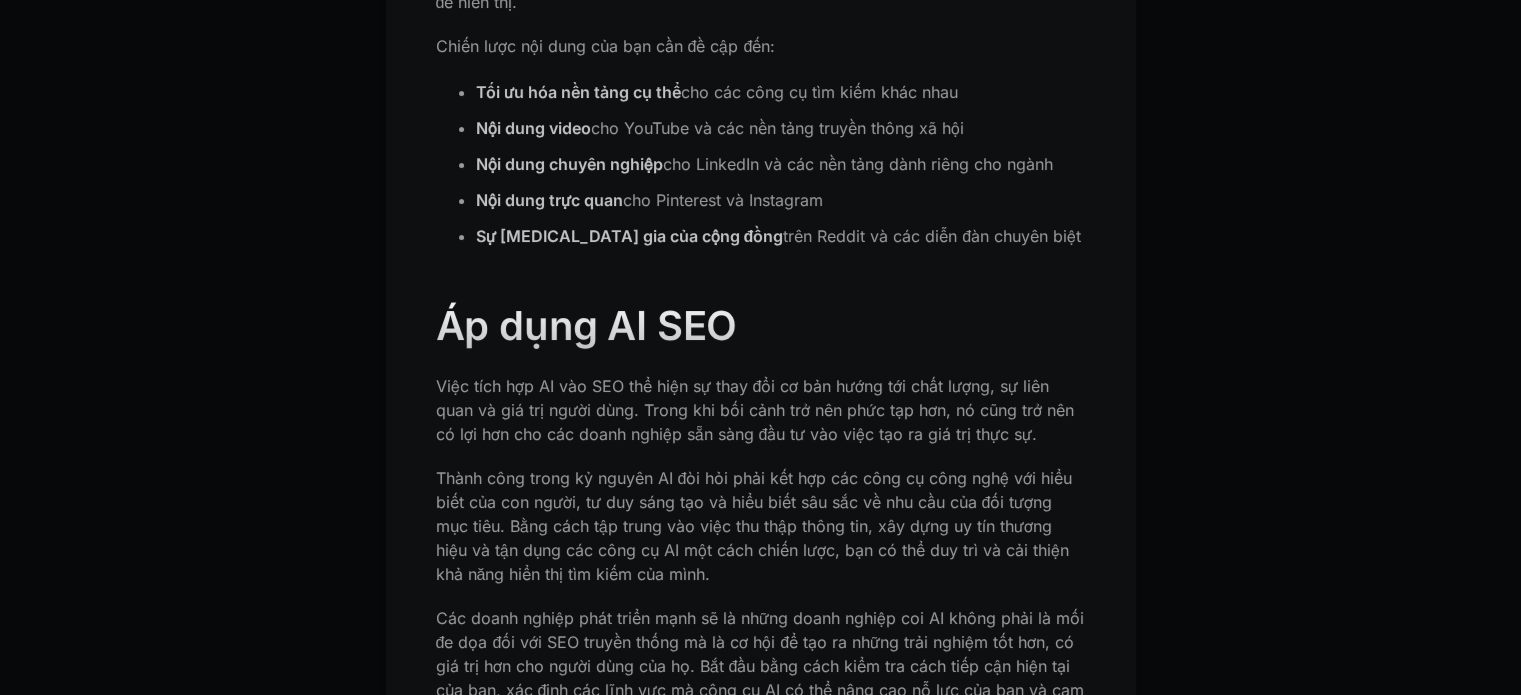 click on "Áp dụng AI SEO" at bounding box center [587, 325] 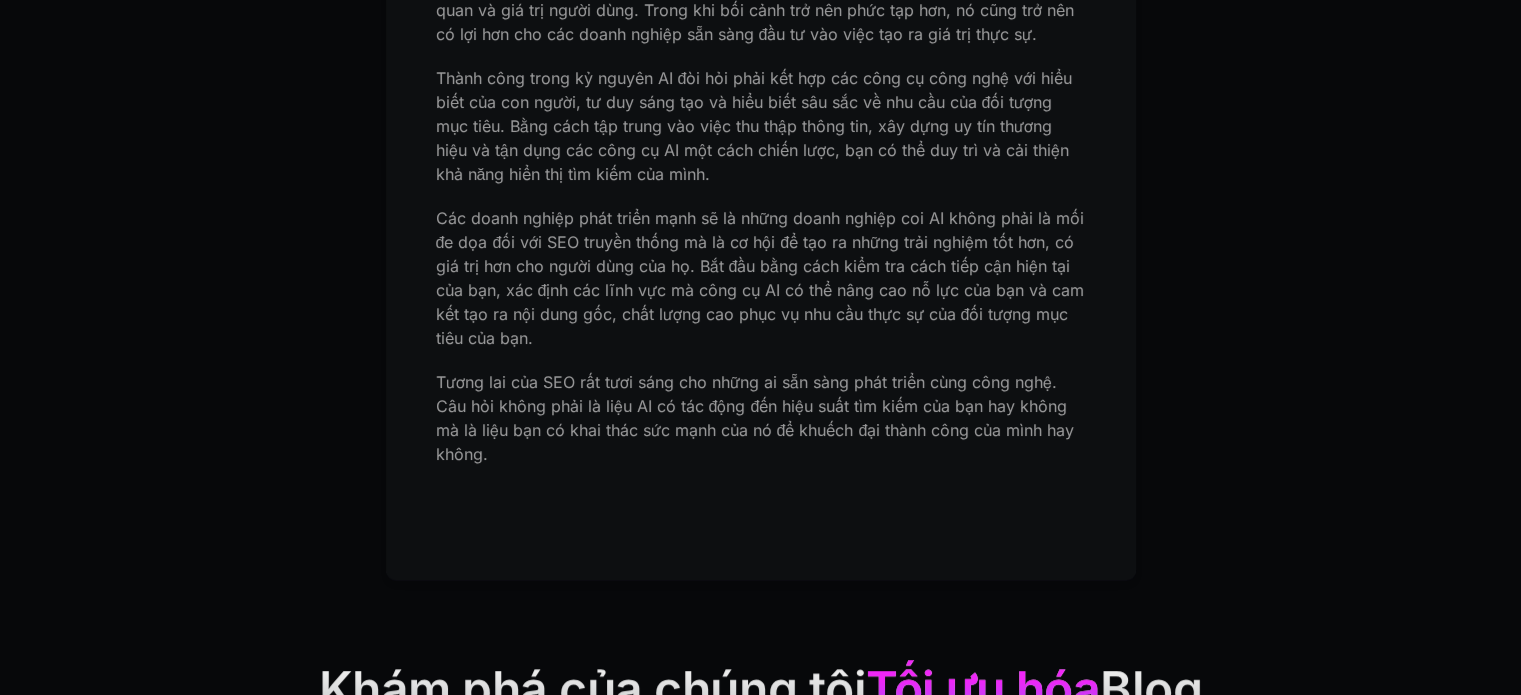 scroll, scrollTop: 8600, scrollLeft: 0, axis: vertical 